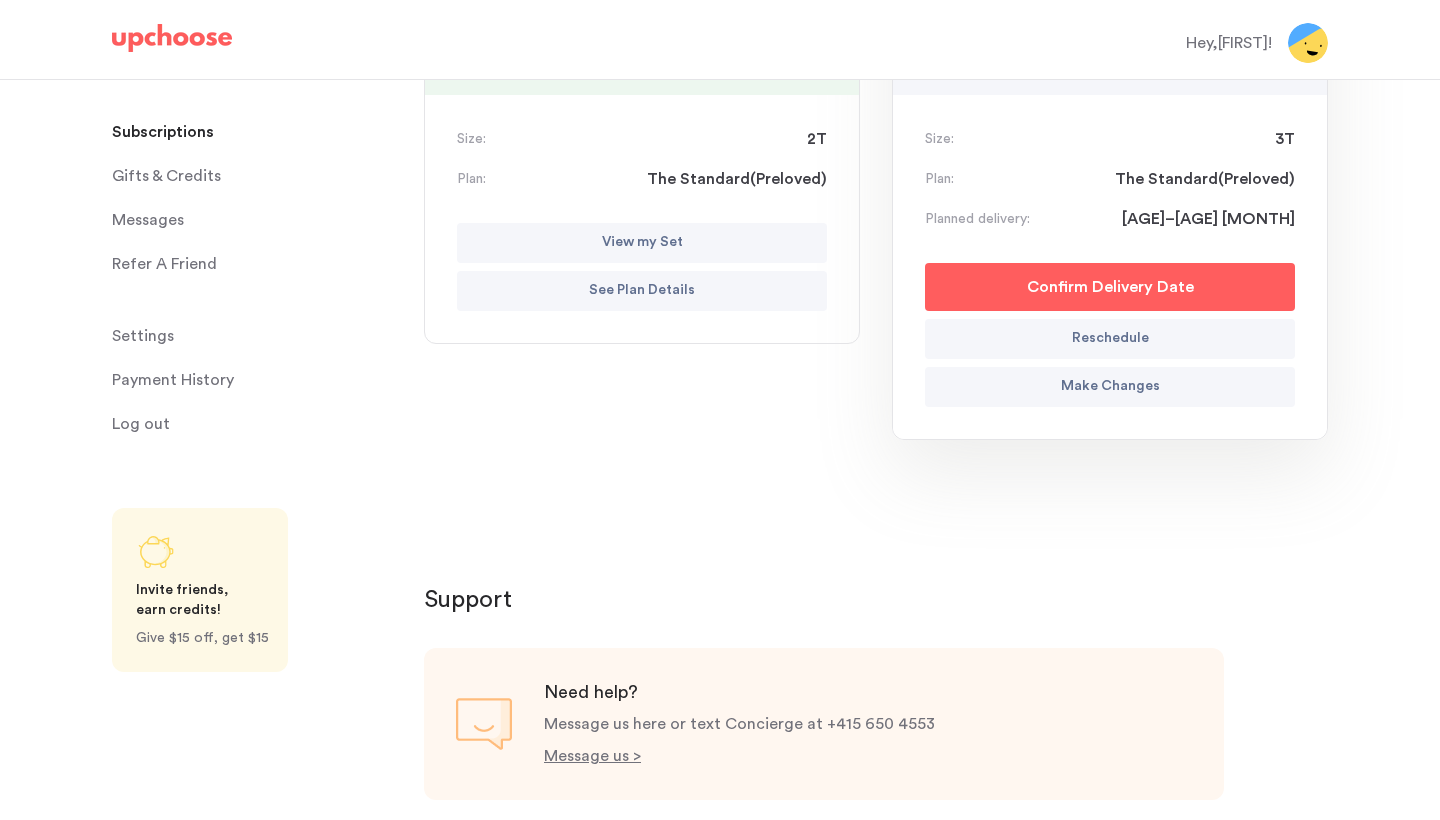 scroll, scrollTop: 0, scrollLeft: 0, axis: both 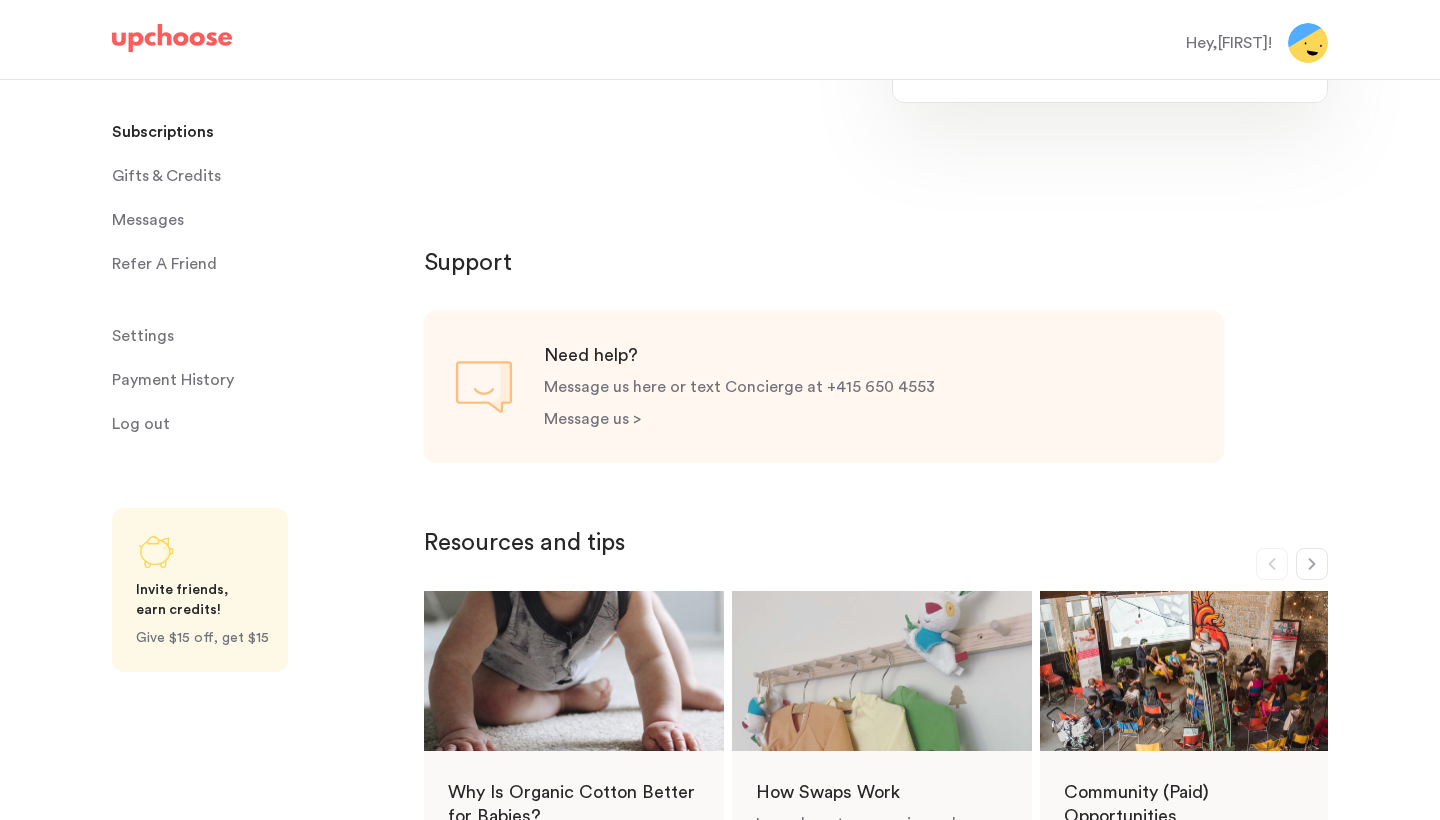 click on "Message us >" at bounding box center (592, 419) 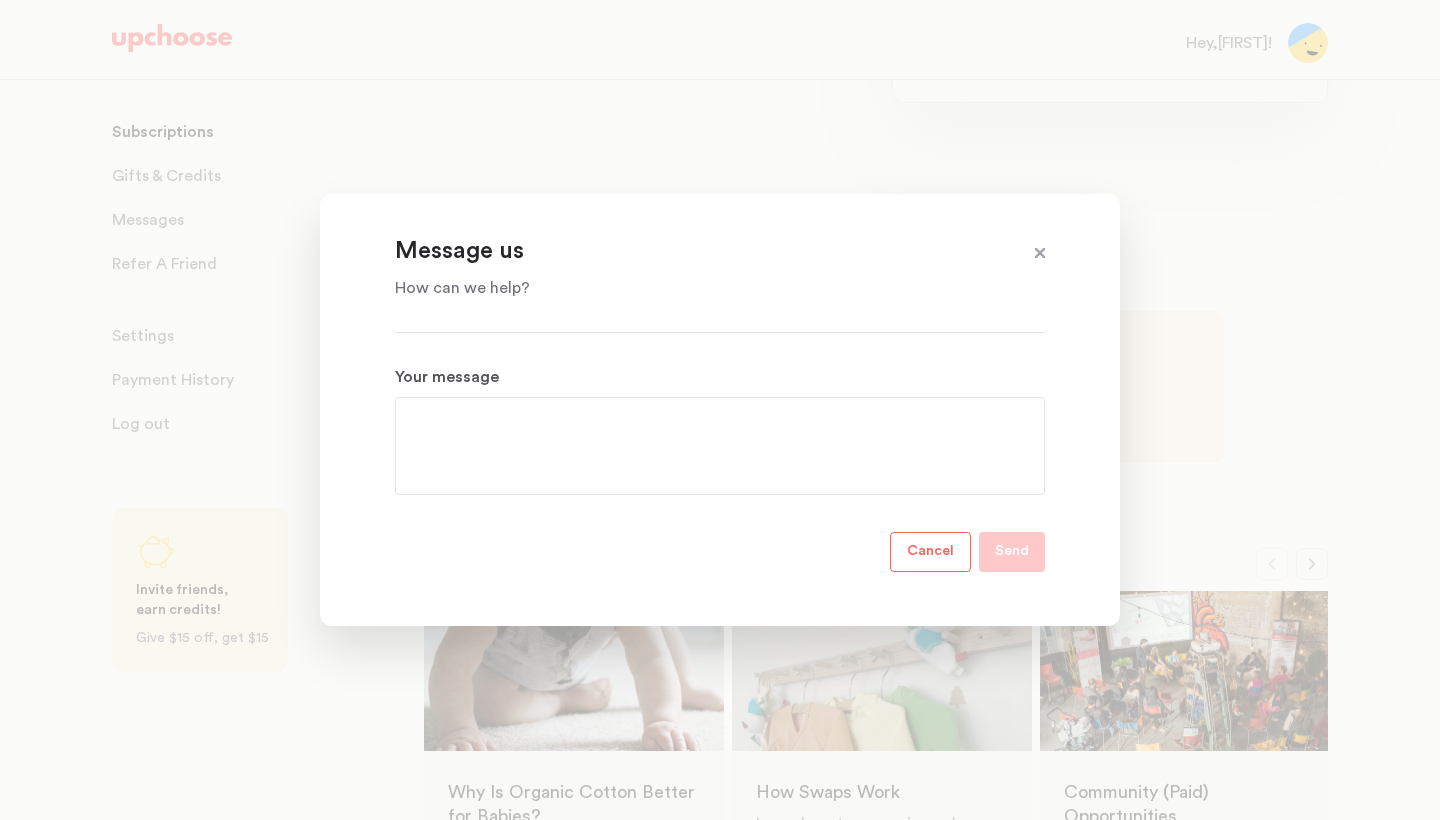 click on "Your message" at bounding box center (720, 446) 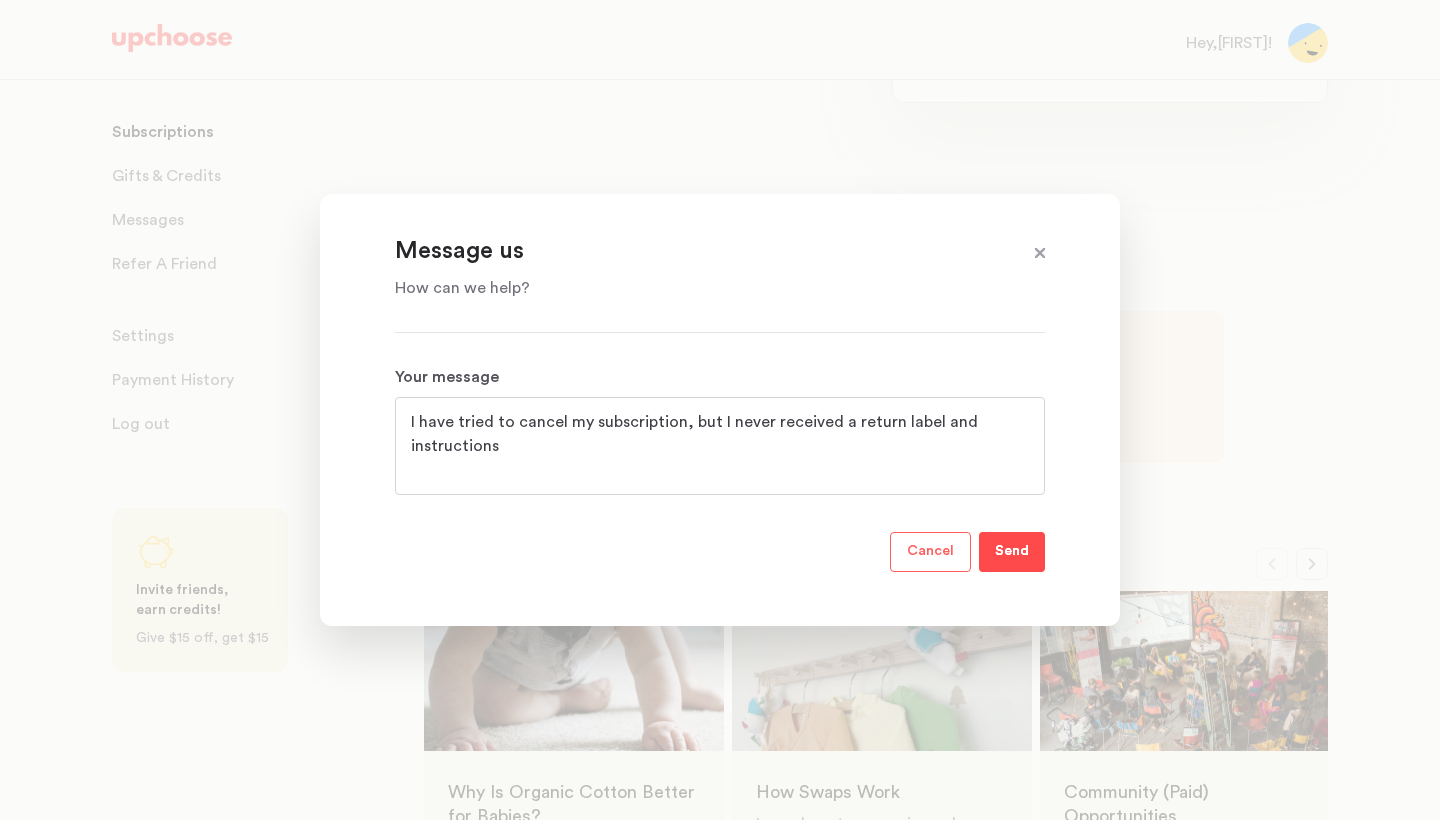 type on "I have tried to cancel my subscription, but I never received a return label and instructions" 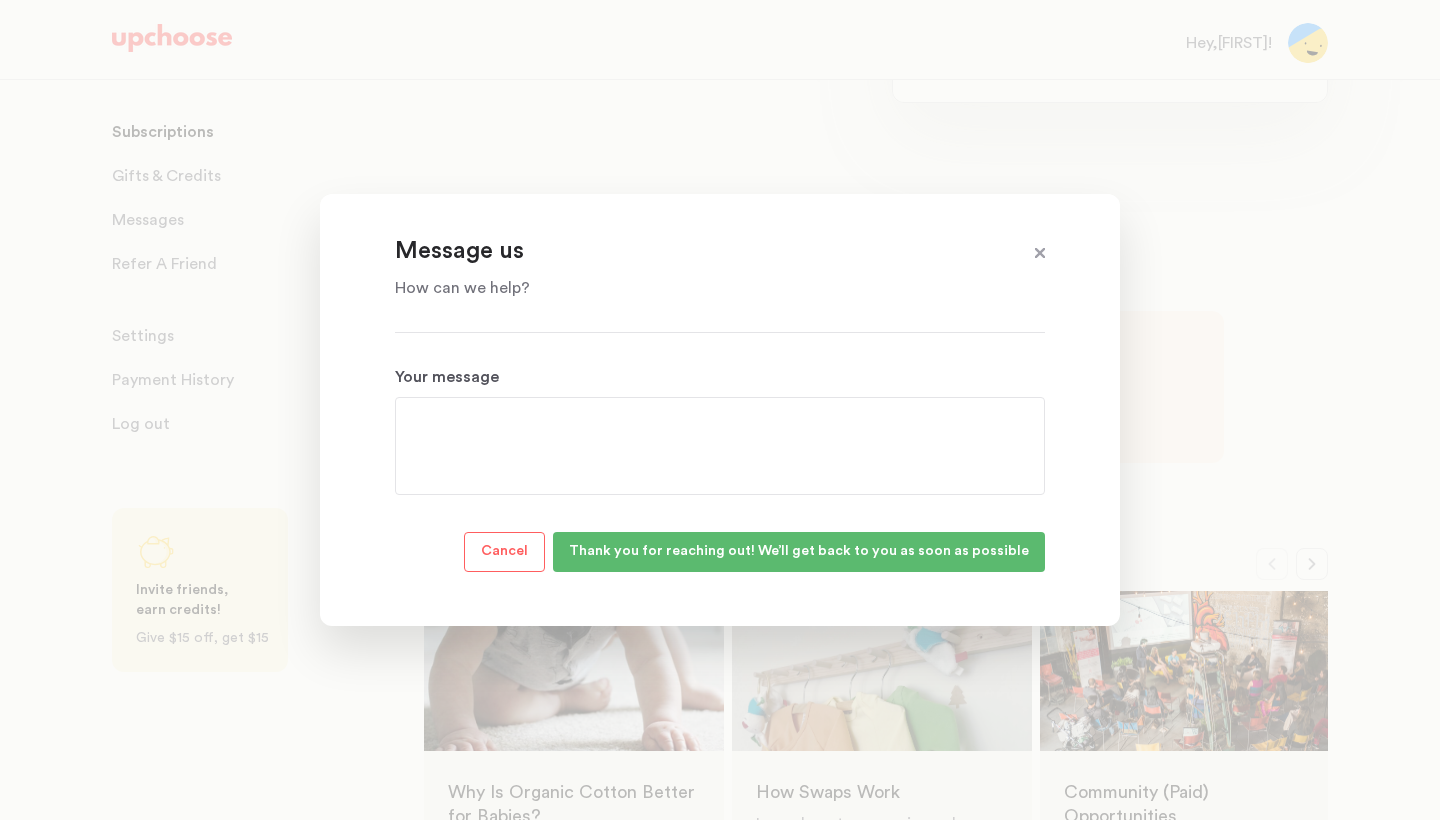 click on "Thank you for reaching out! We’ll get back to you as soon as possible" at bounding box center [799, 551] 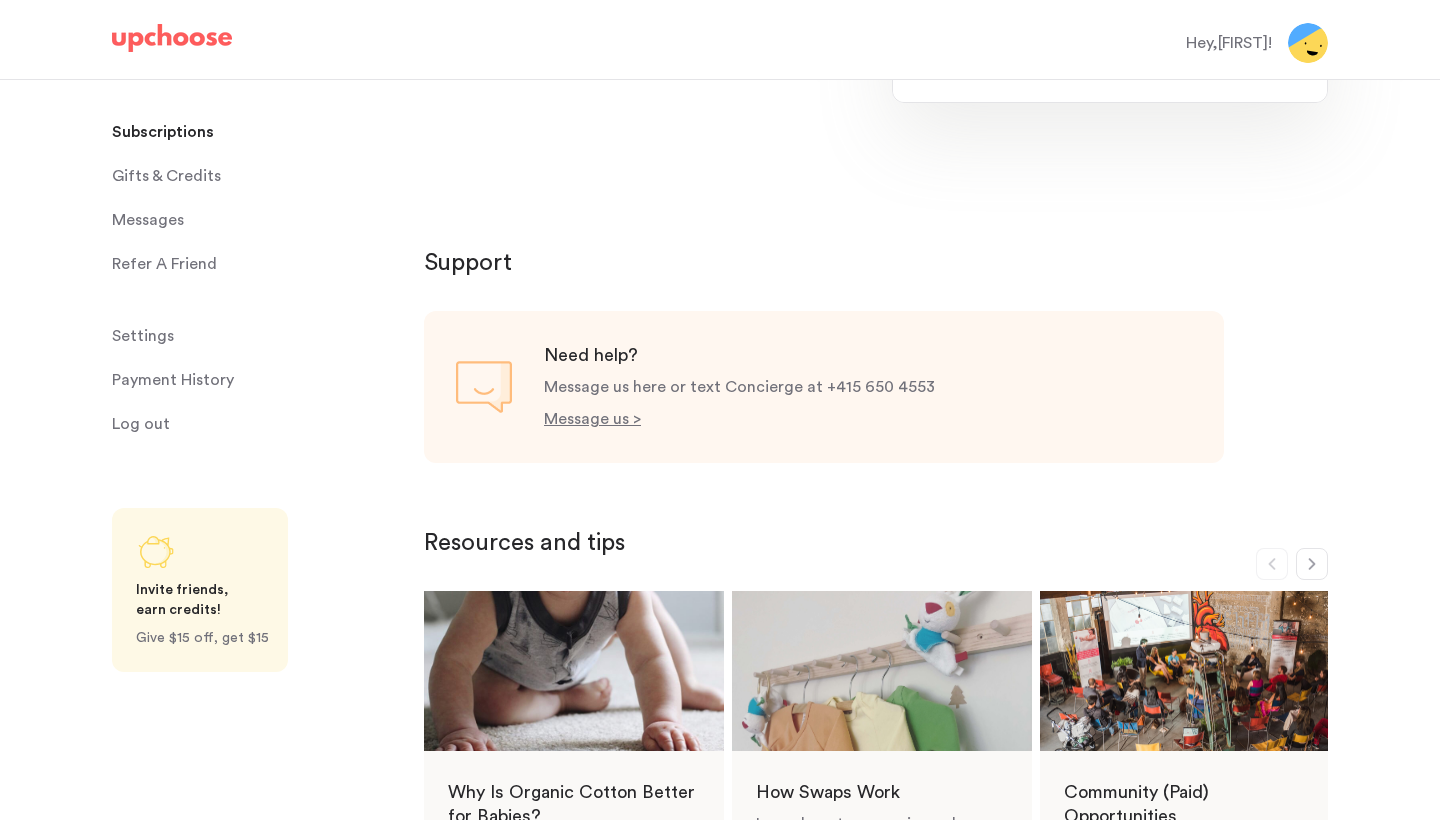 click on "Support" at bounding box center (876, 263) 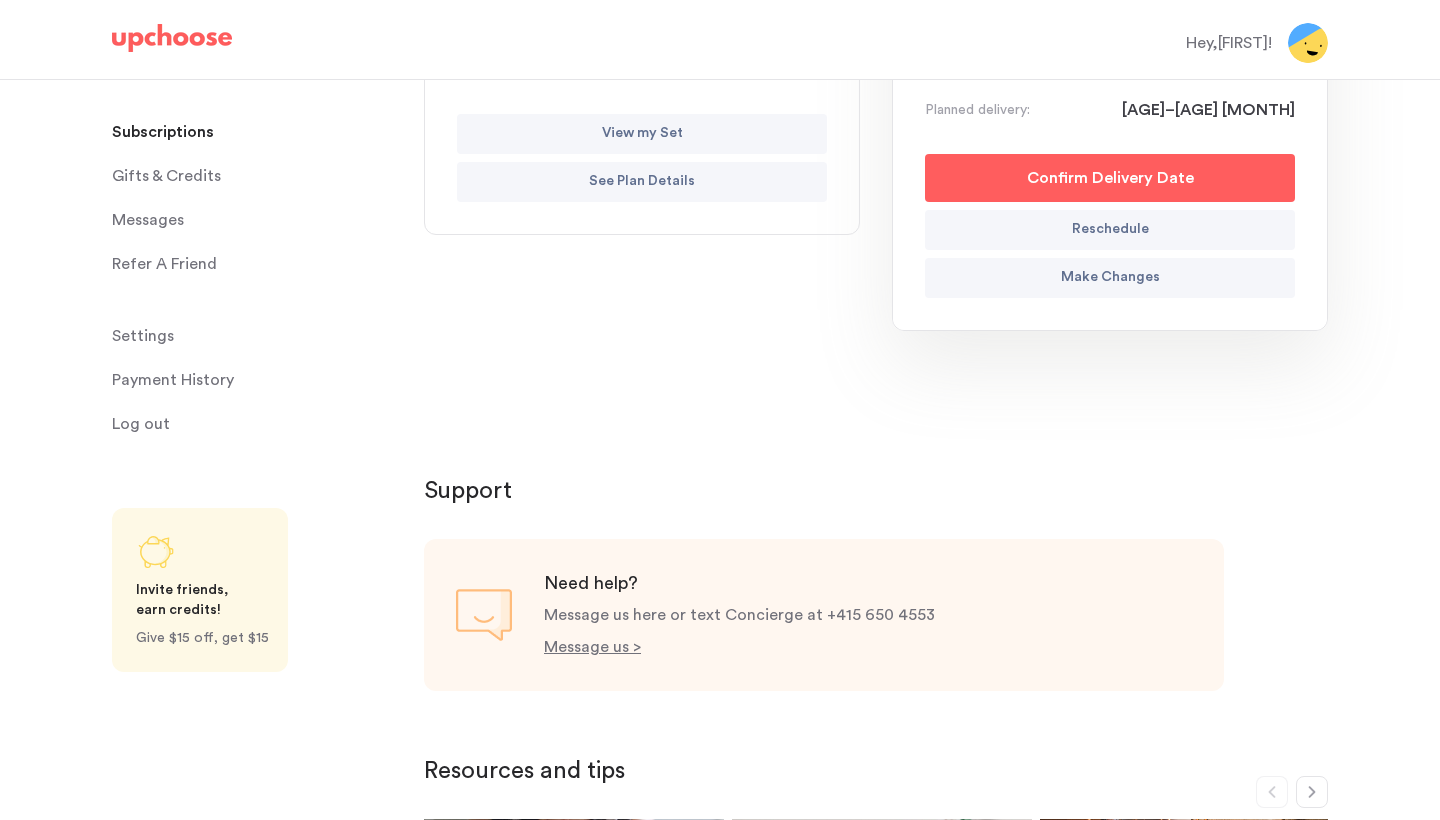 scroll, scrollTop: 272, scrollLeft: 0, axis: vertical 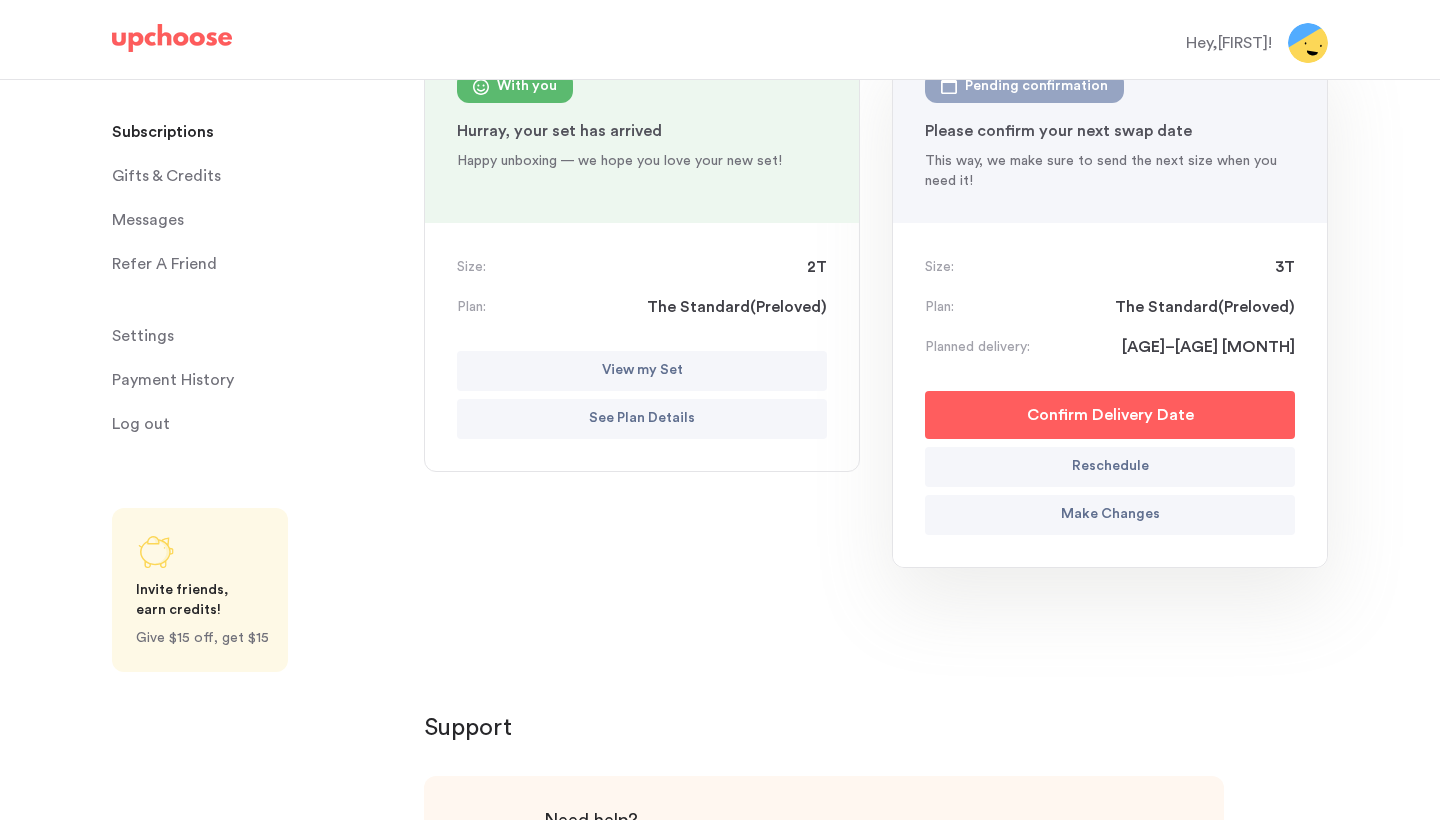 click on "Messages Messages" at bounding box center (256, 220) 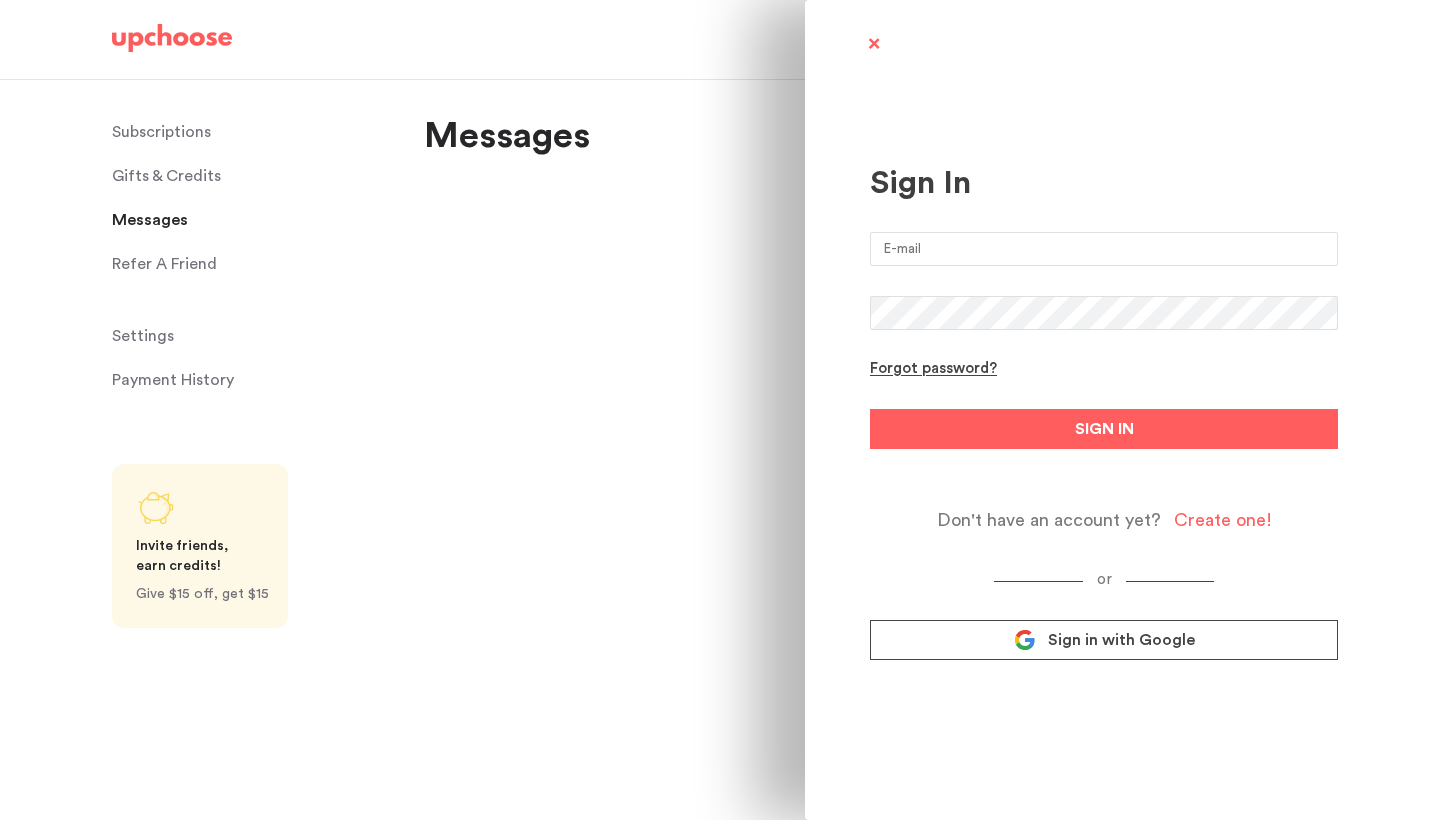scroll, scrollTop: 0, scrollLeft: 0, axis: both 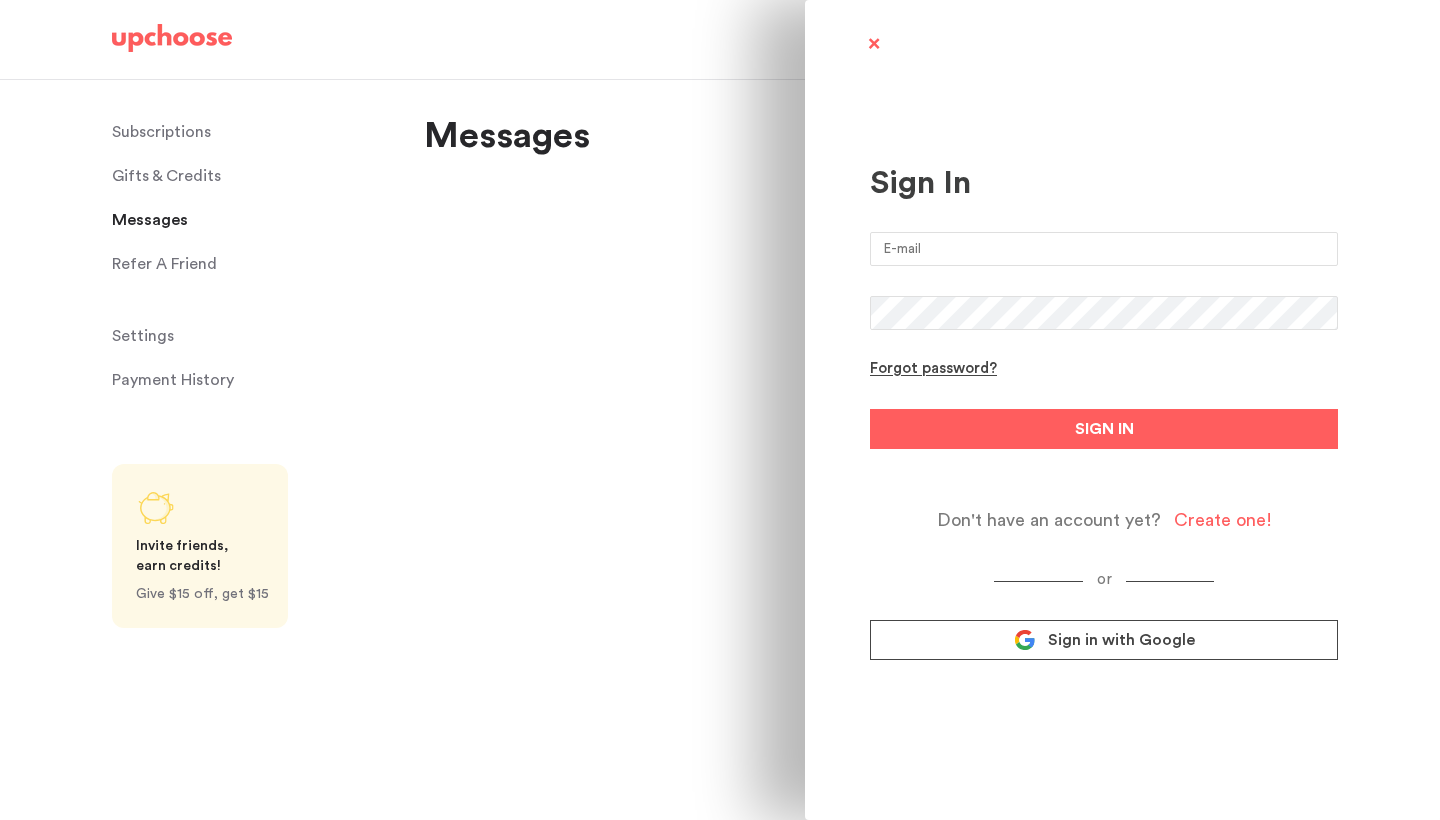 type on "heatherchow@yahoo.com" 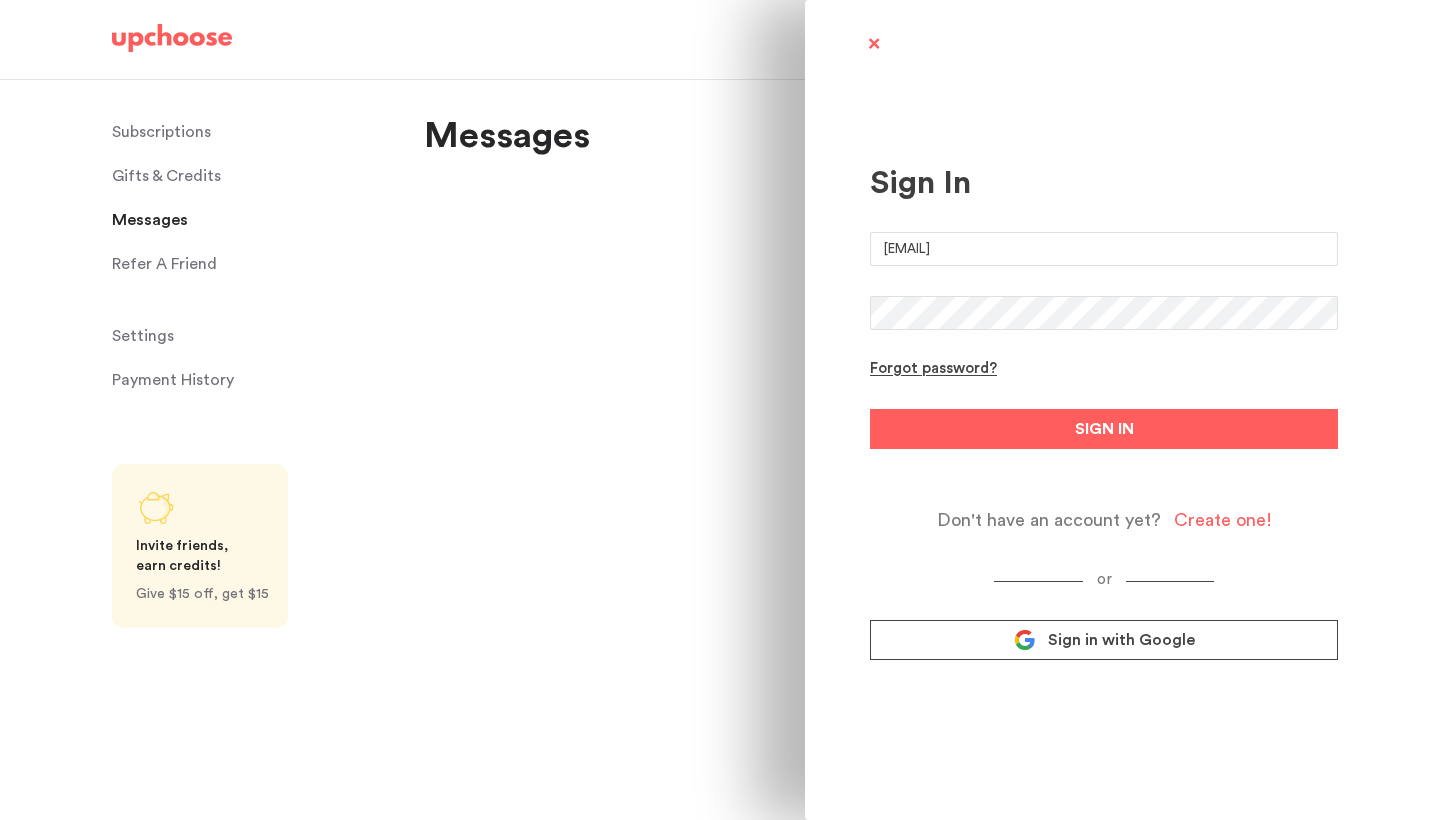 click on "SIGN IN" at bounding box center [1104, 429] 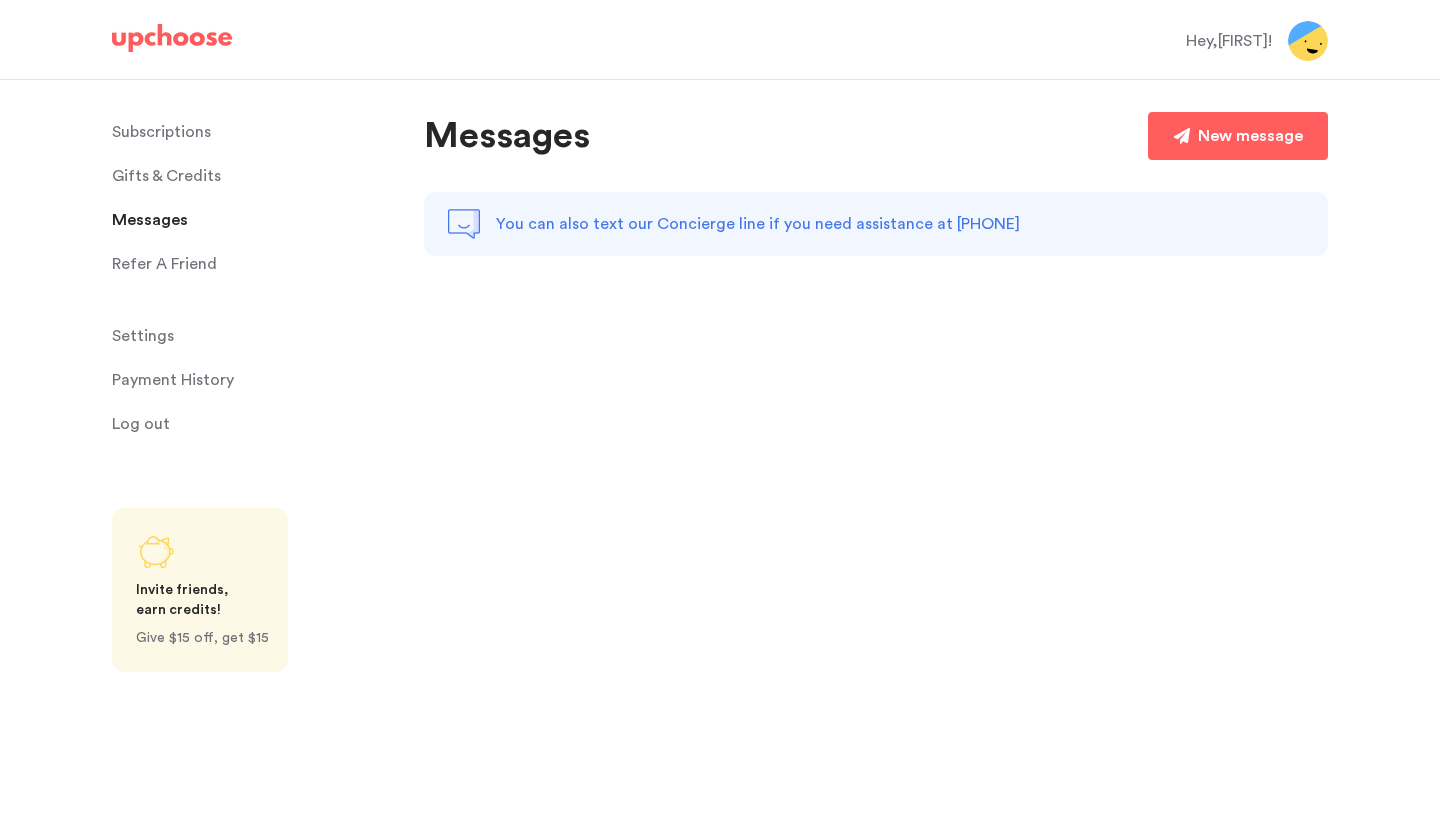 click on "Messages New message You can also text our Concierge line if you need assistance at +415 650 4553" at bounding box center [876, 236] 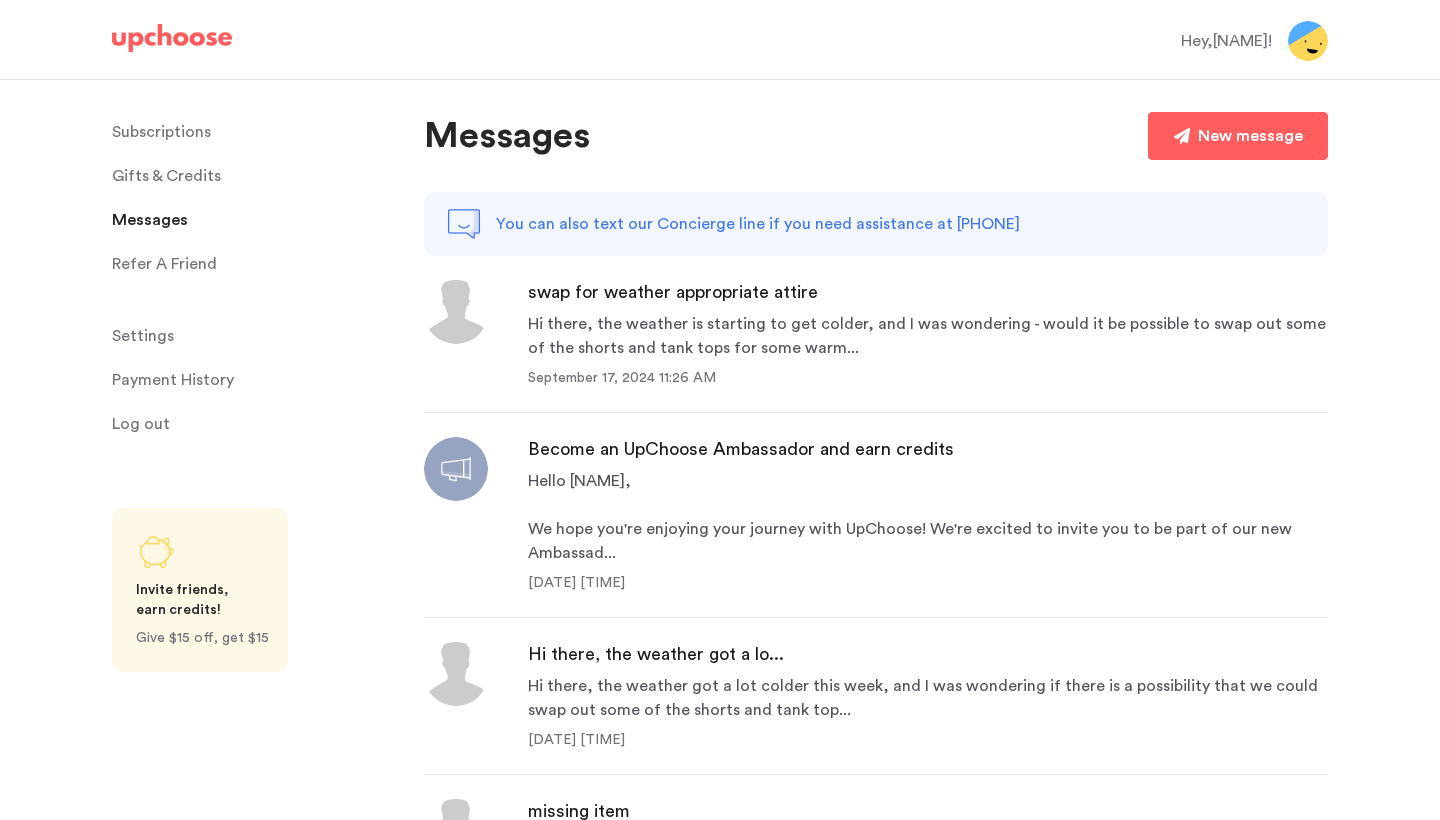 scroll, scrollTop: 0, scrollLeft: 0, axis: both 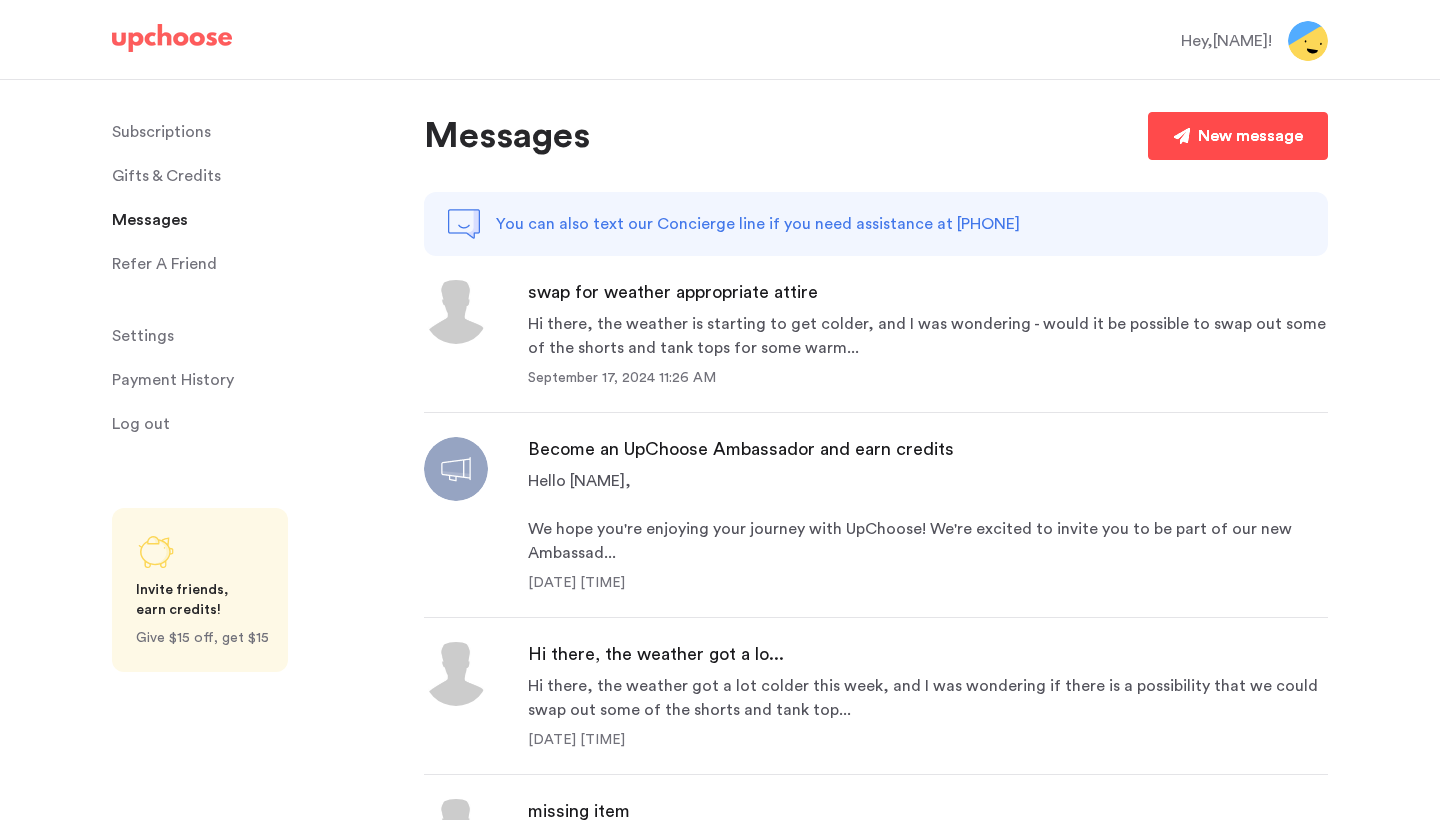 click on "New message" at bounding box center [1250, 136] 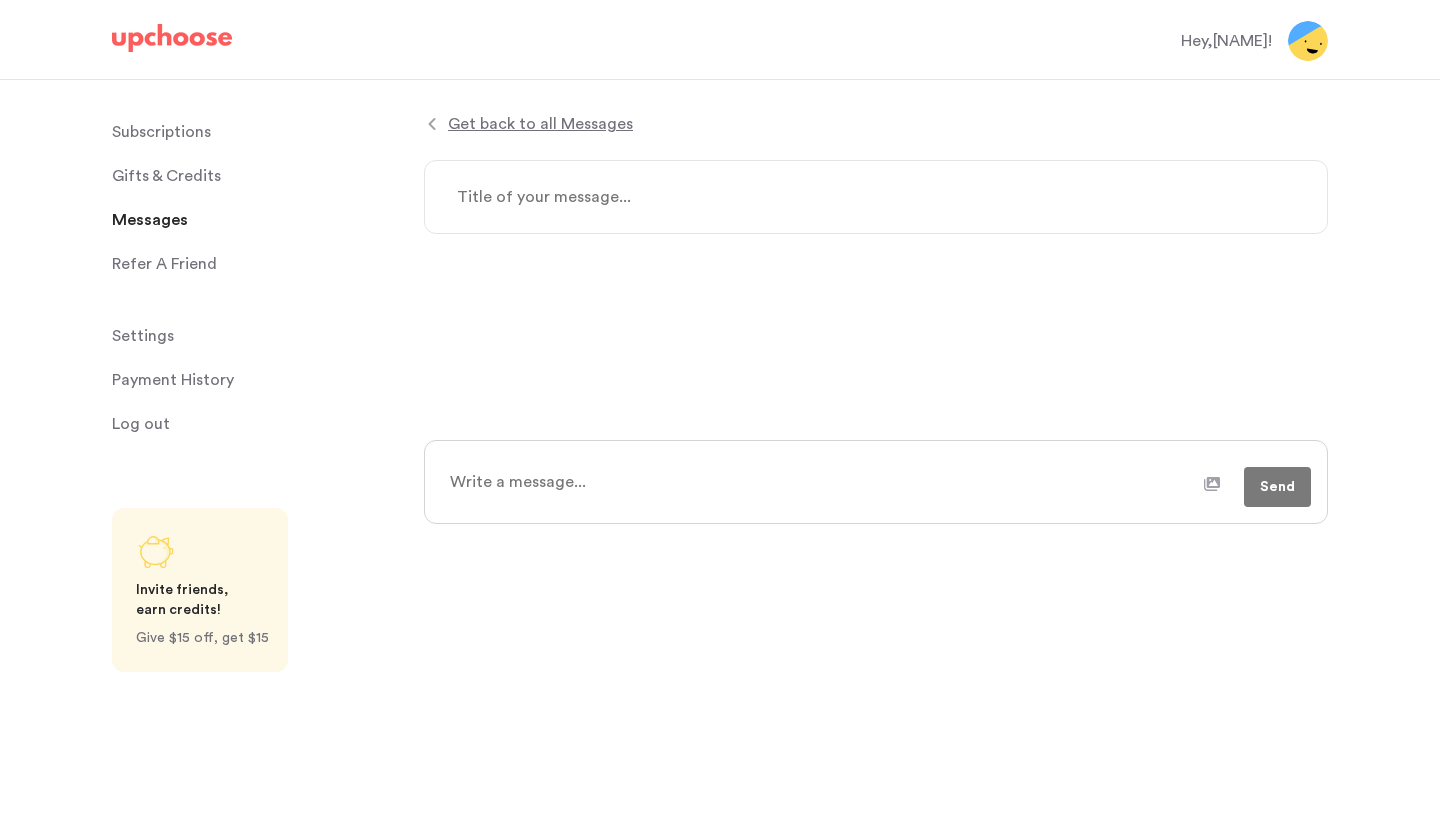 click at bounding box center (876, 197) 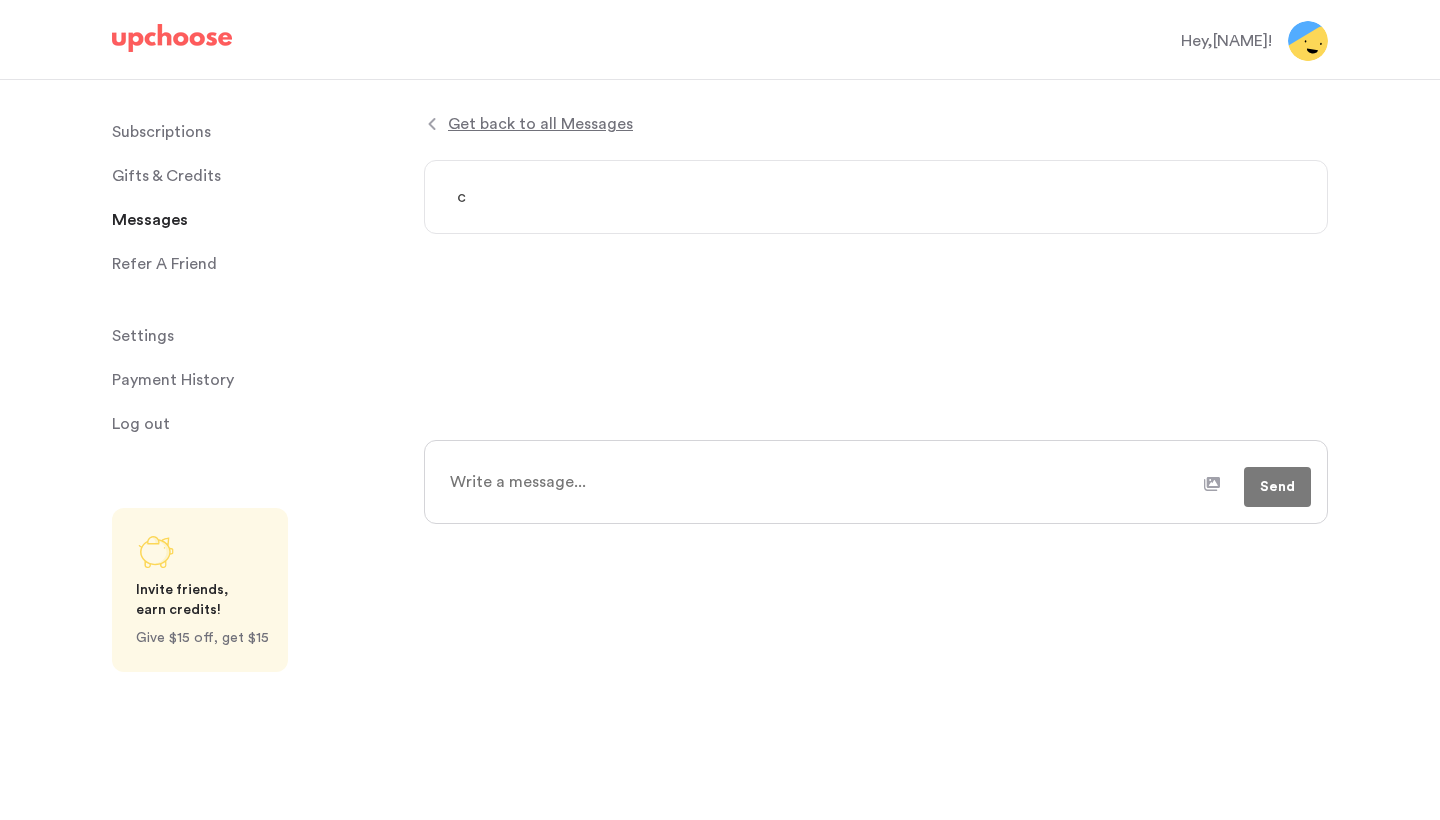 type on "x" 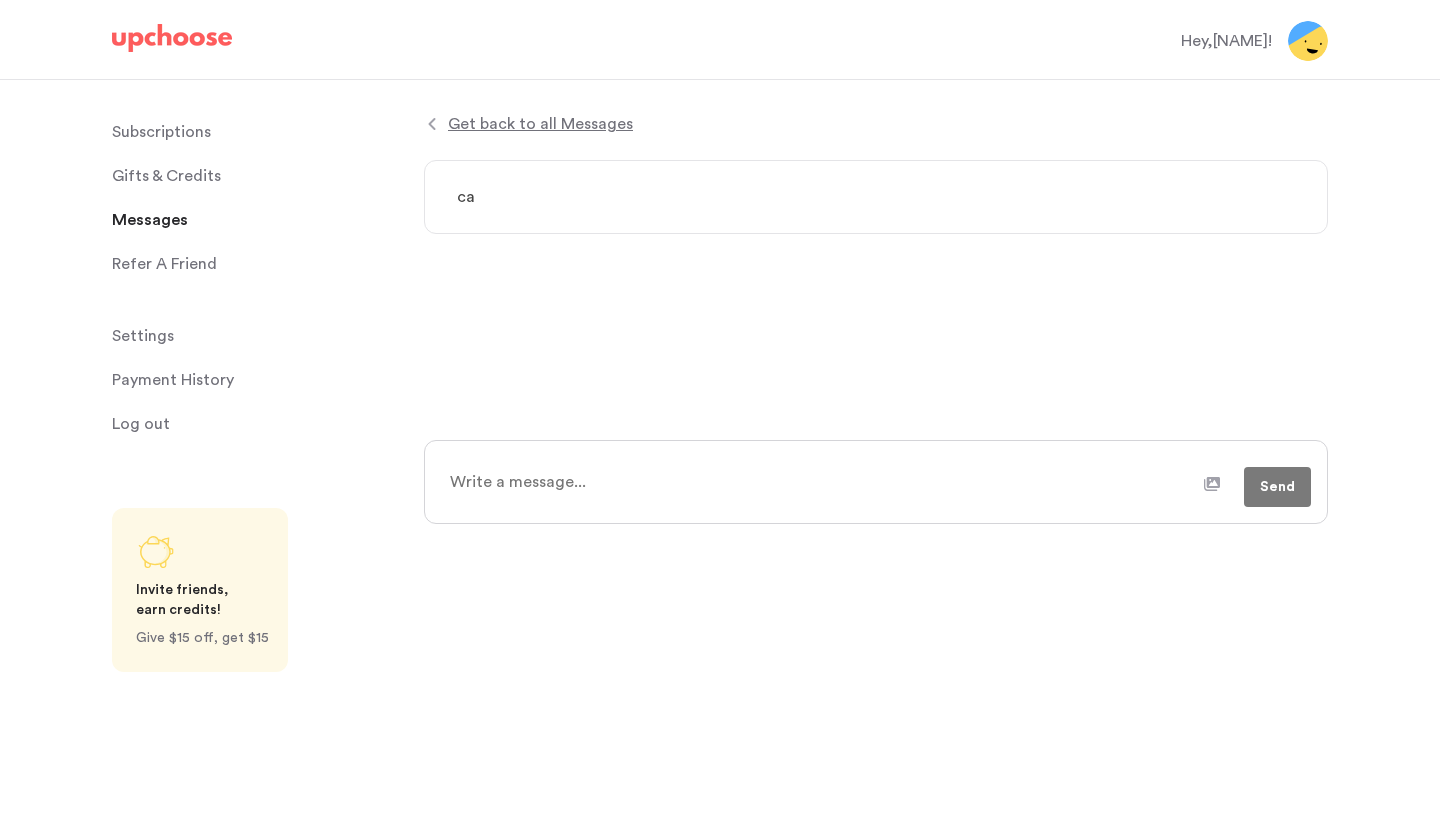 type on "x" 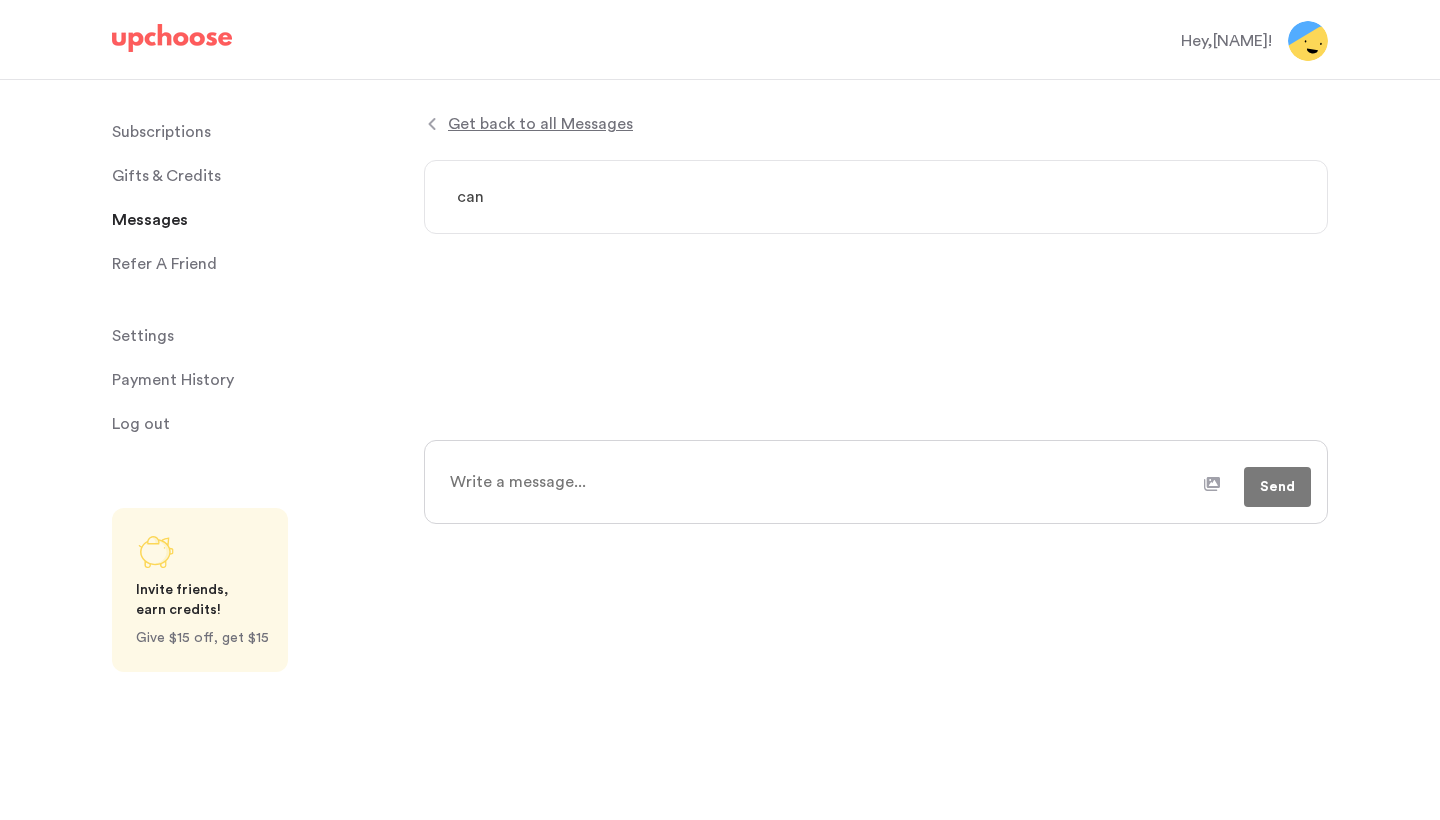 type on "x" 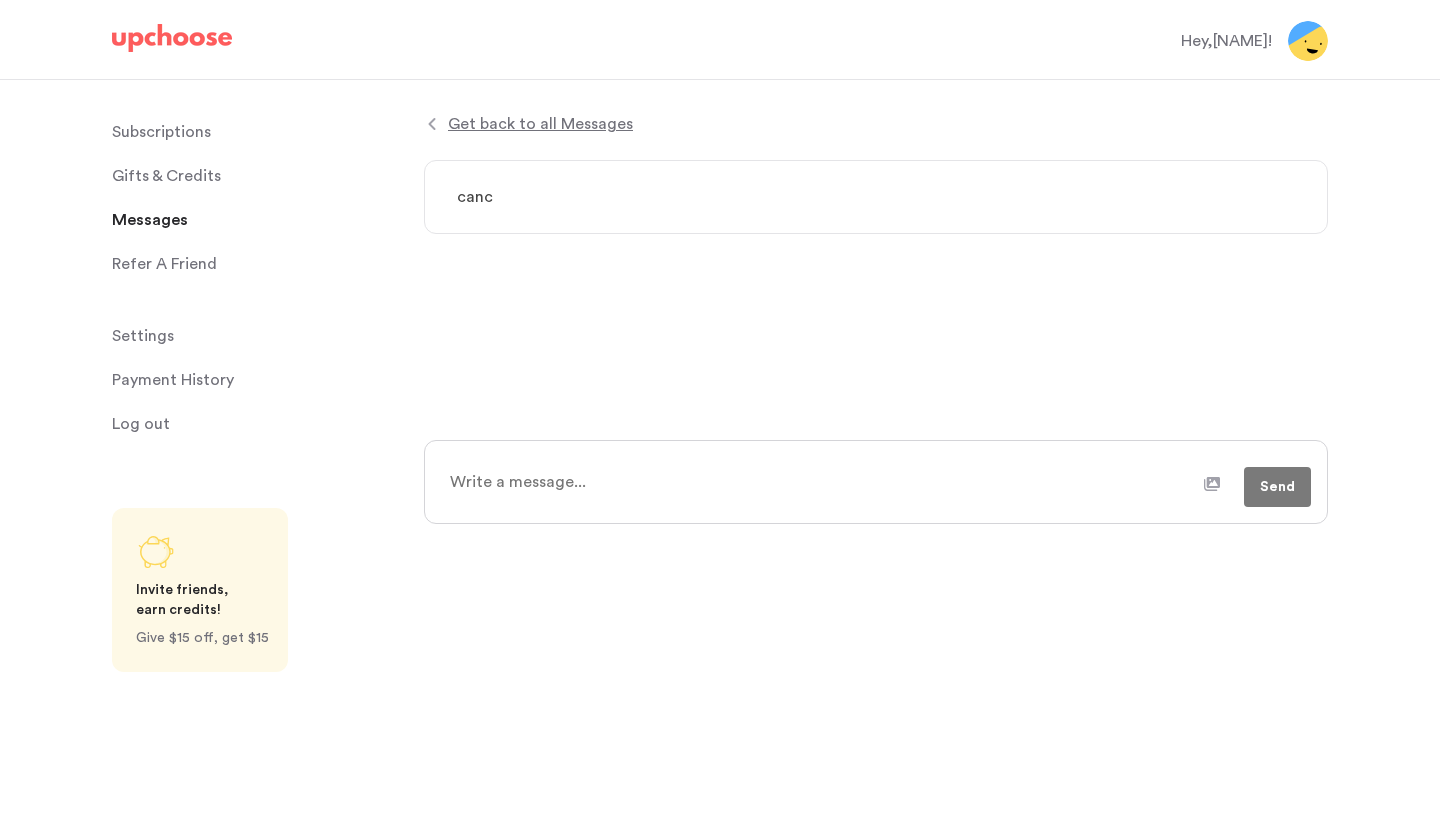 type on "x" 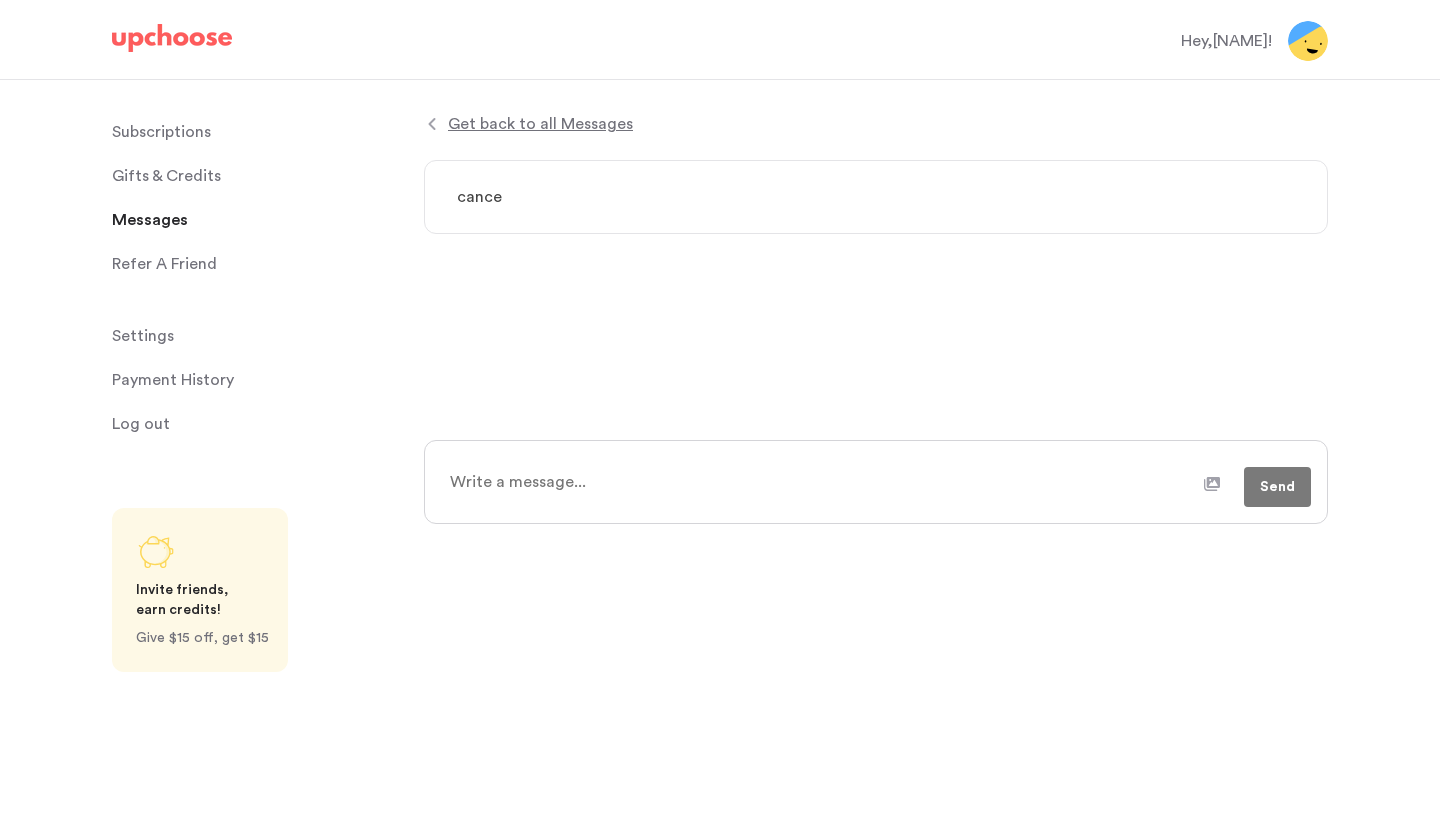 type on "x" 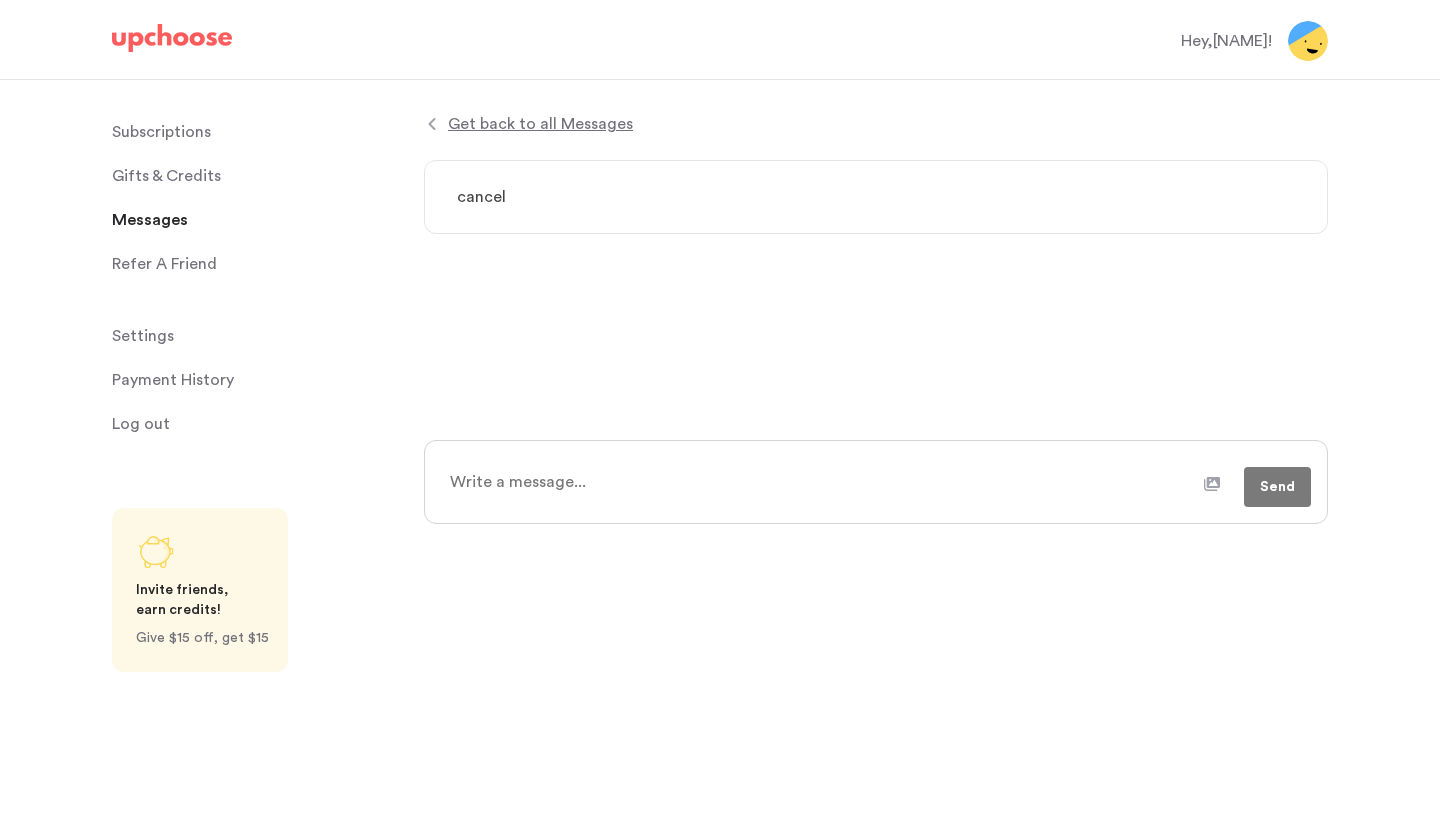 type on "x" 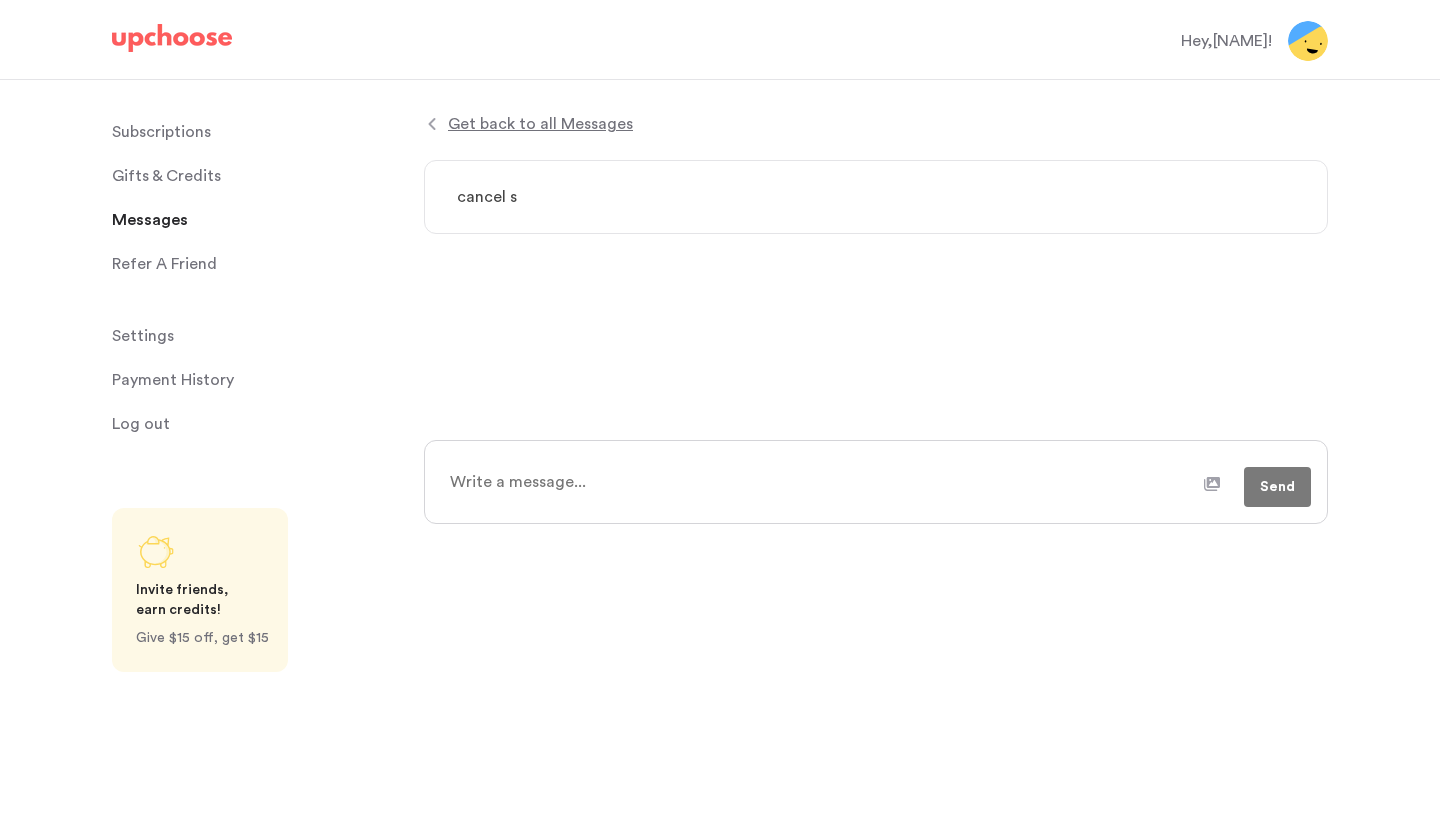 type on "x" 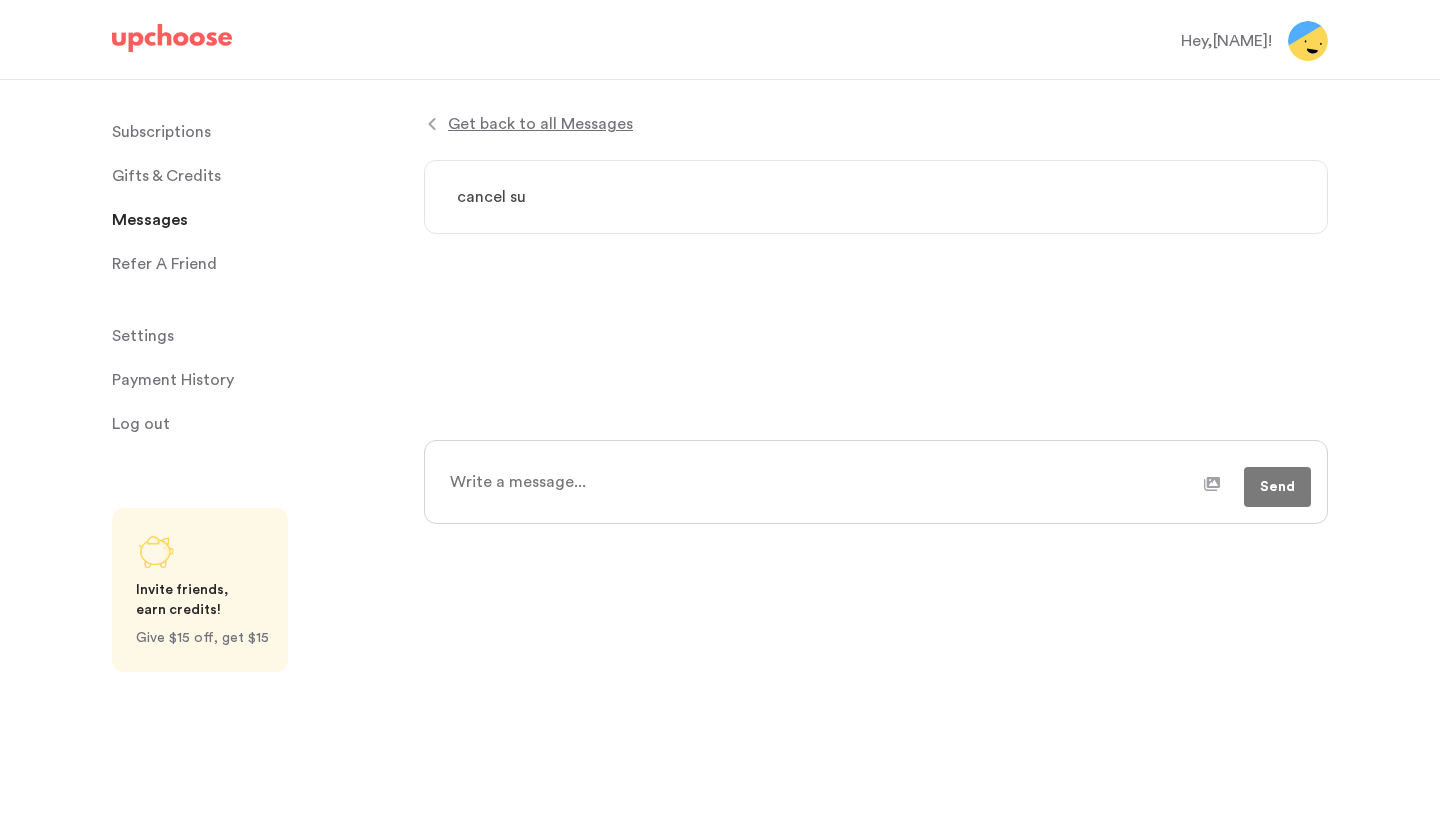 type on "x" 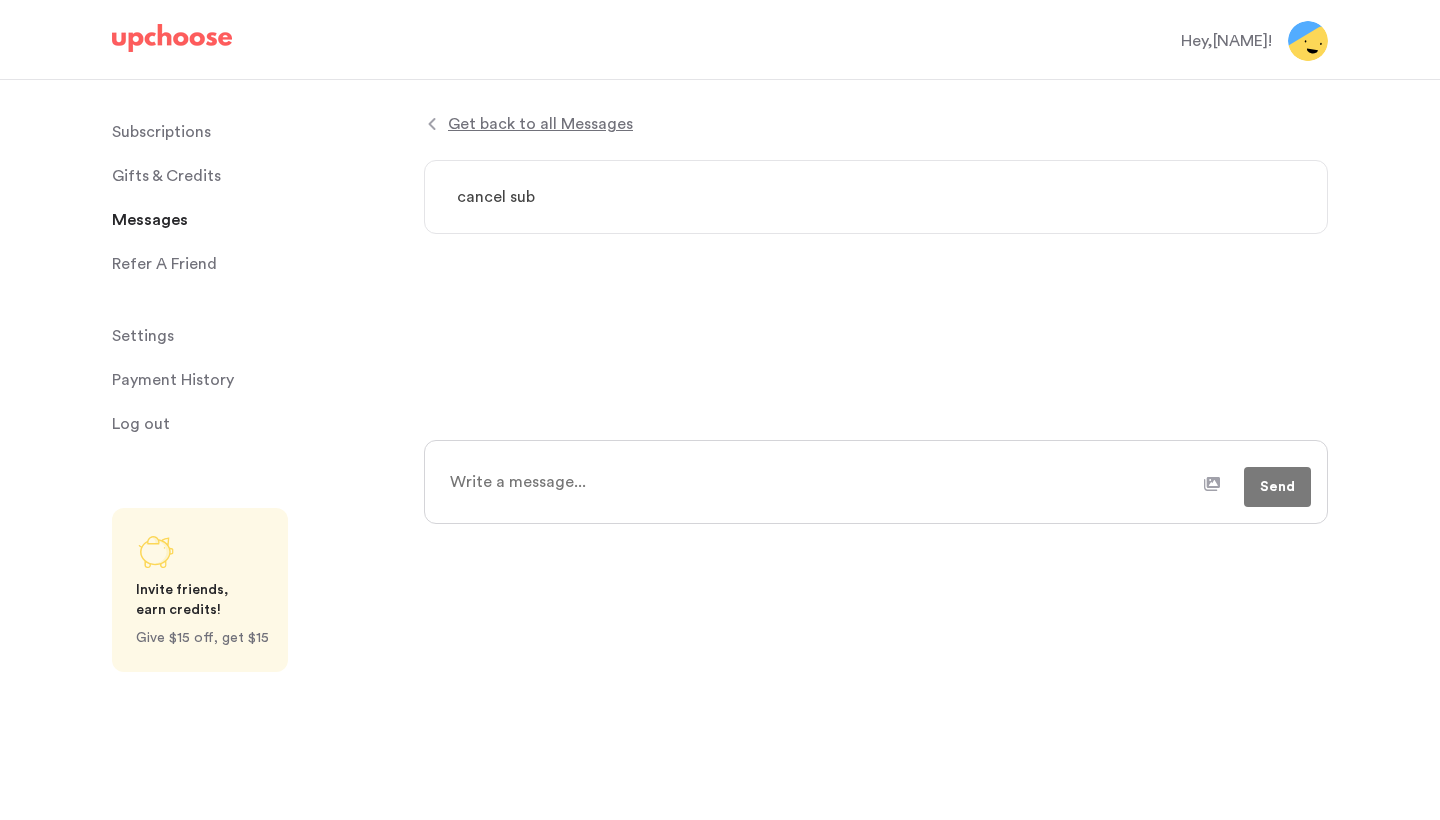 type on "x" 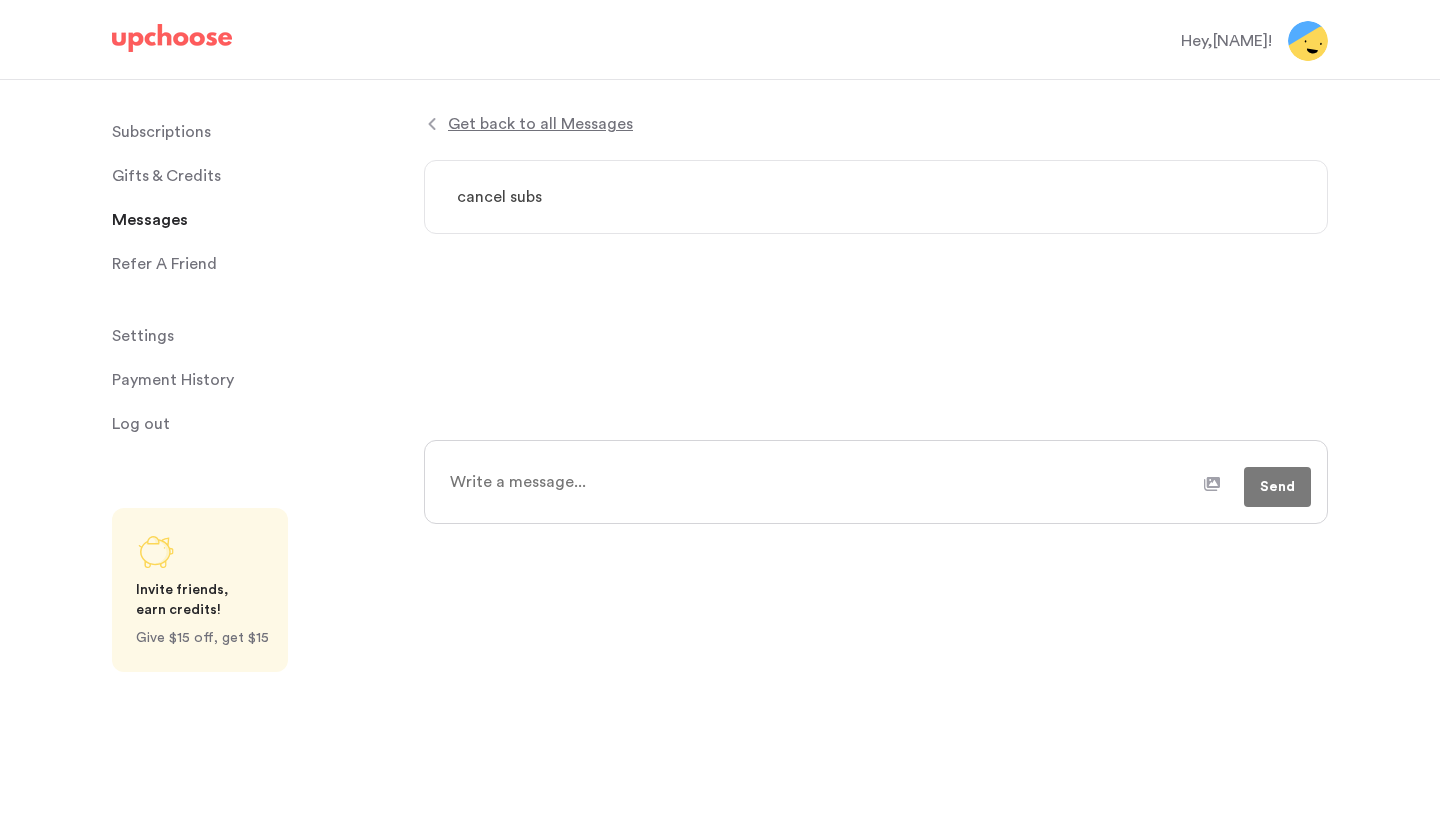 type on "x" 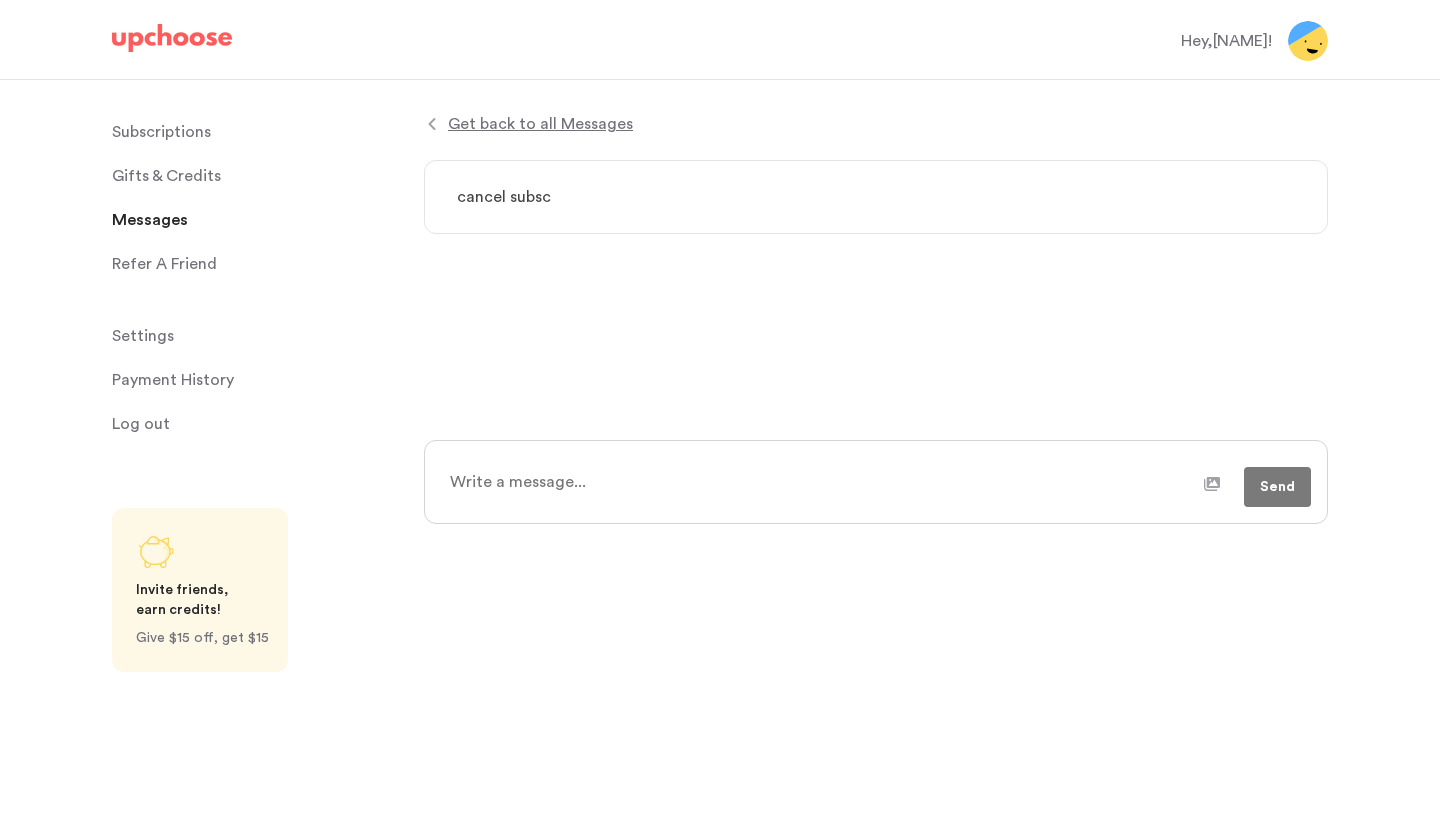 type on "x" 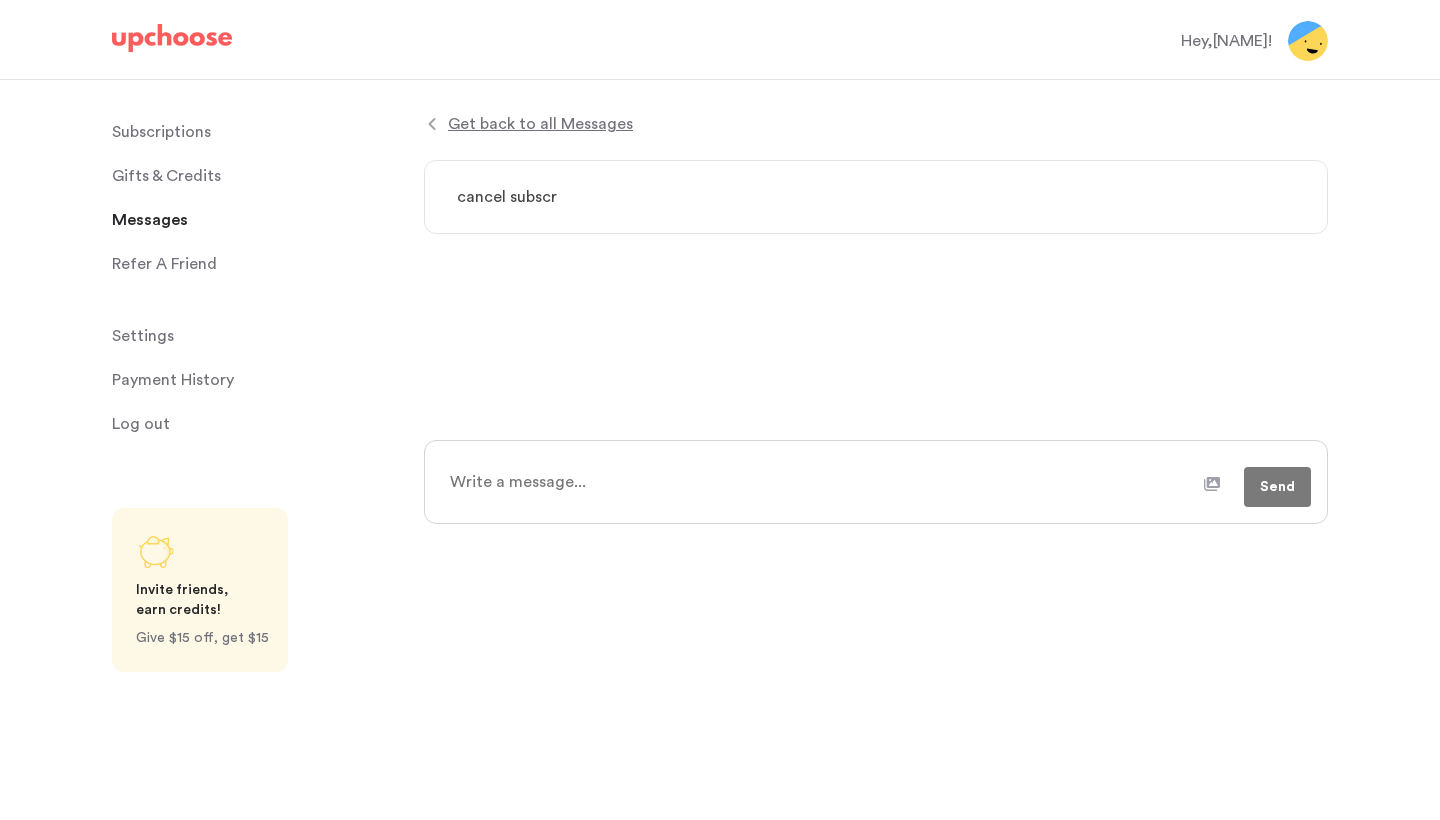 type on "x" 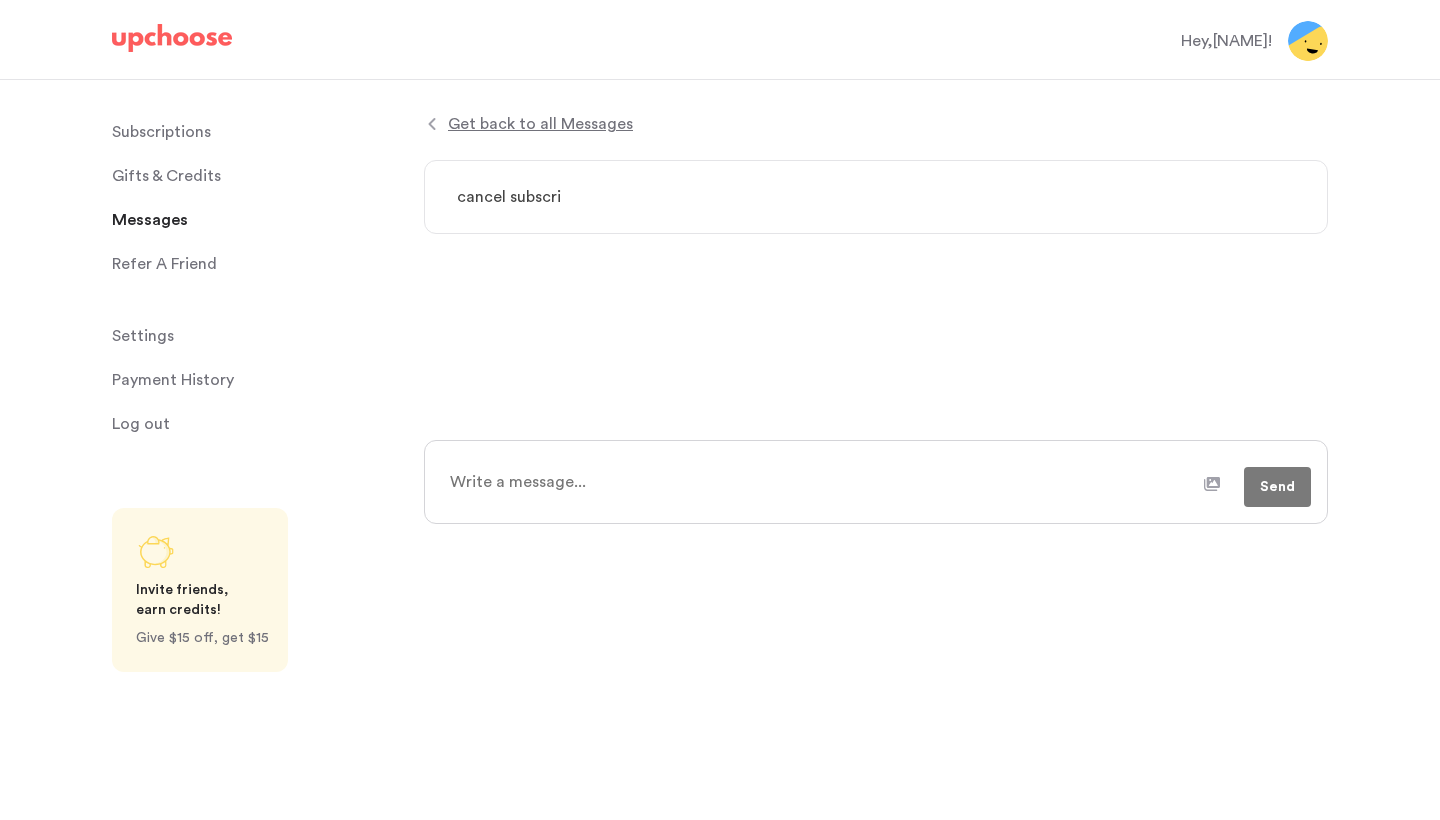 type on "x" 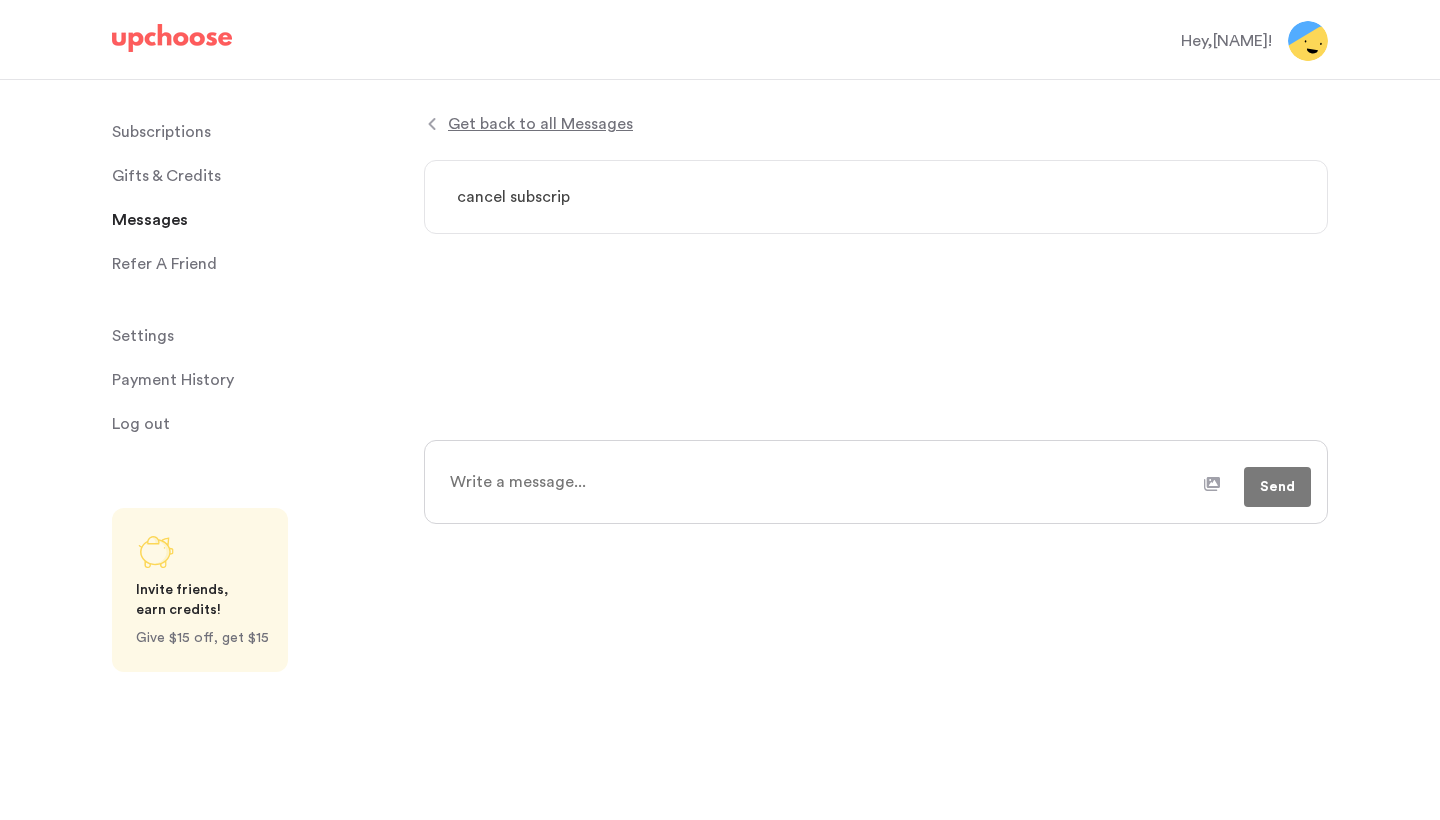 type on "x" 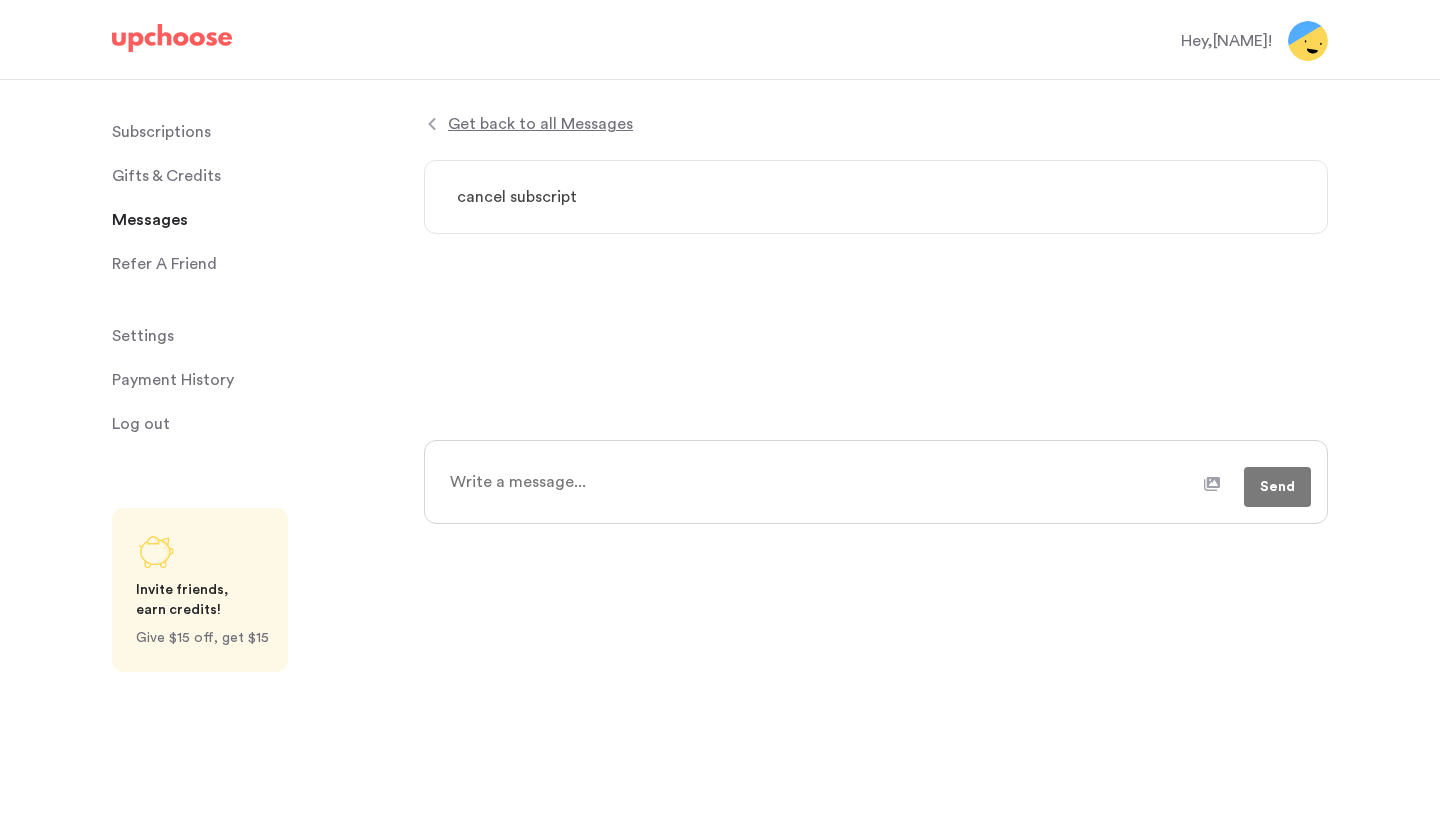 type on "x" 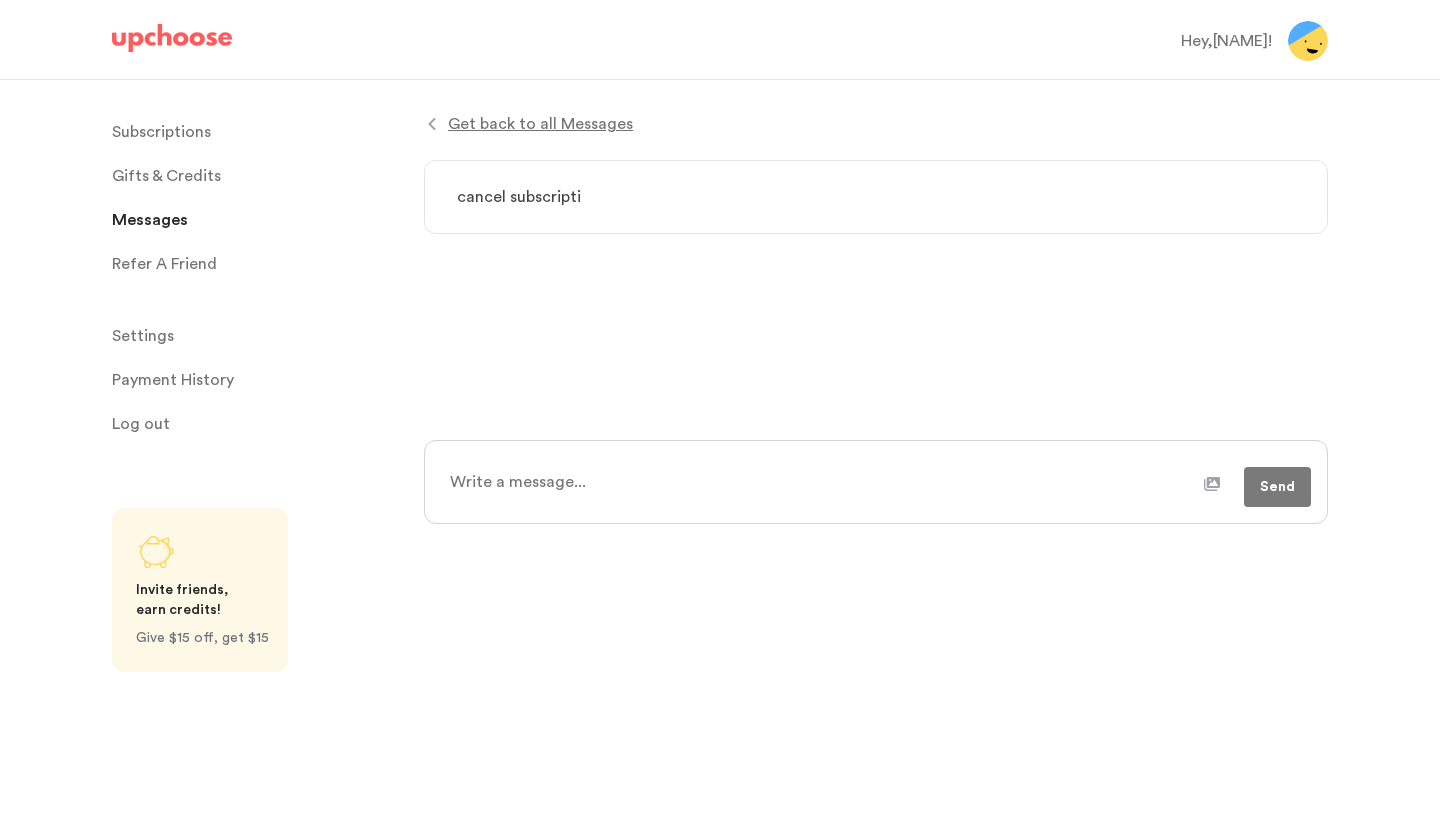 type on "x" 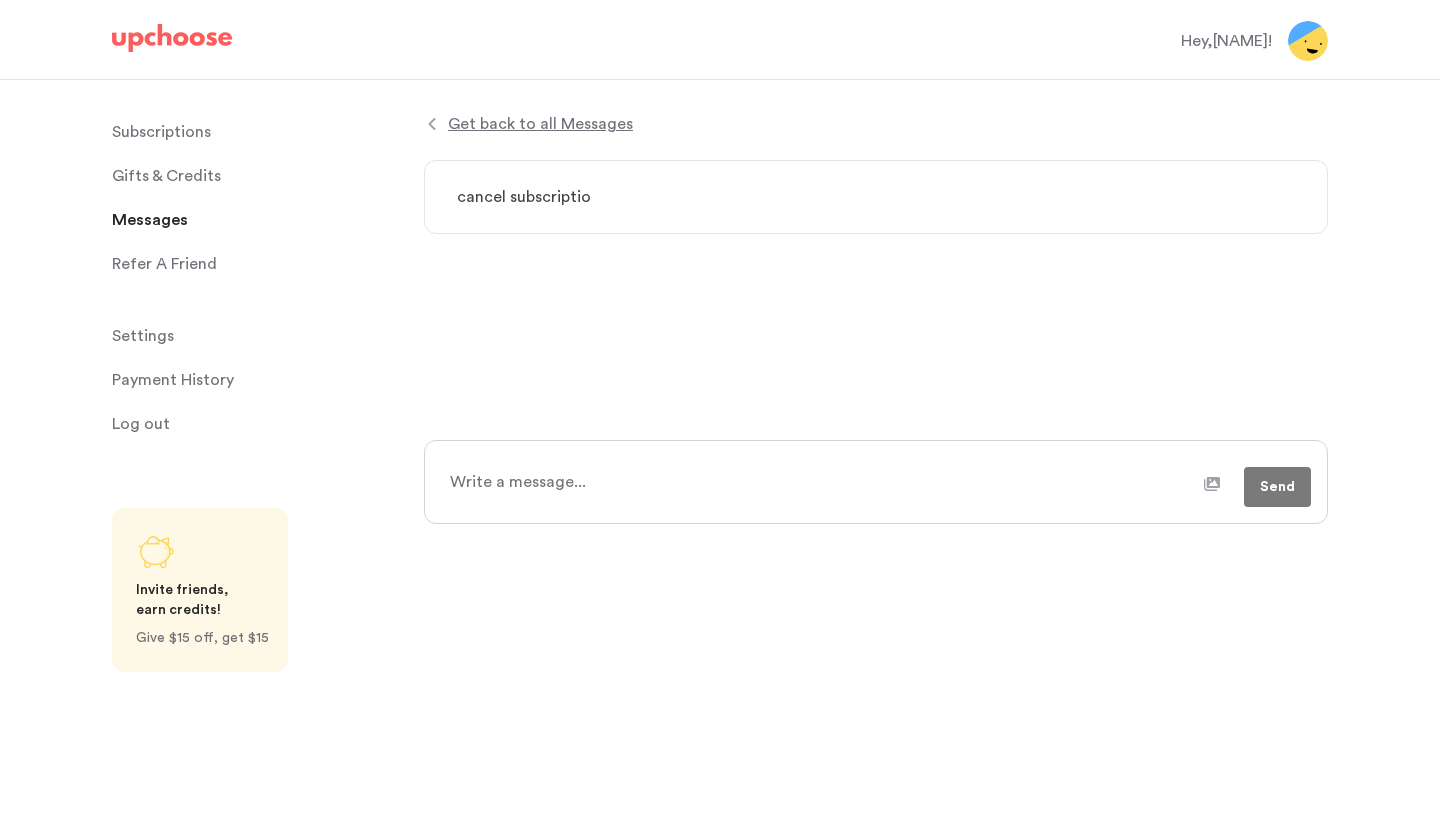 type on "x" 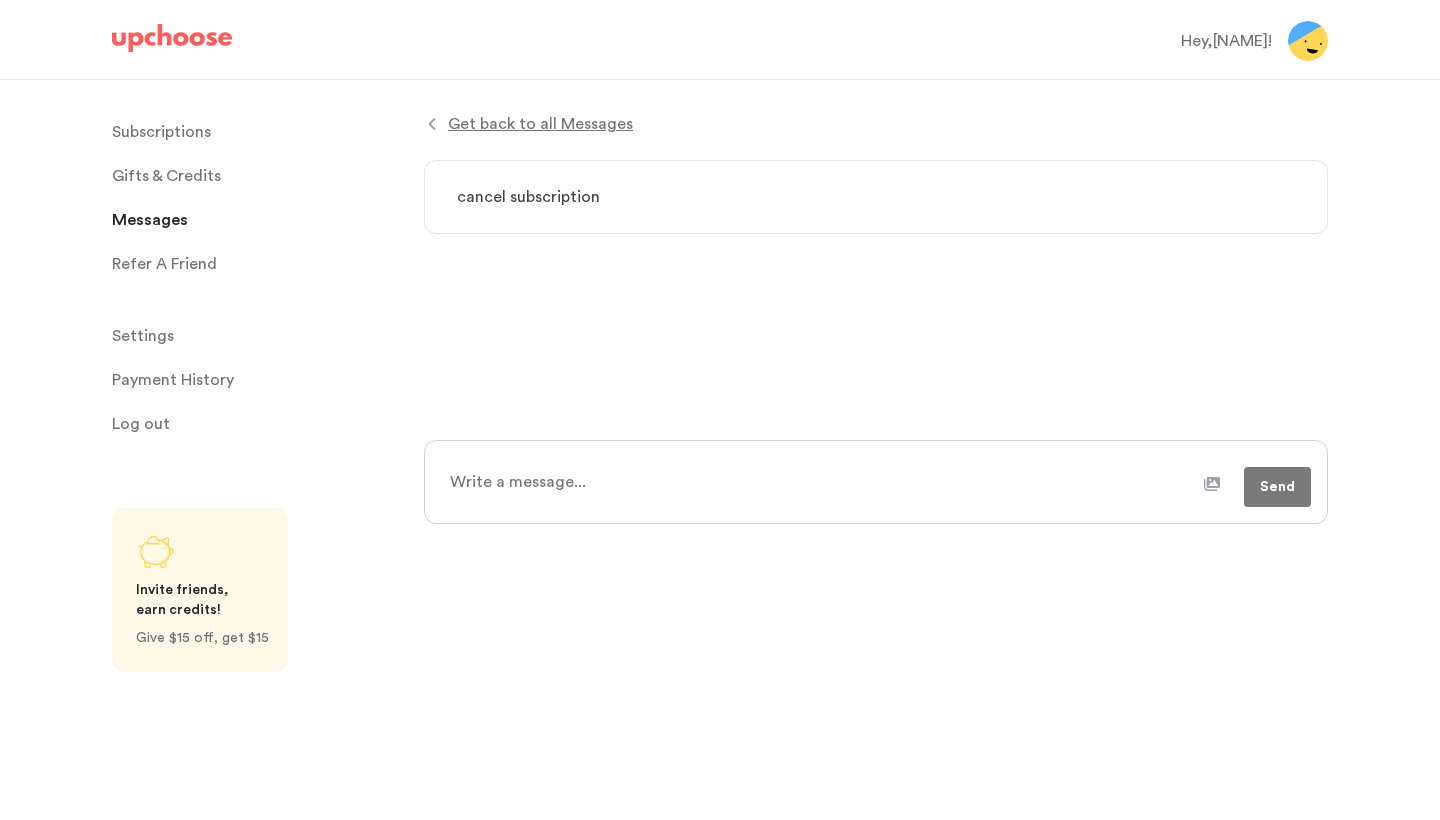 type on "cancel subscription" 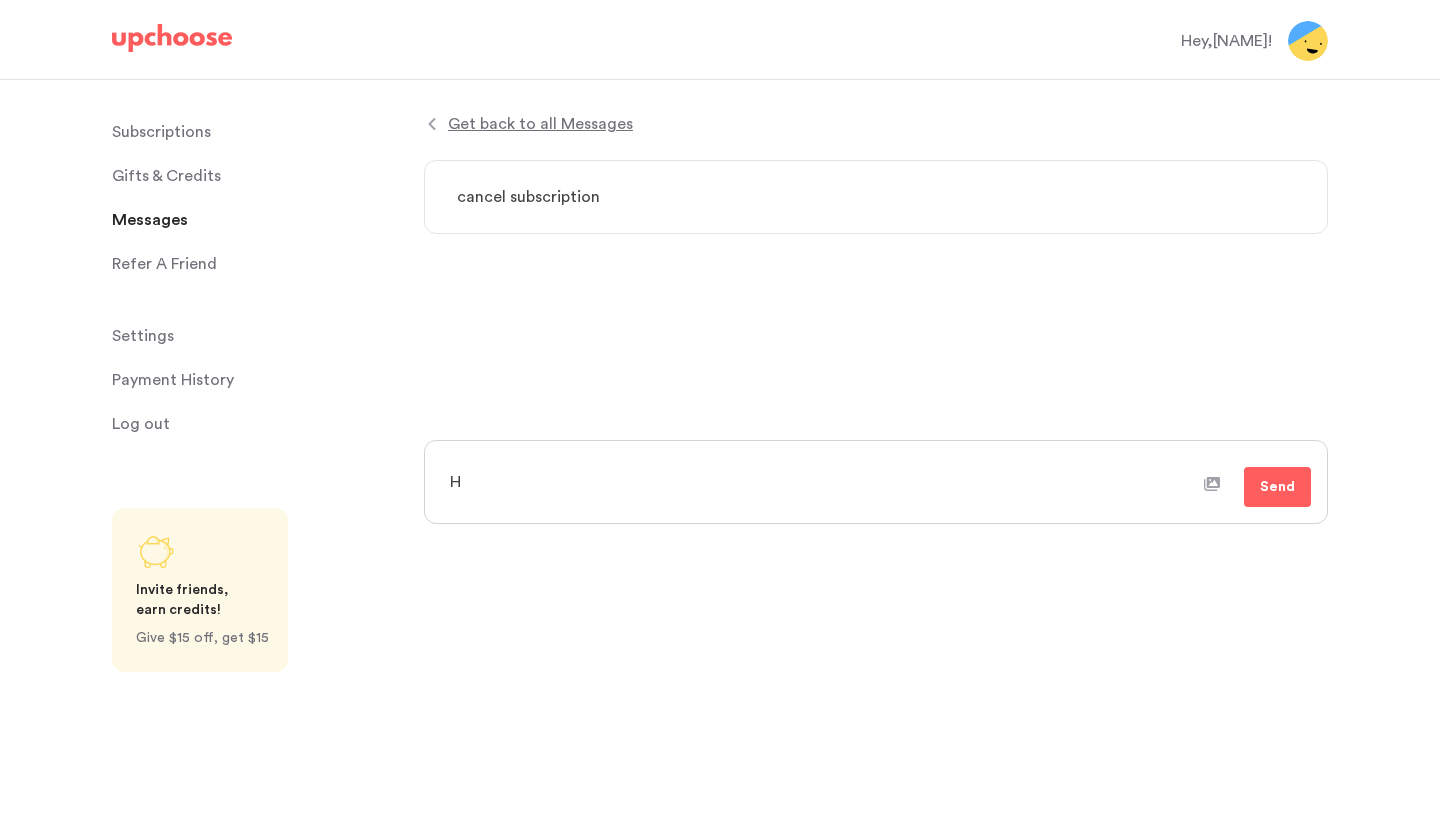 type on "x" 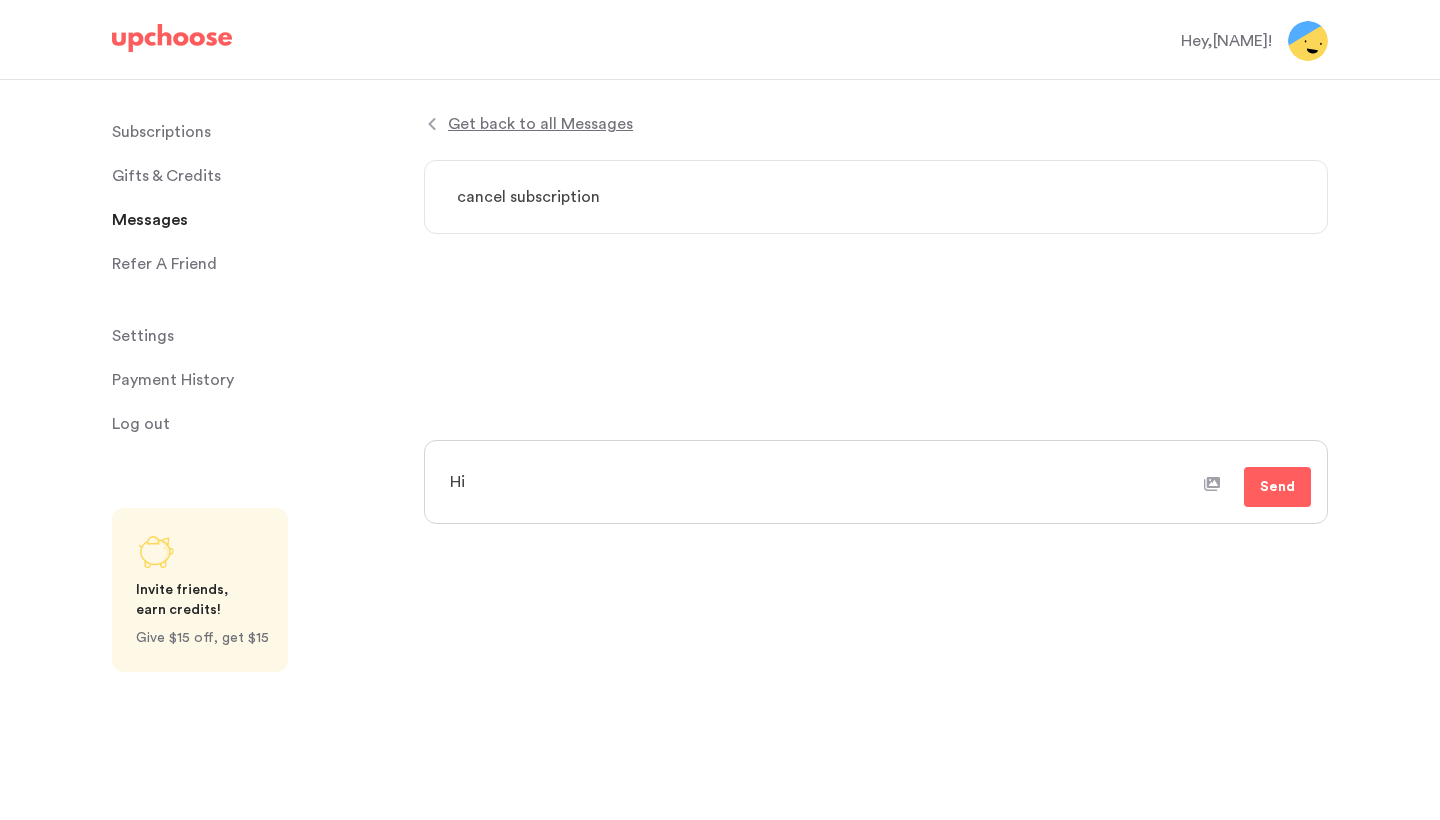 type on "x" 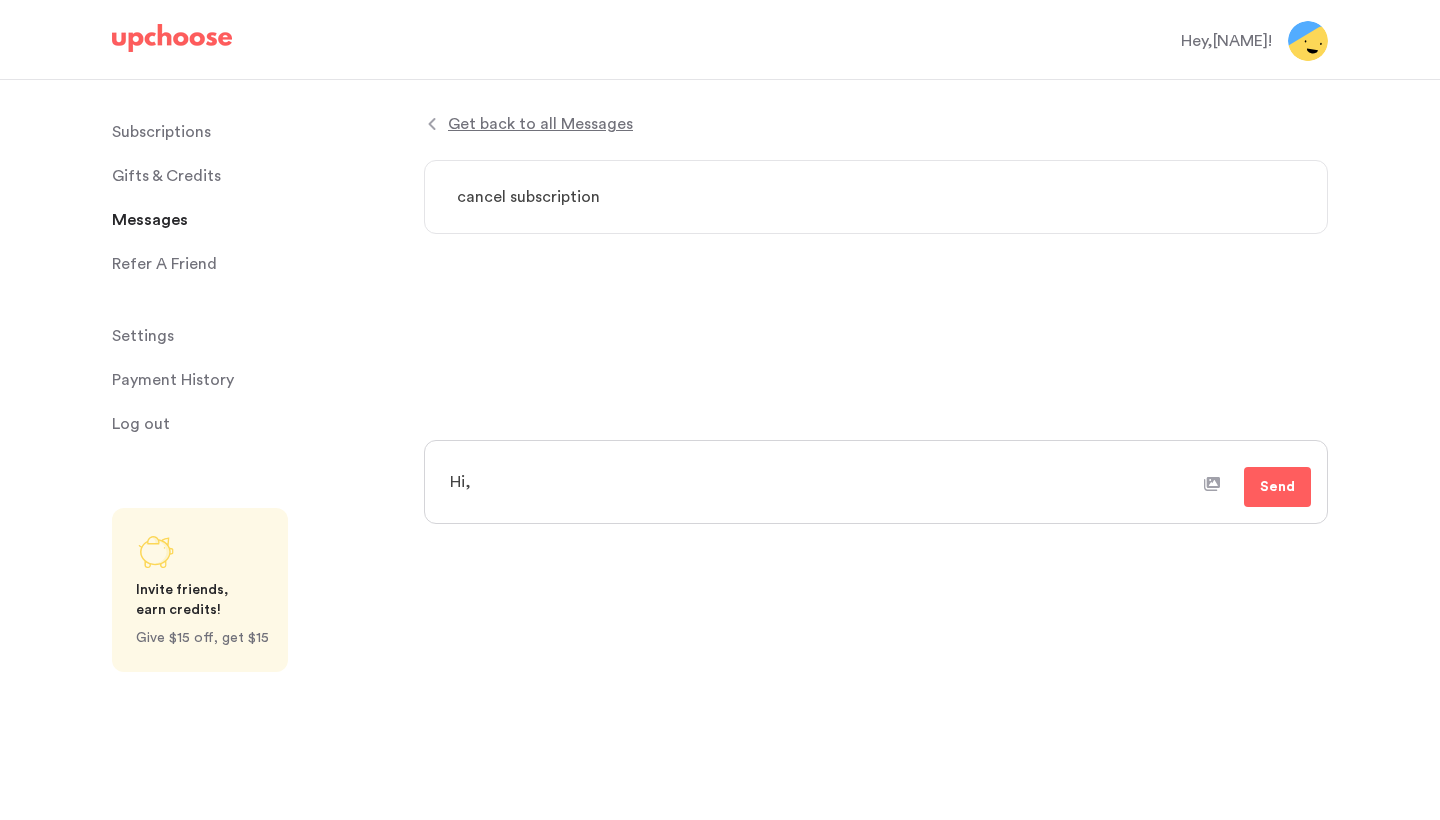 type on "x" 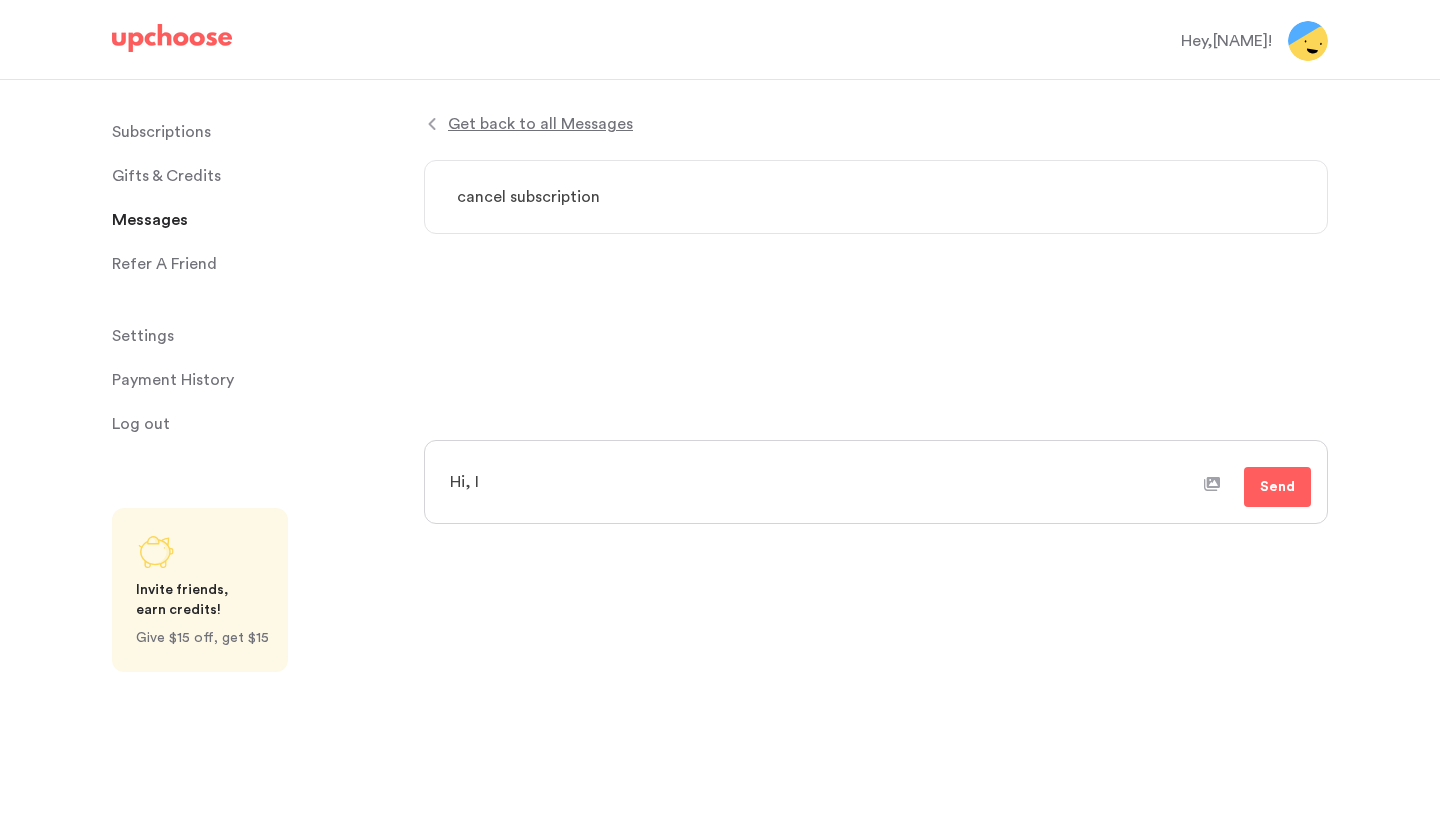 type on "x" 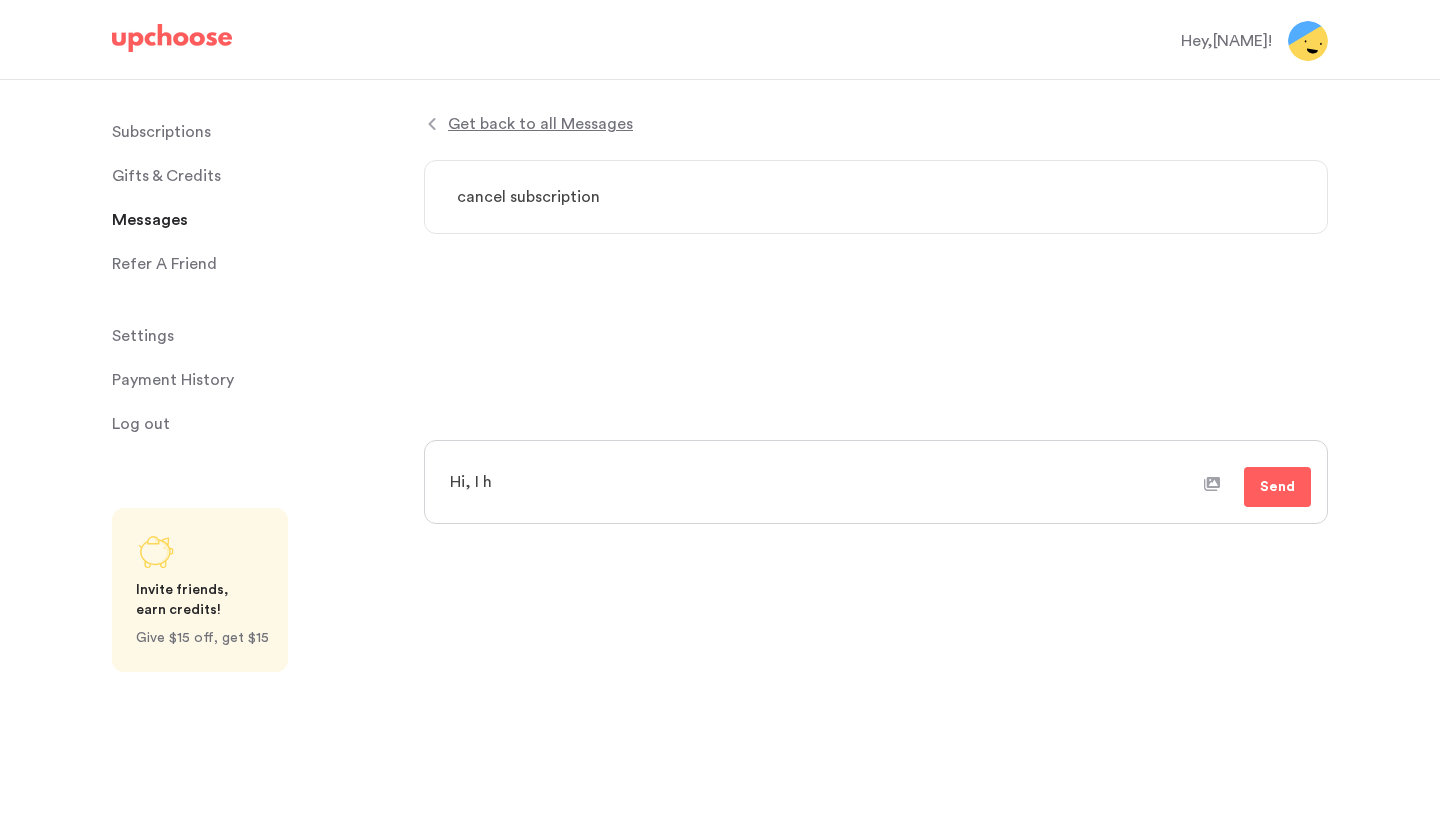 type on "x" 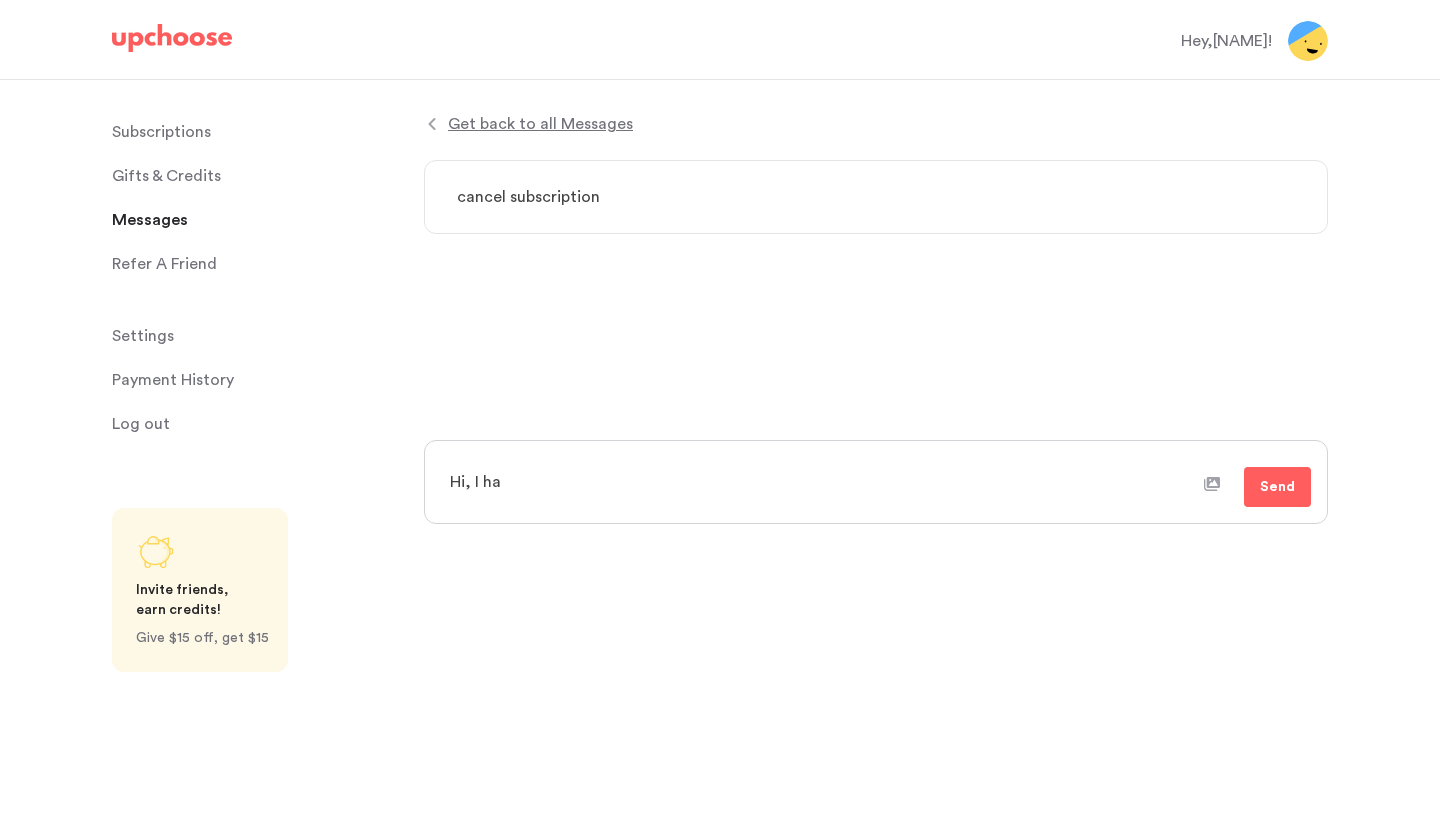 type on "x" 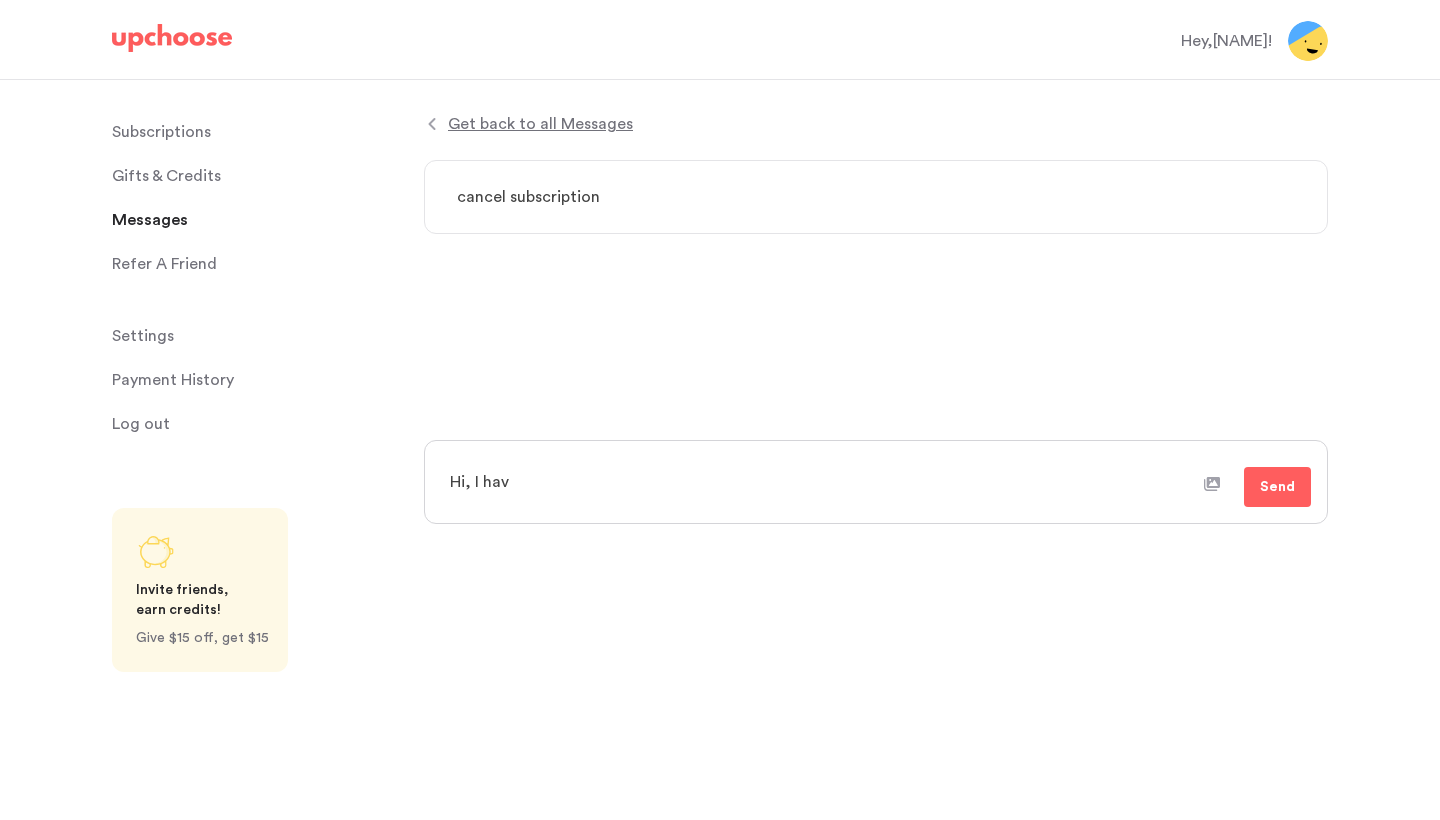 type on "x" 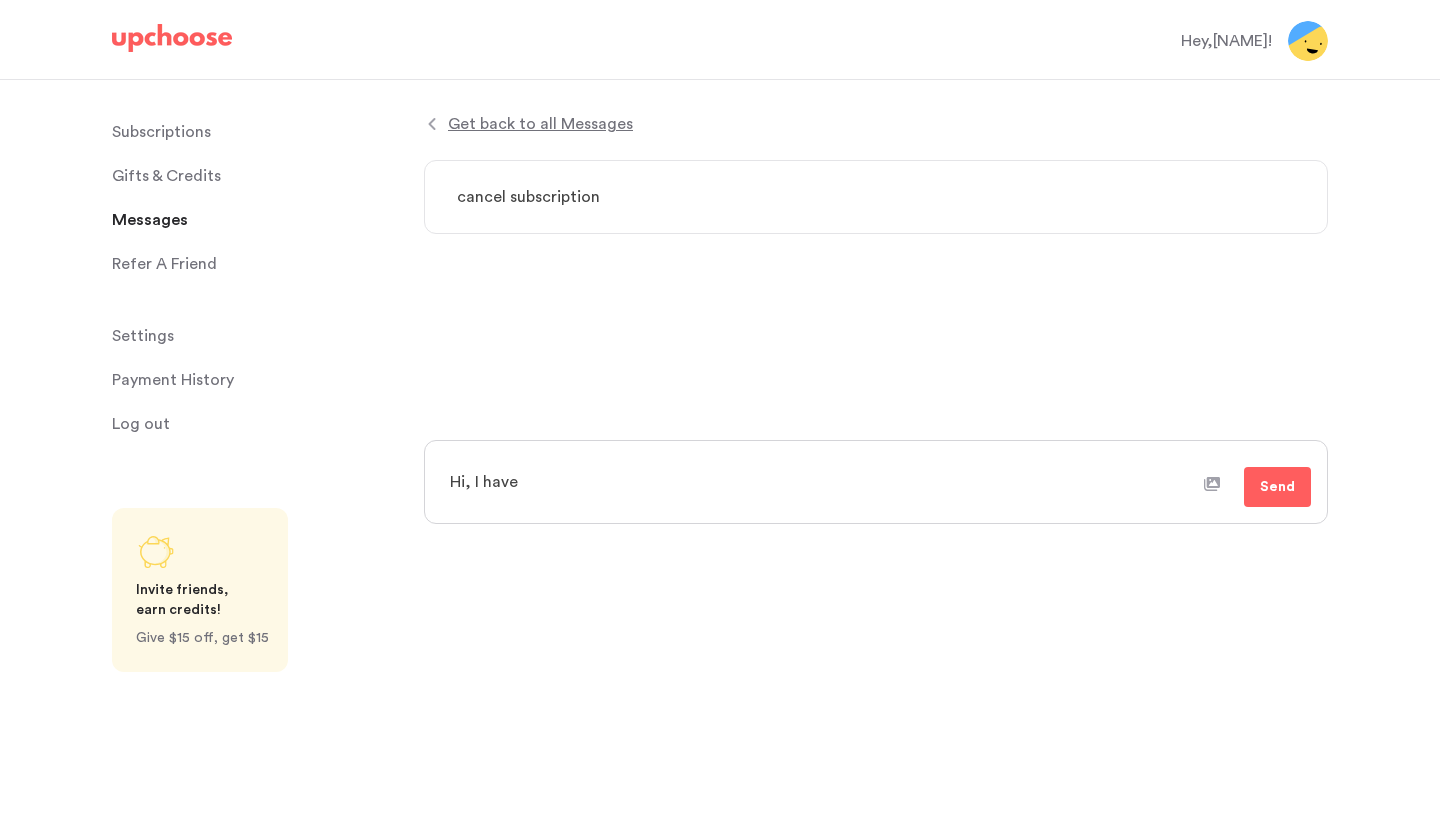 type on "x" 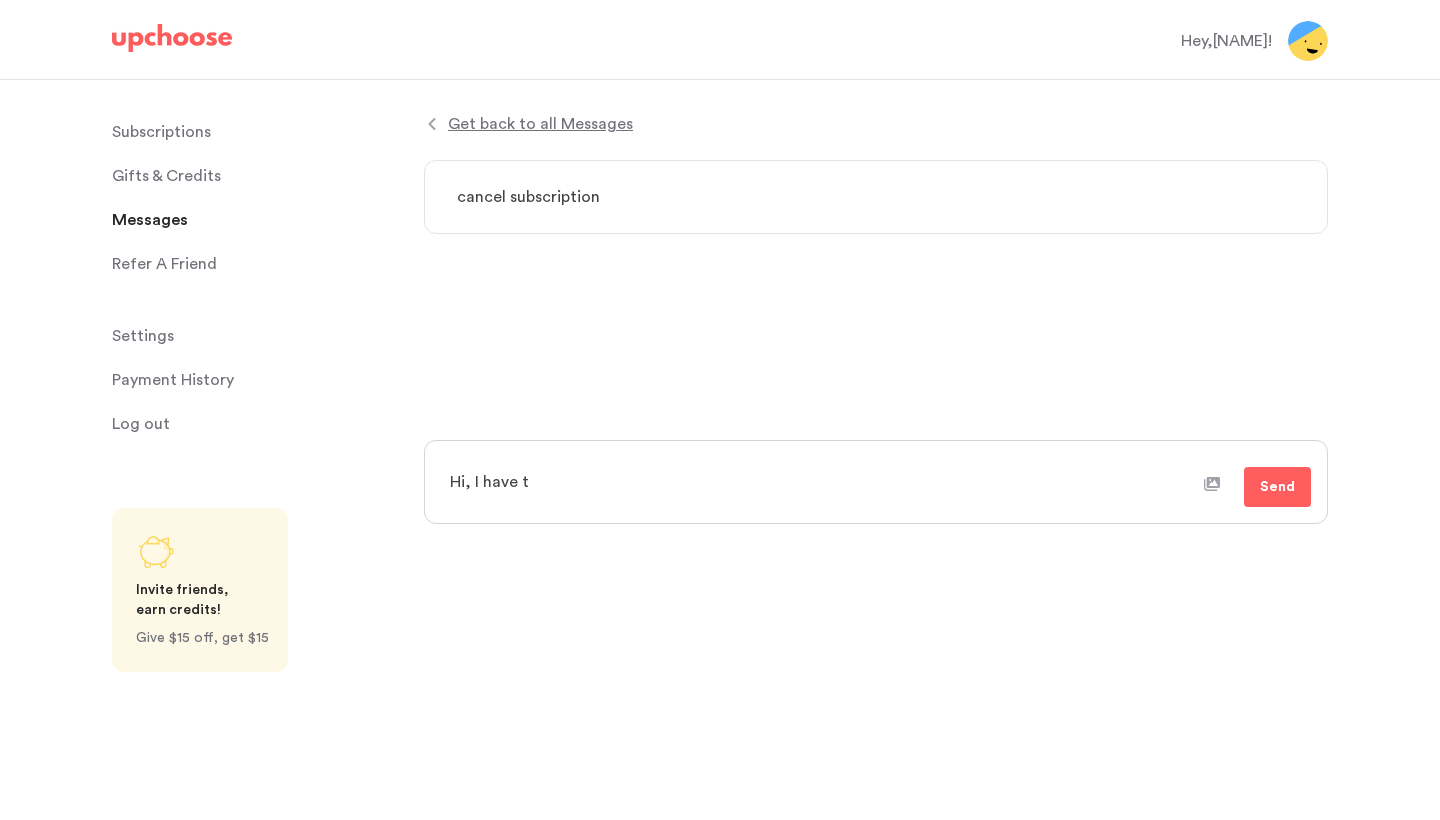type on "x" 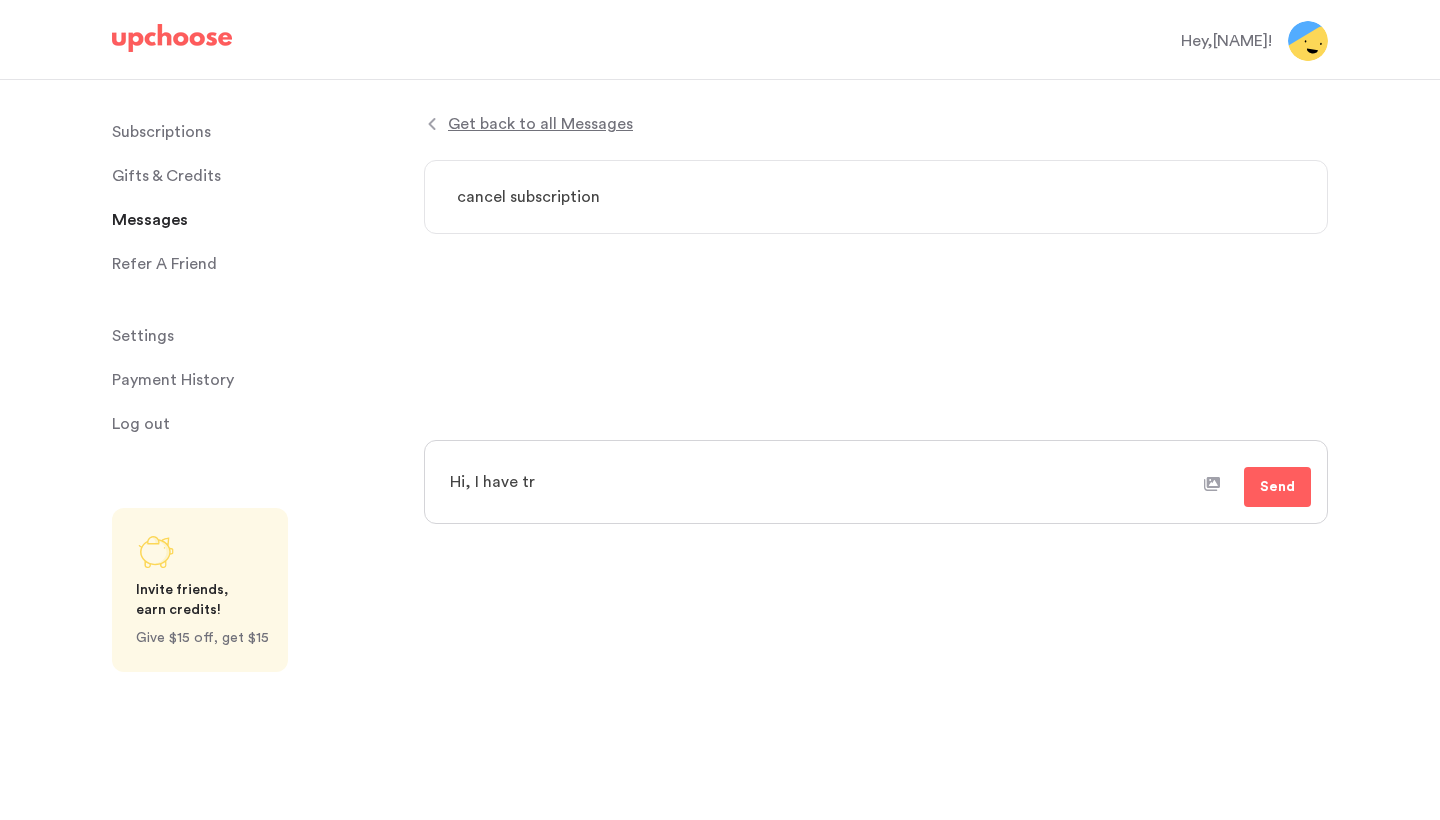 type on "x" 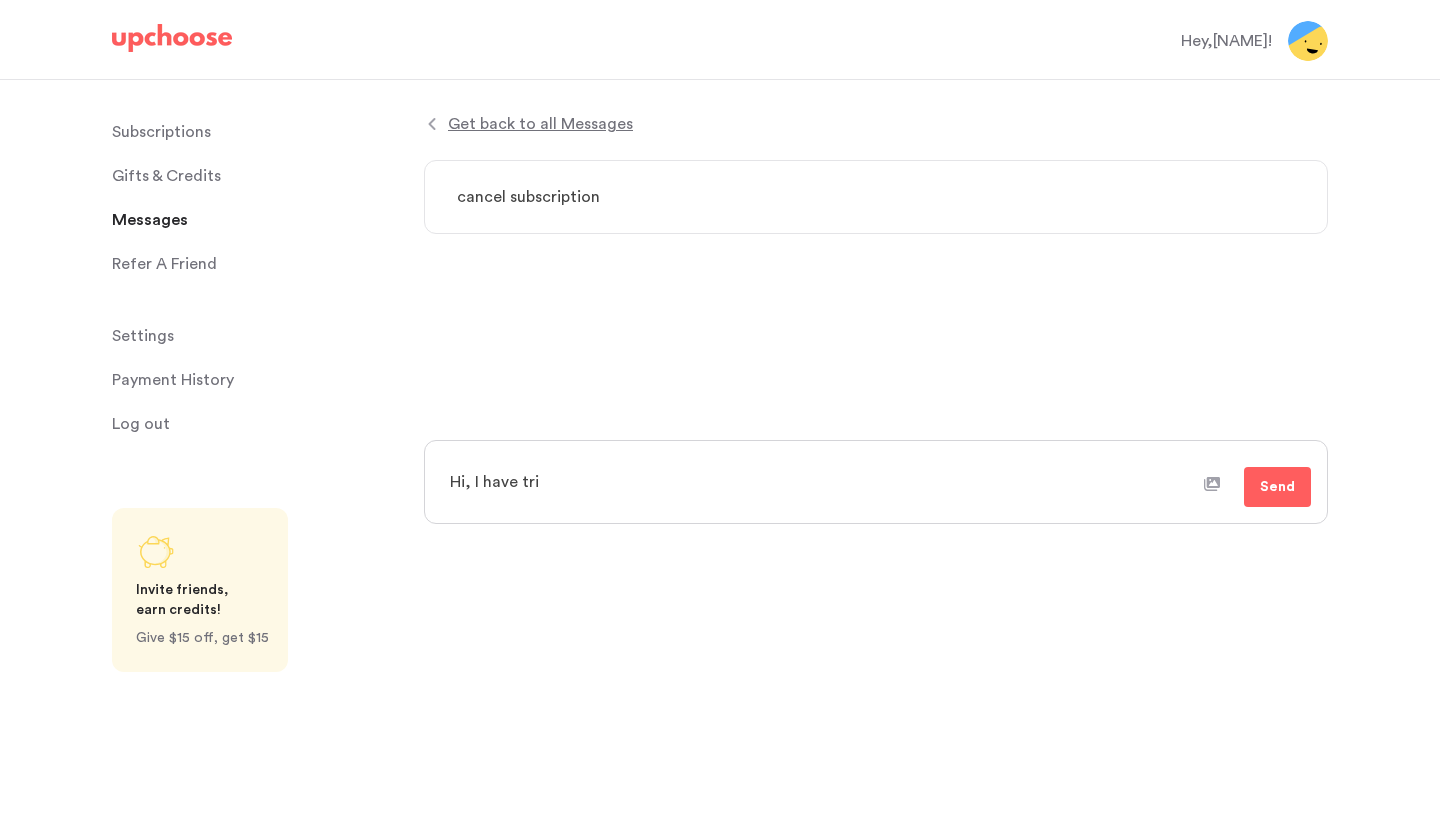 type on "x" 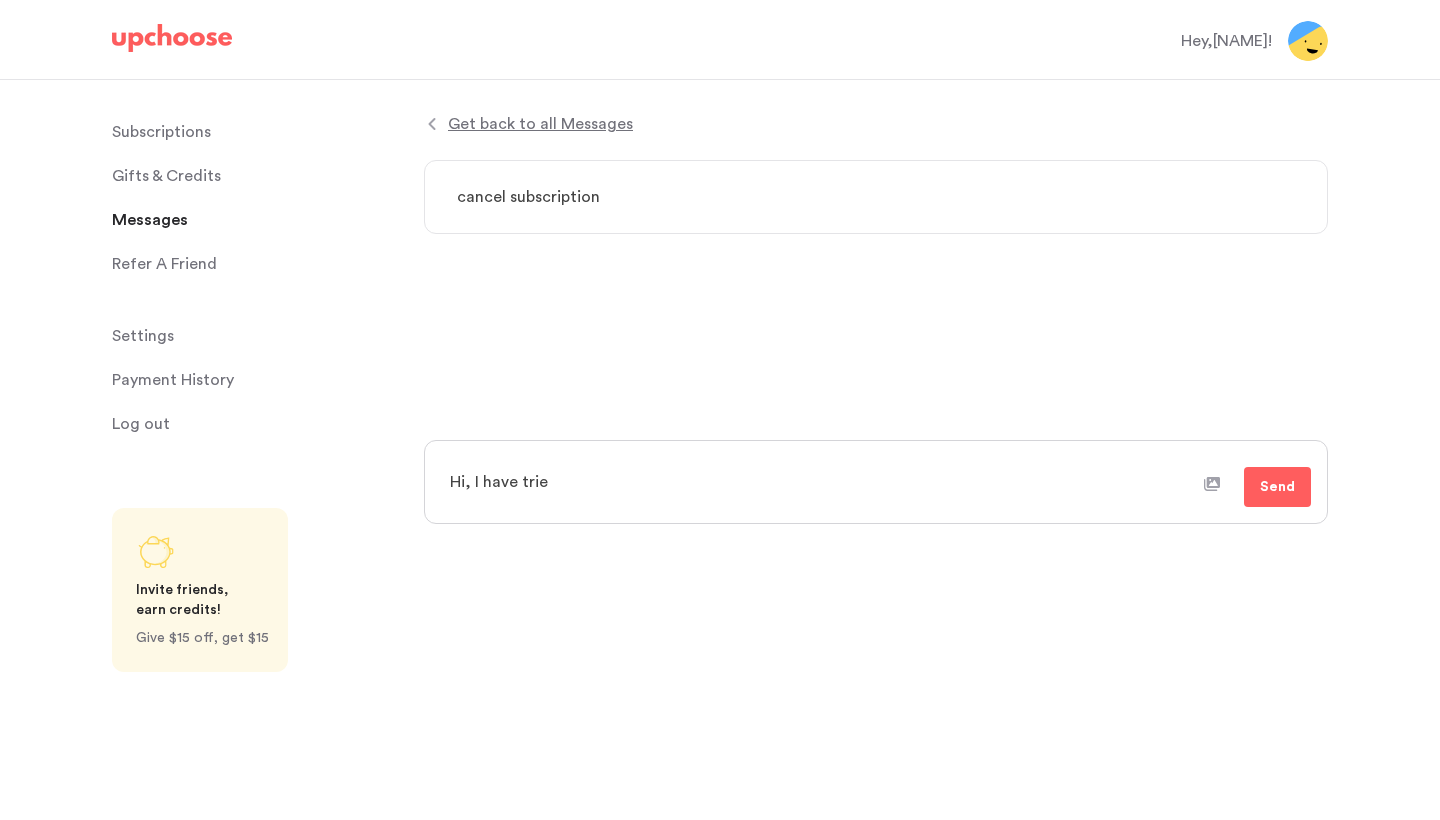 type on "x" 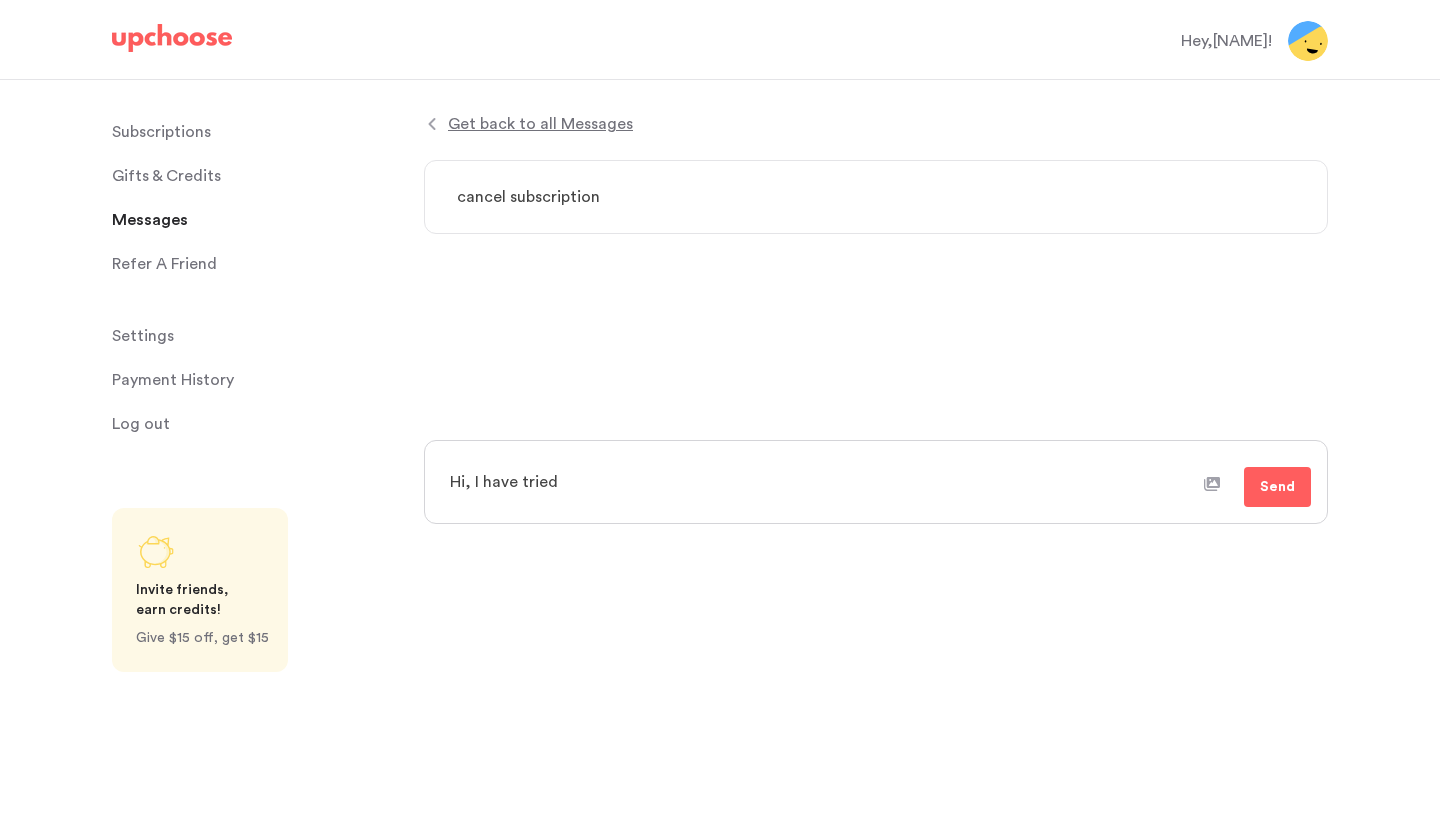 type on "x" 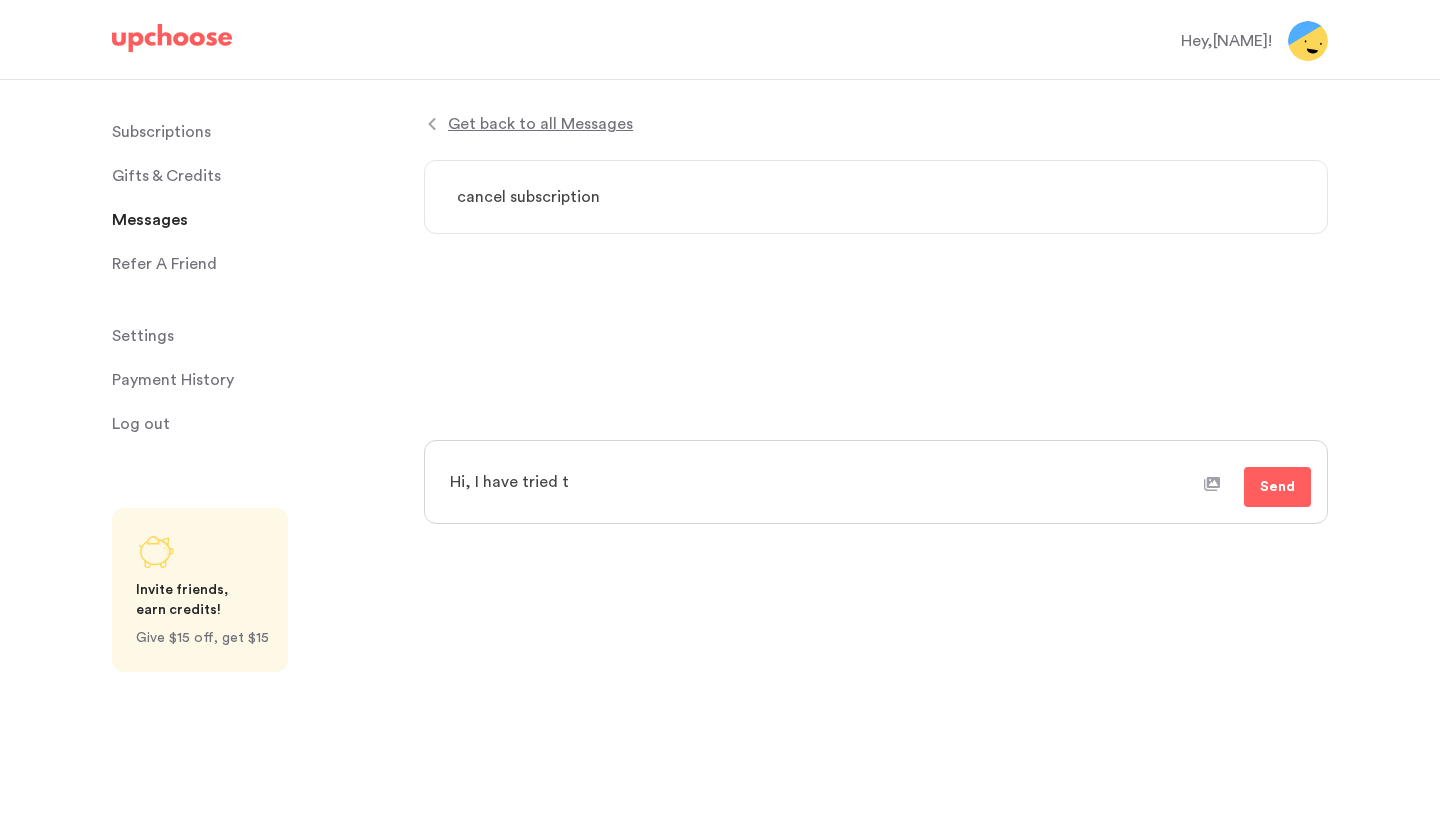 type on "x" 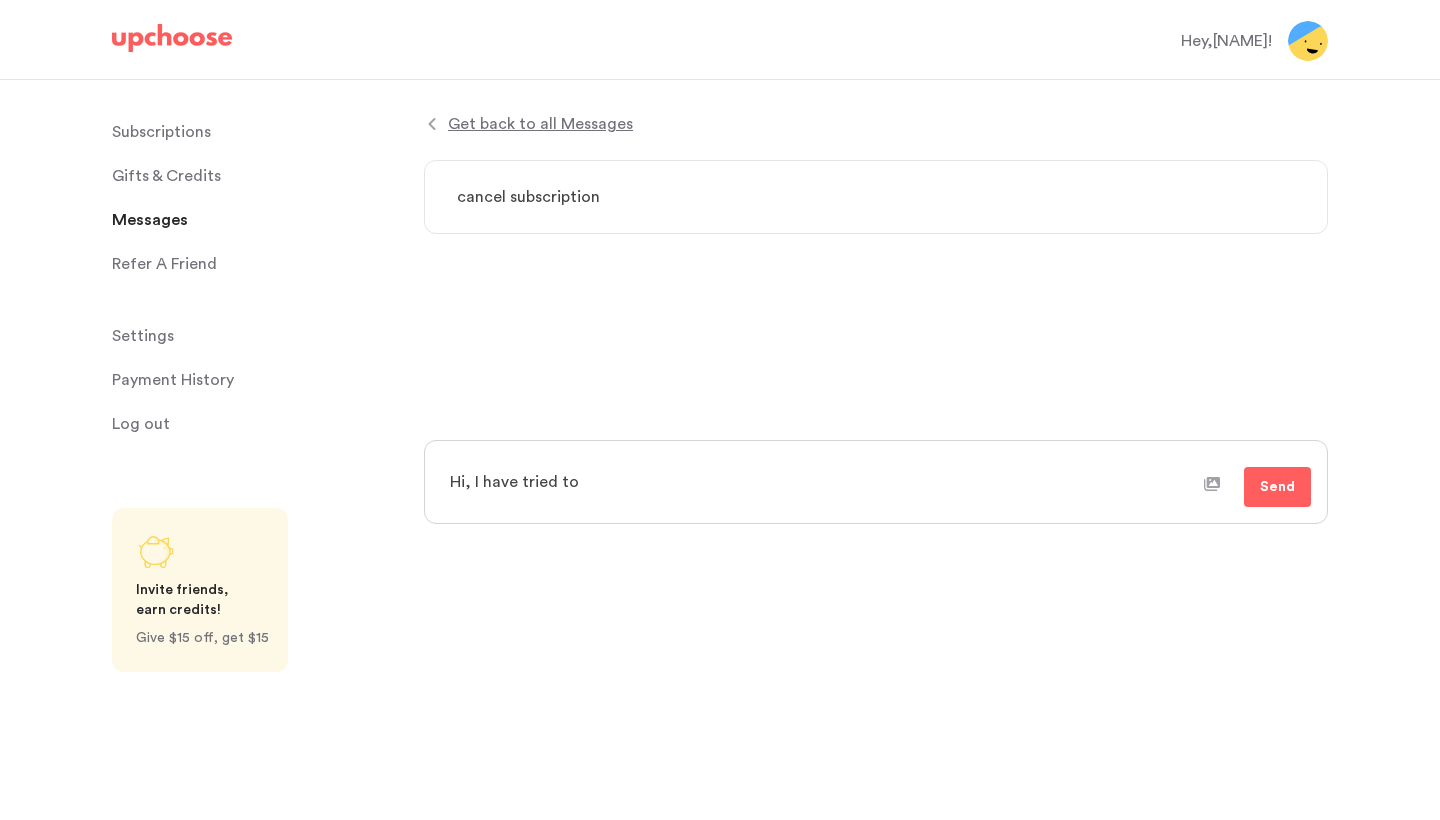 type on "x" 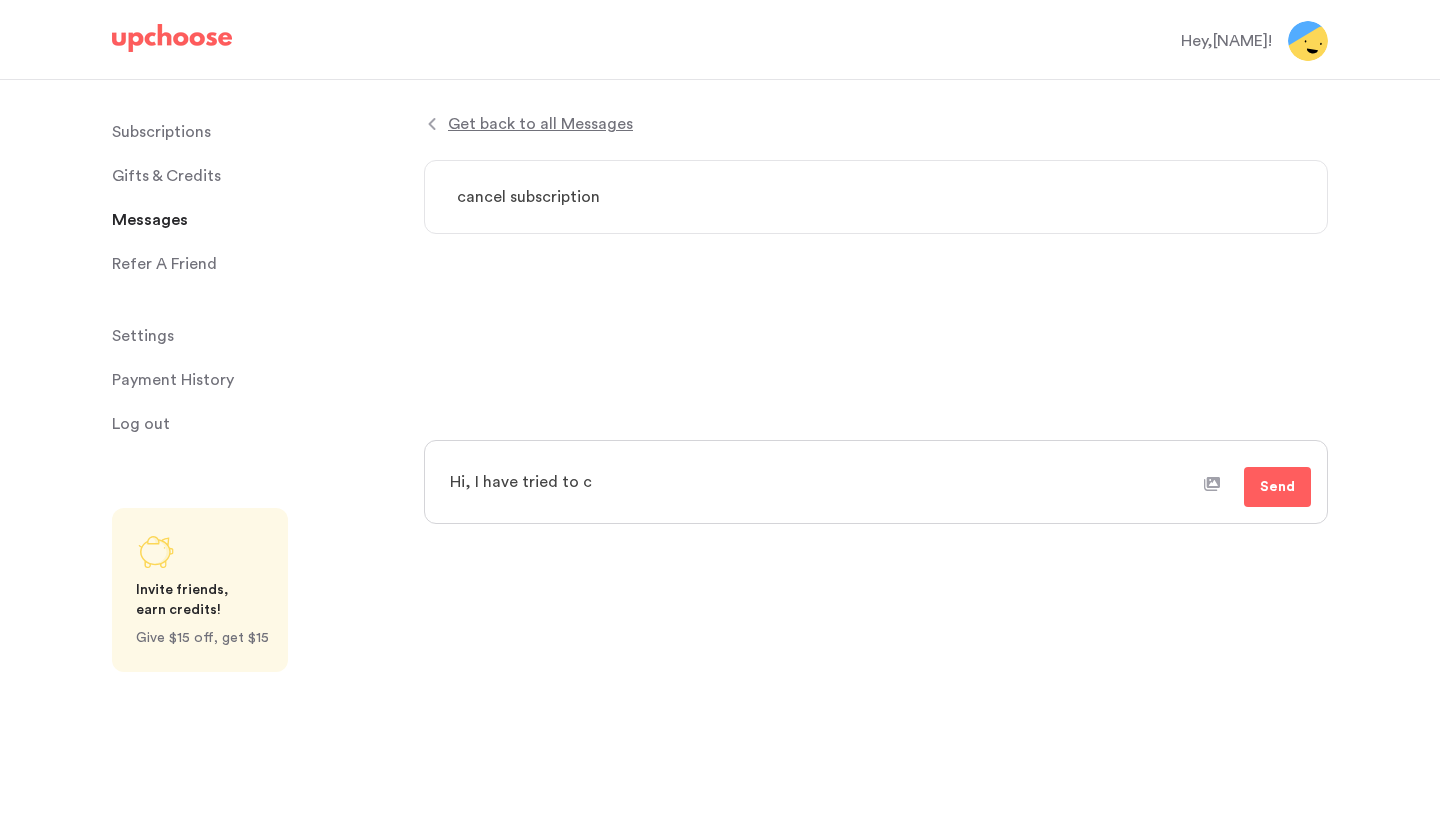 type on "x" 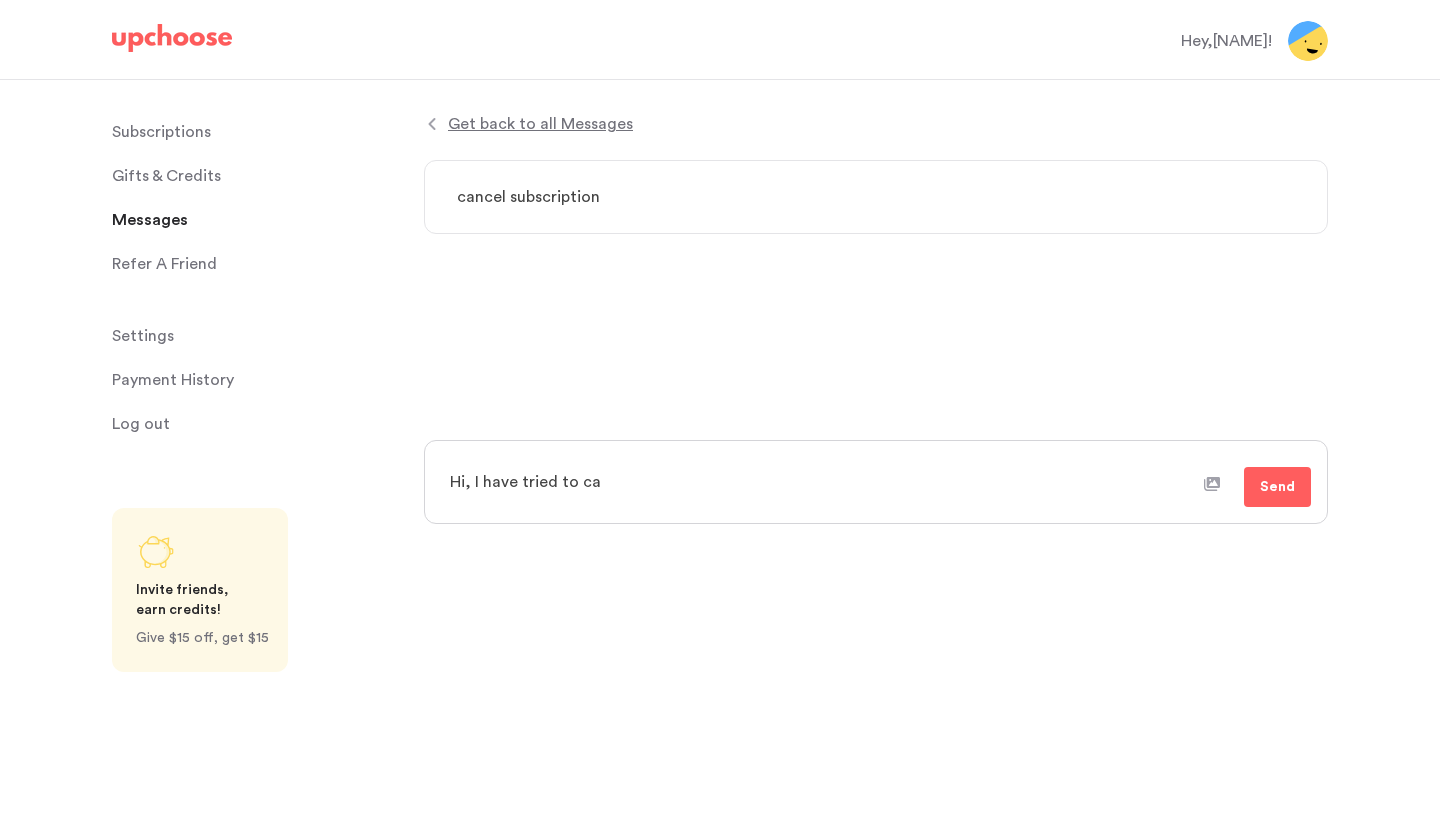 type on "x" 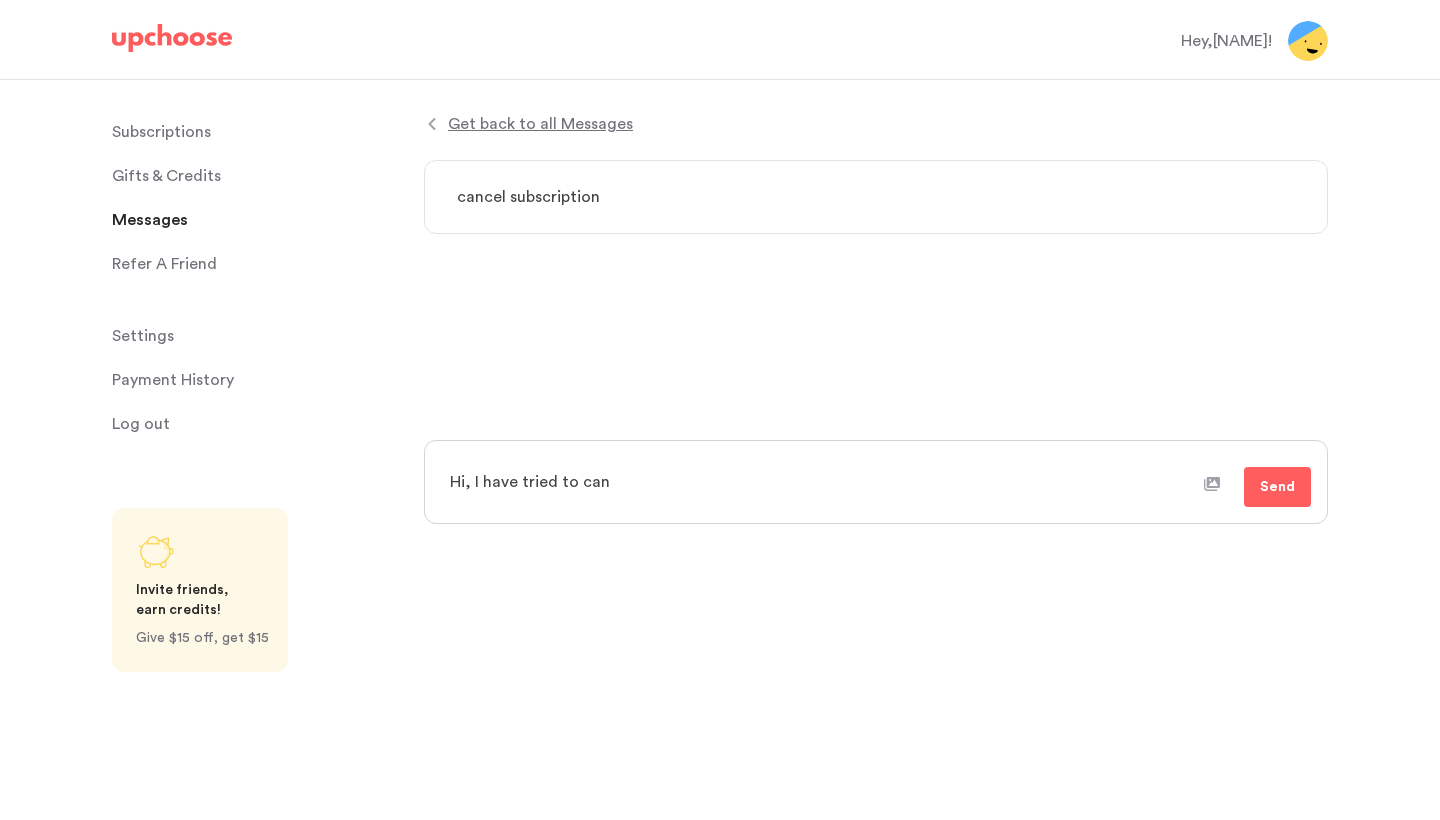 type on "x" 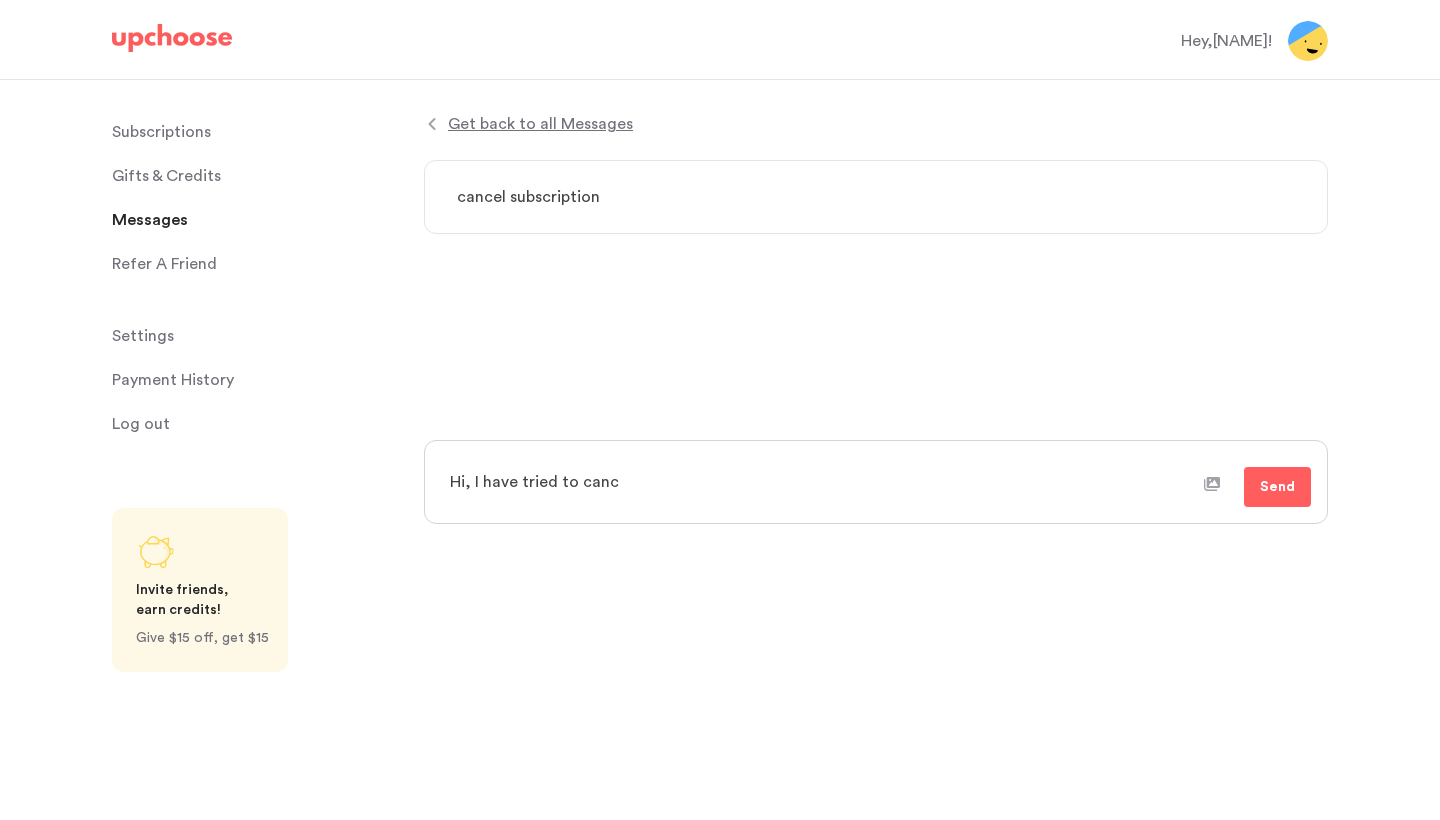 type on "x" 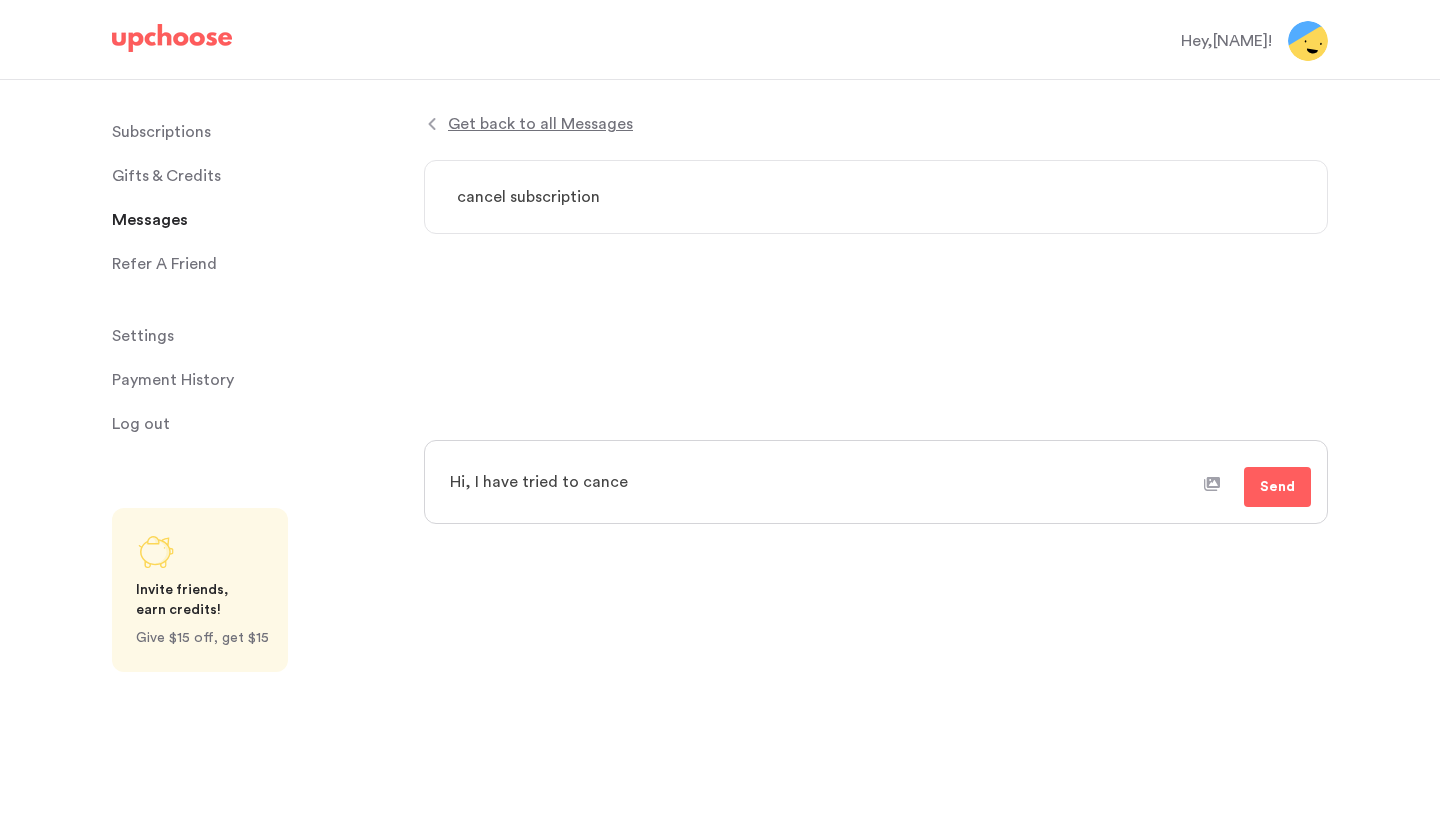 type on "x" 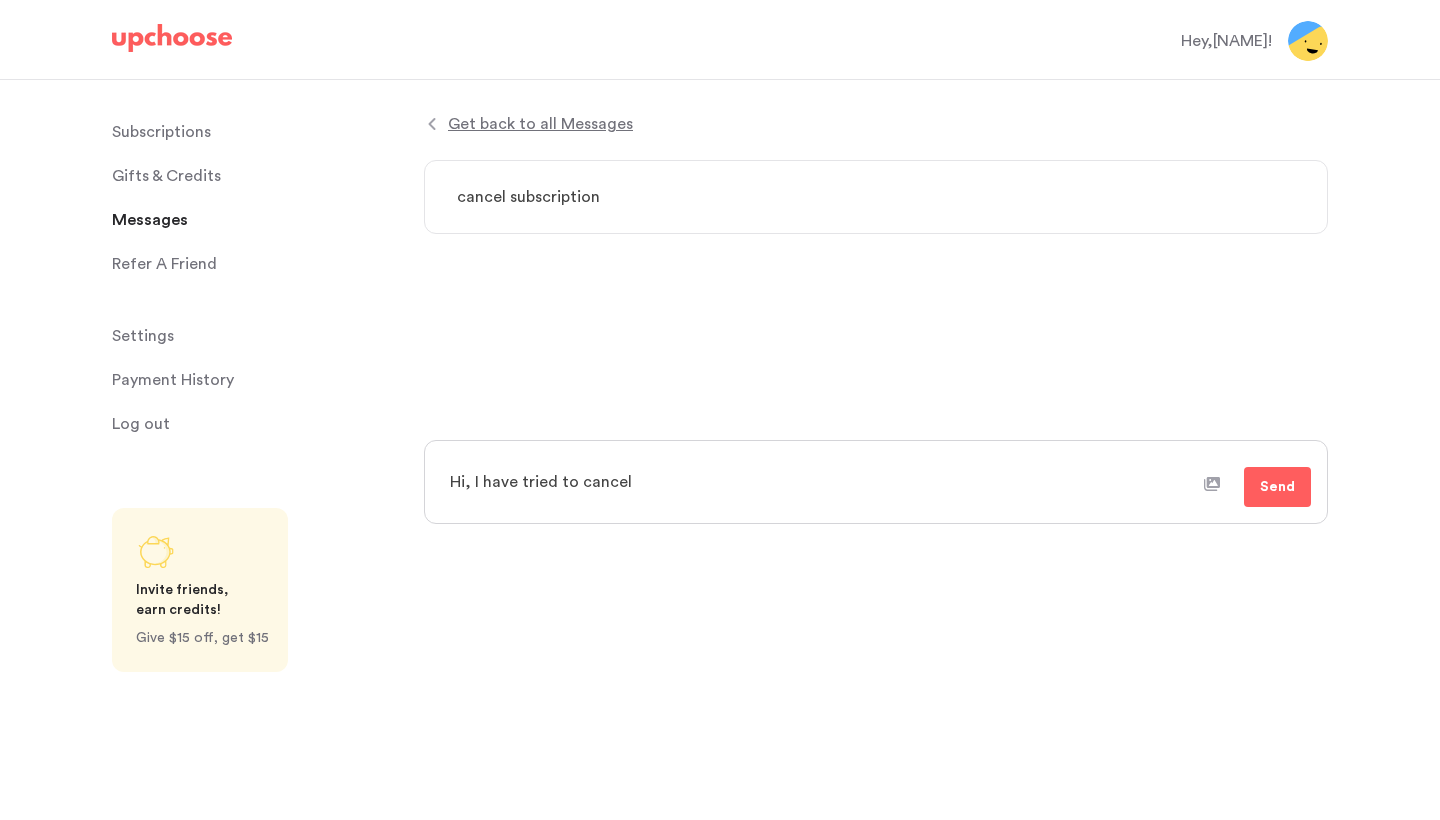 type on "x" 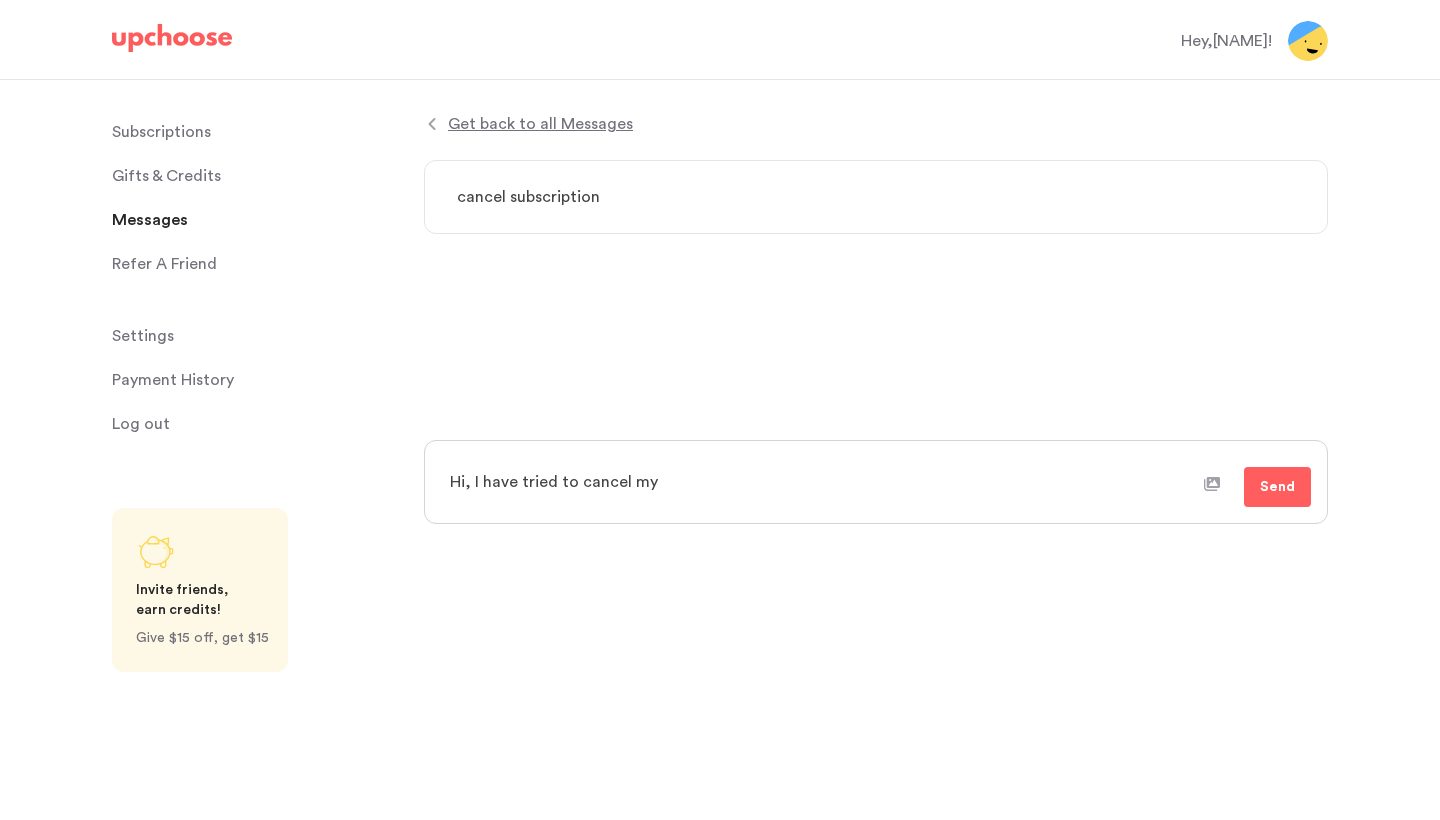 type on "x" 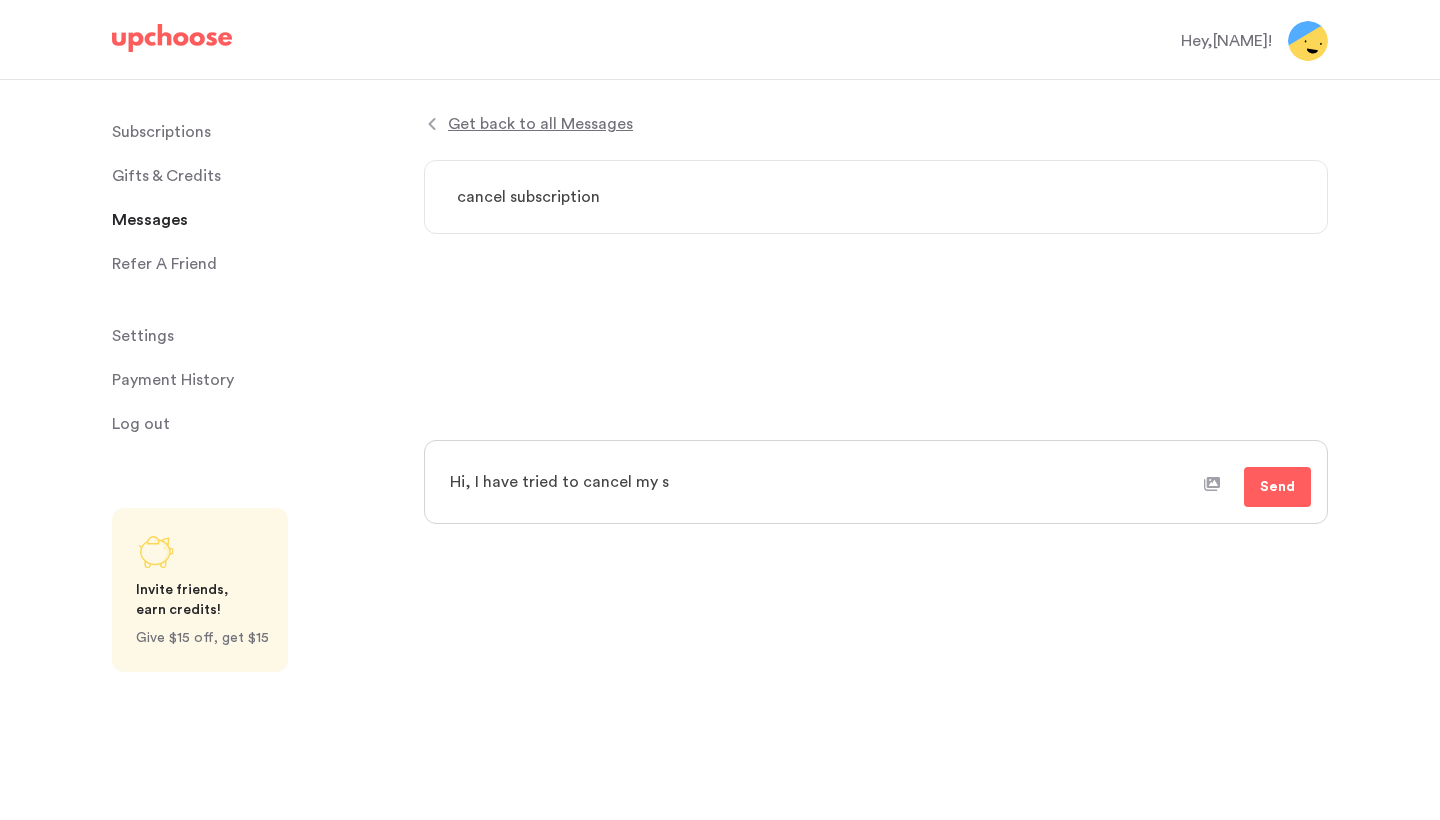 type on "x" 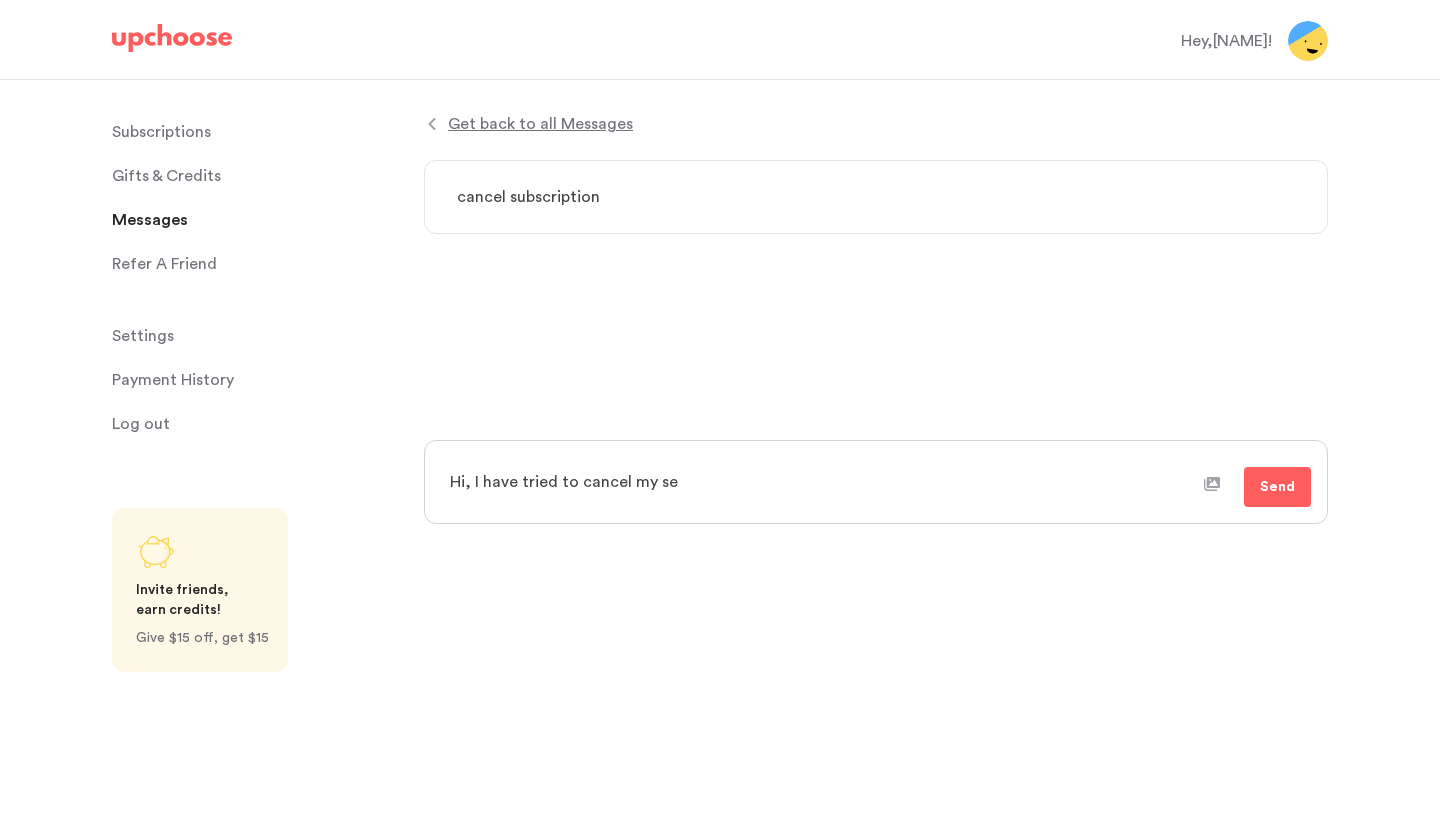 type on "x" 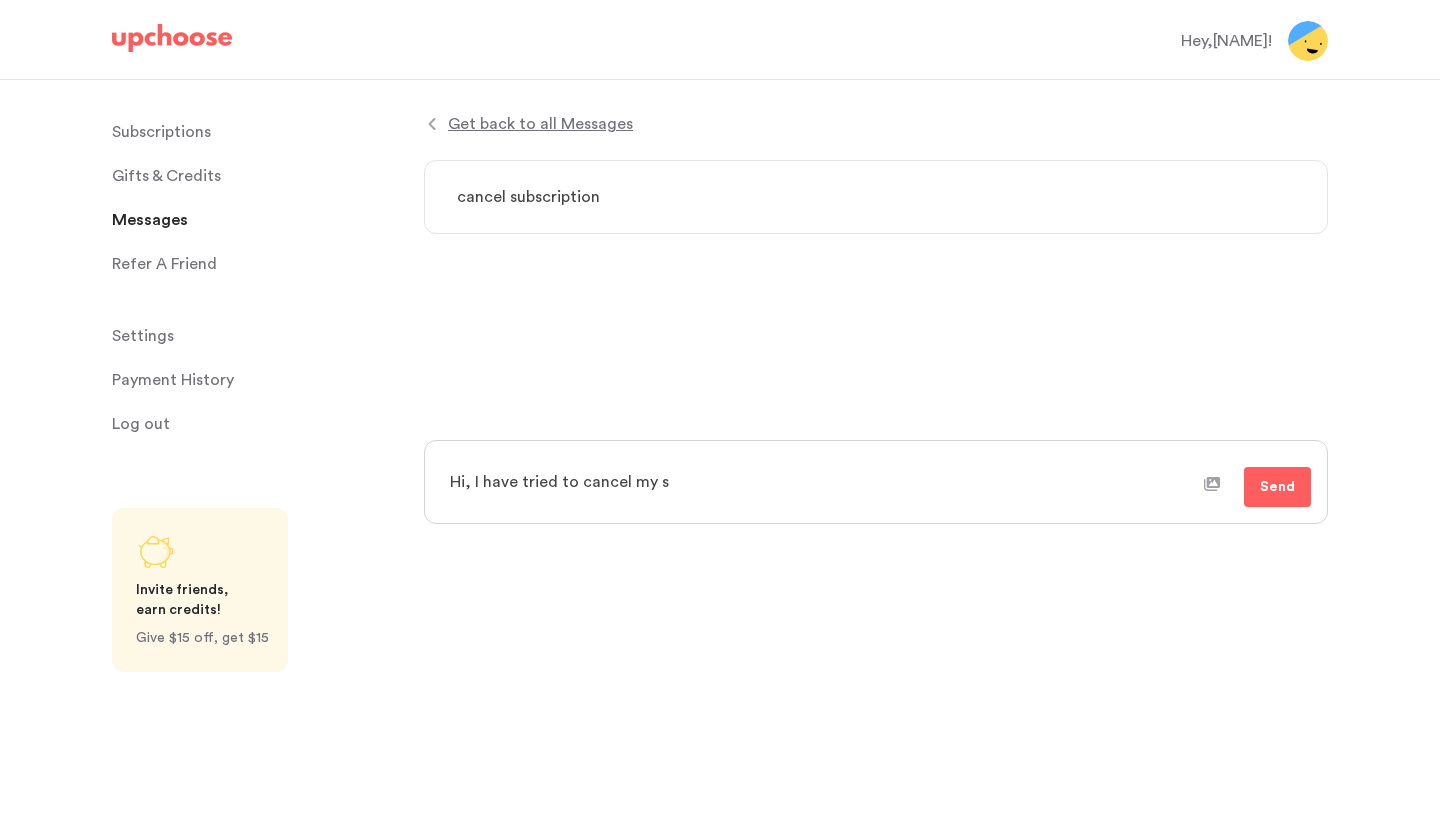 type on "x" 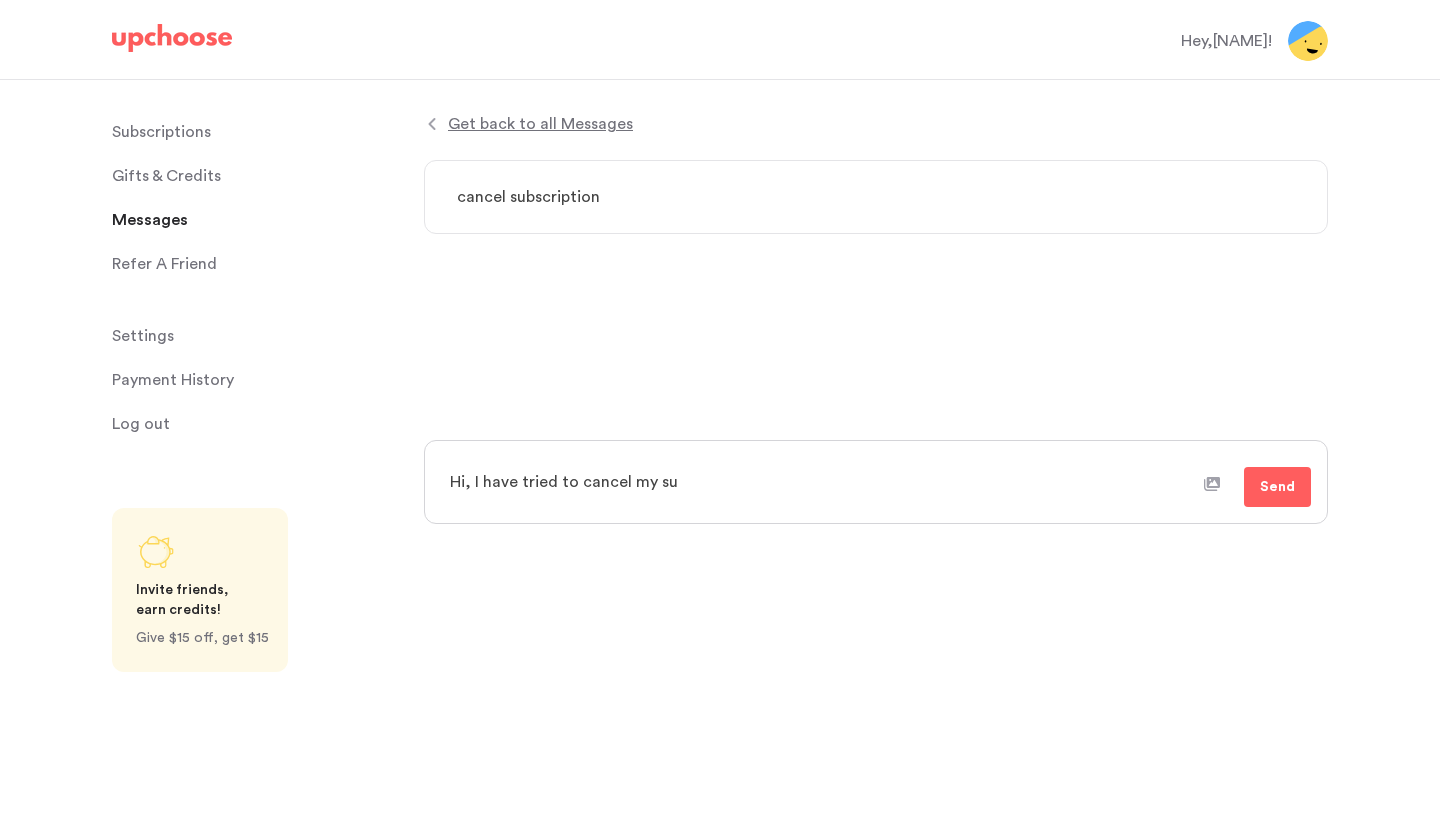 type on "x" 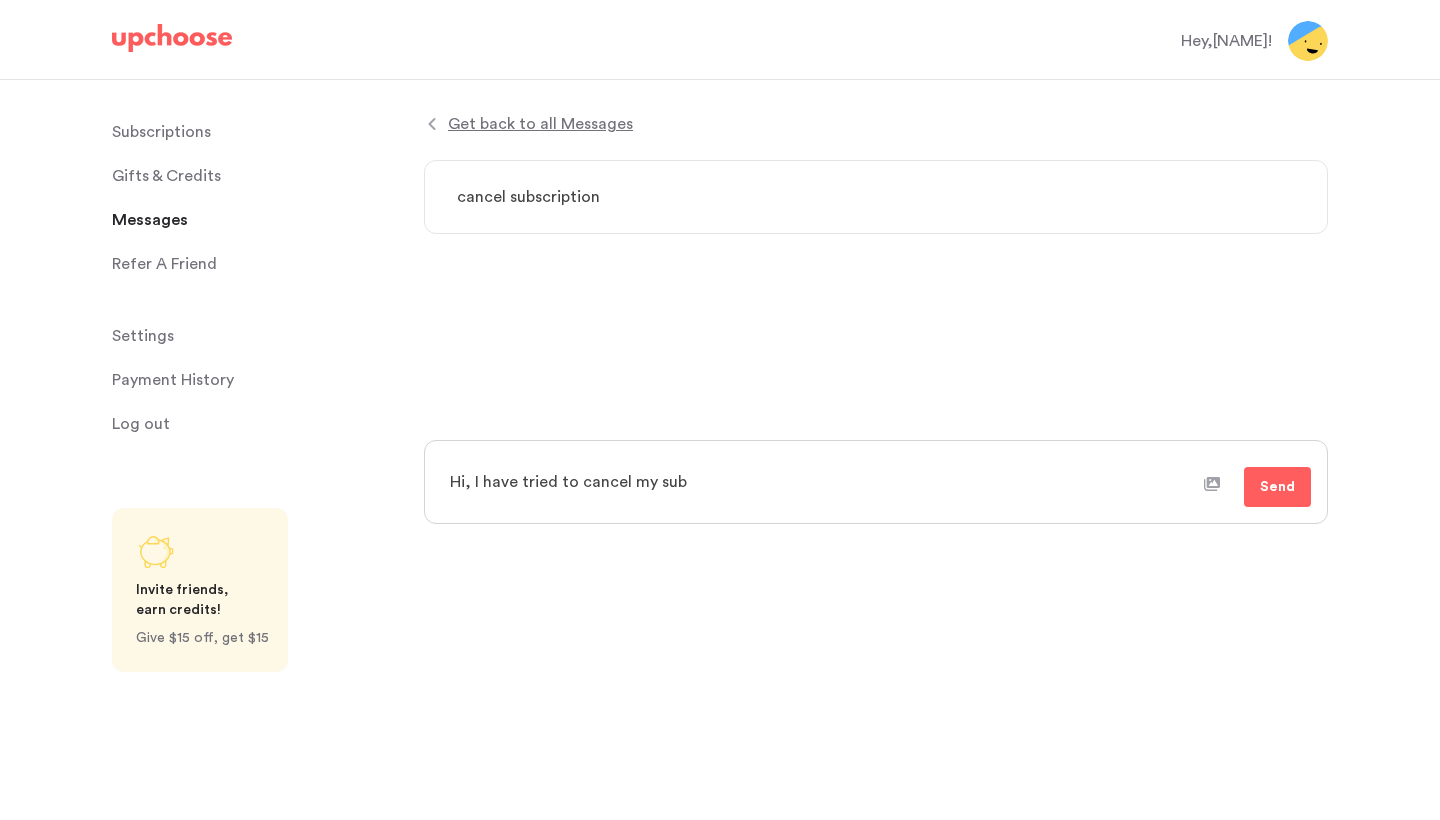 type on "x" 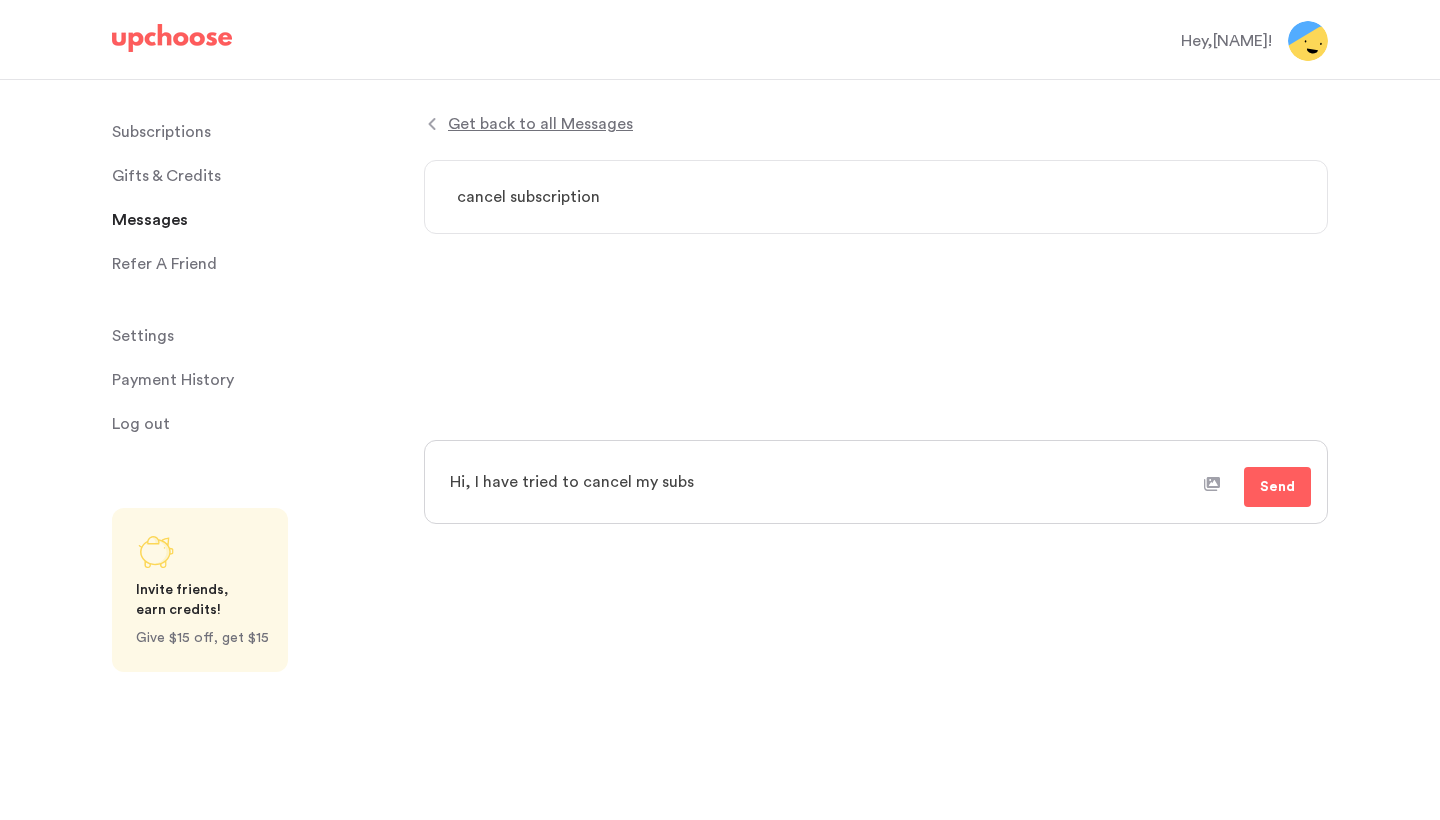 type on "x" 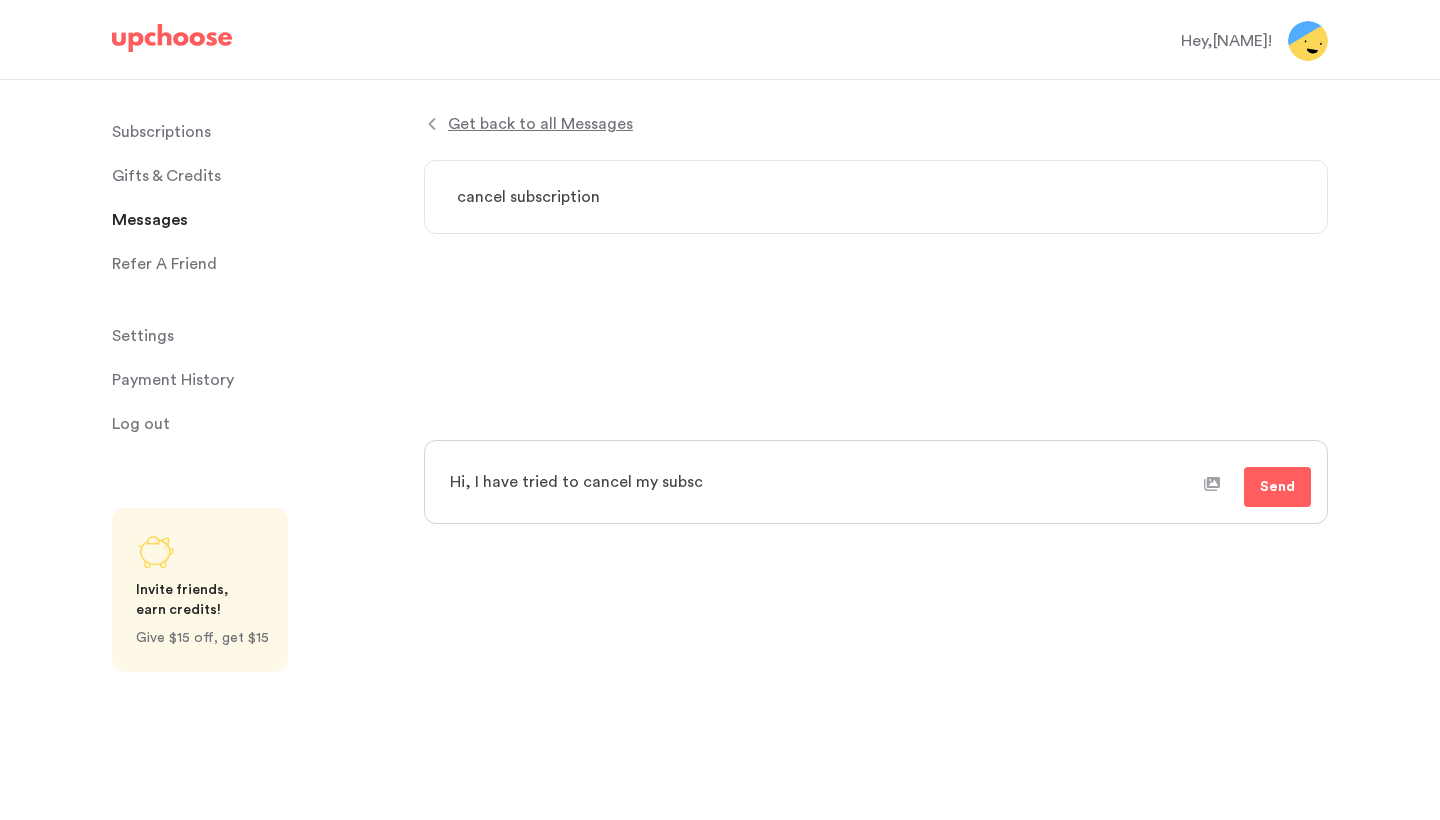 type on "x" 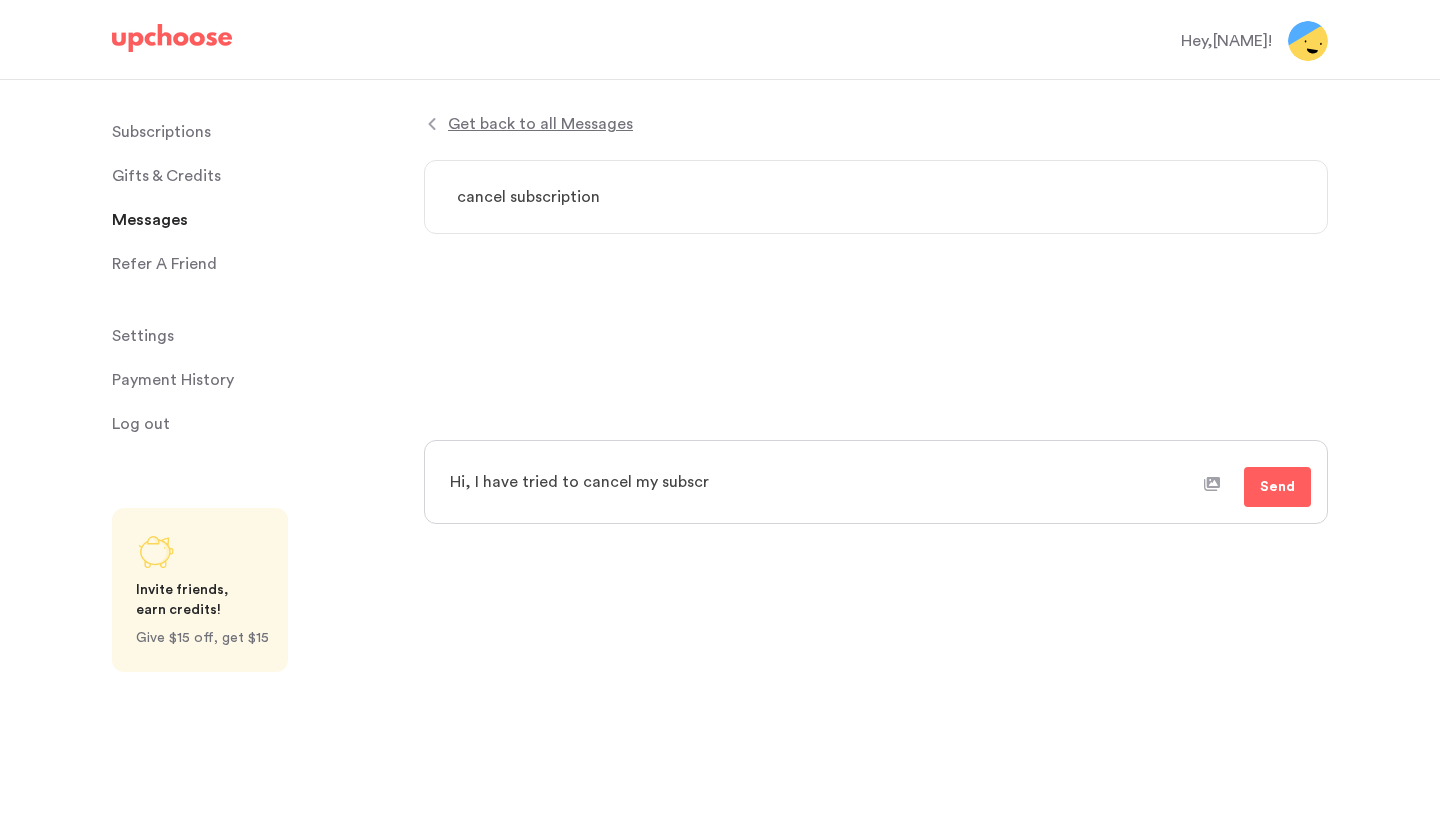 type on "x" 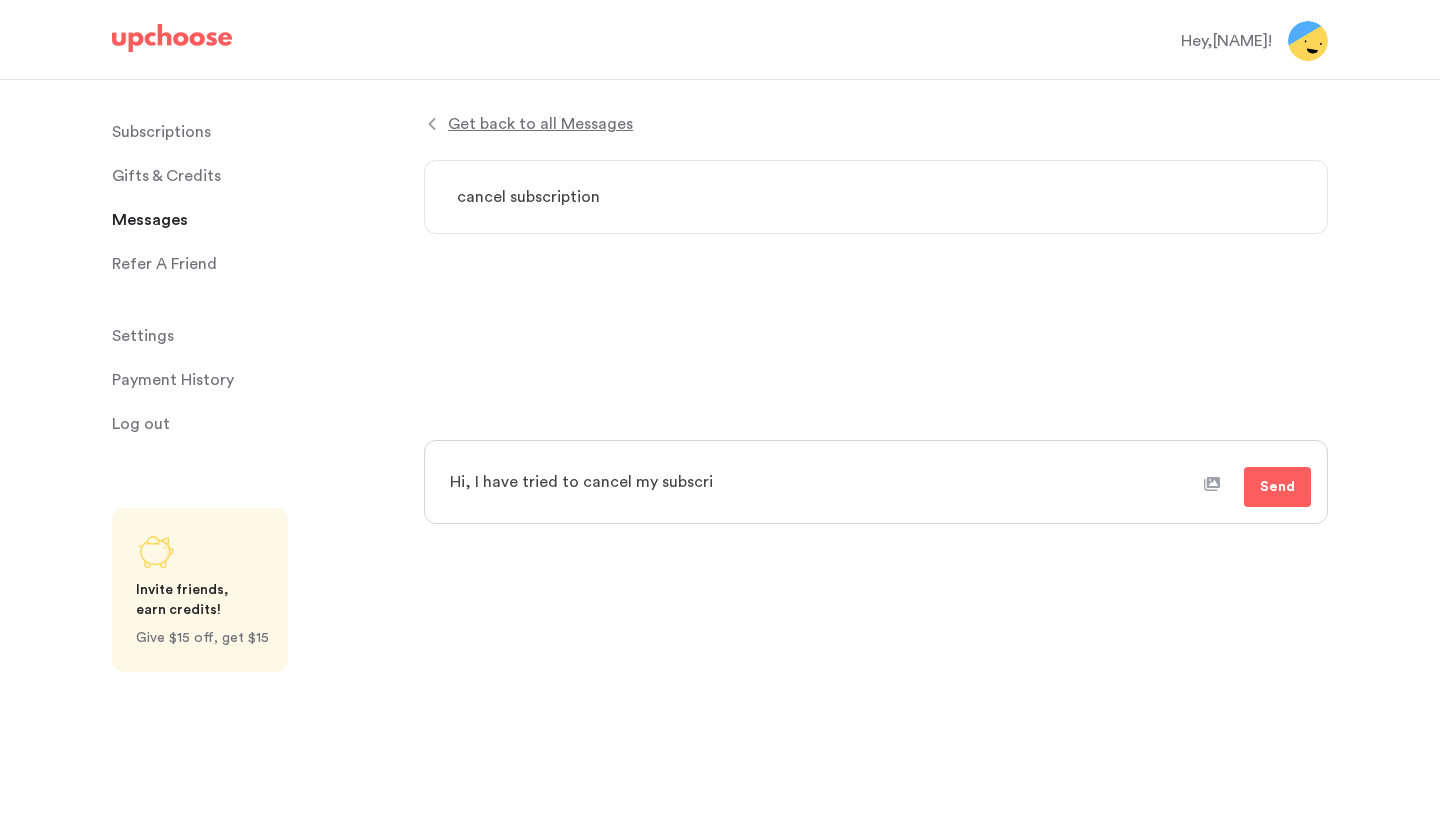 type on "x" 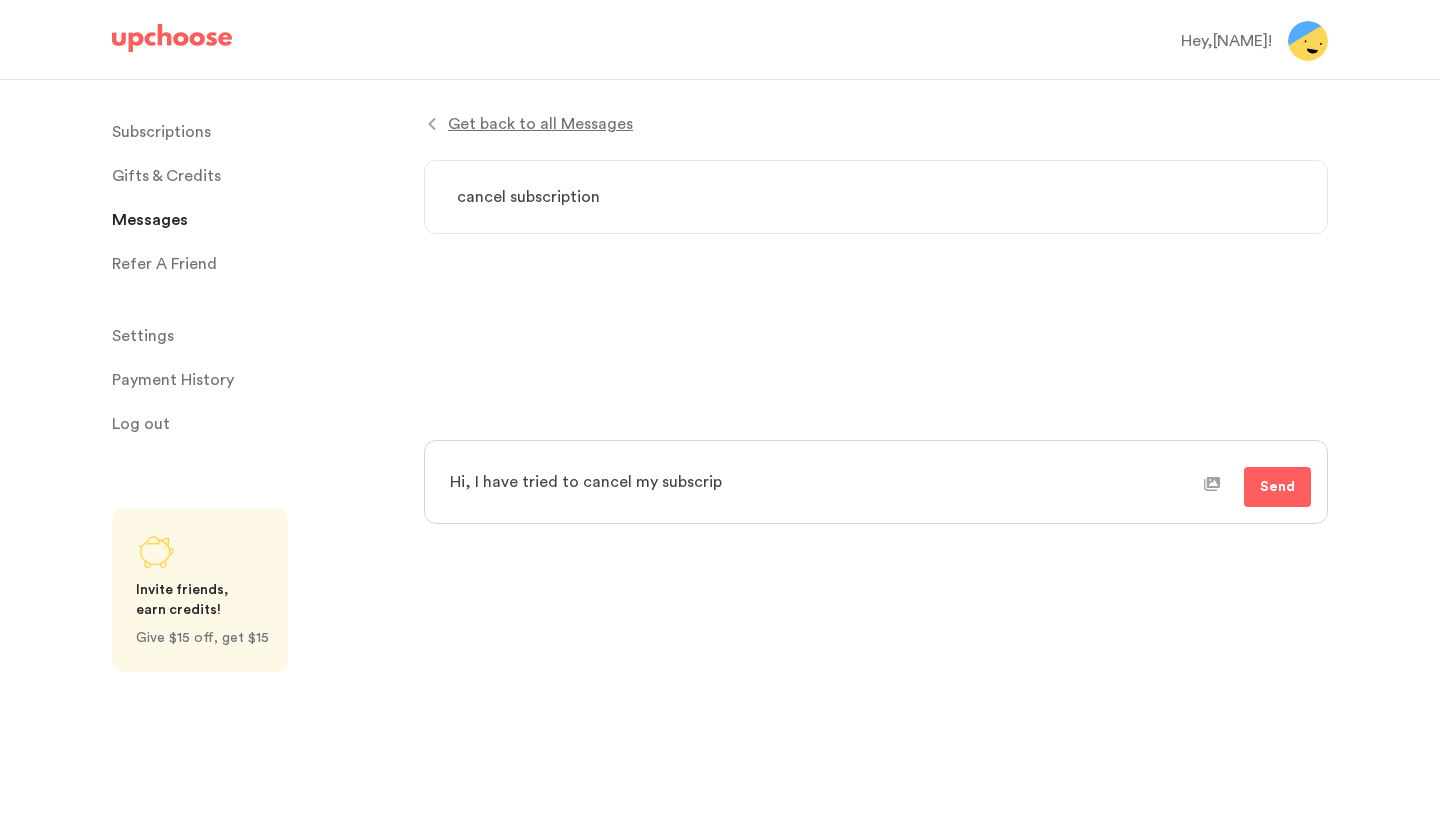 type on "x" 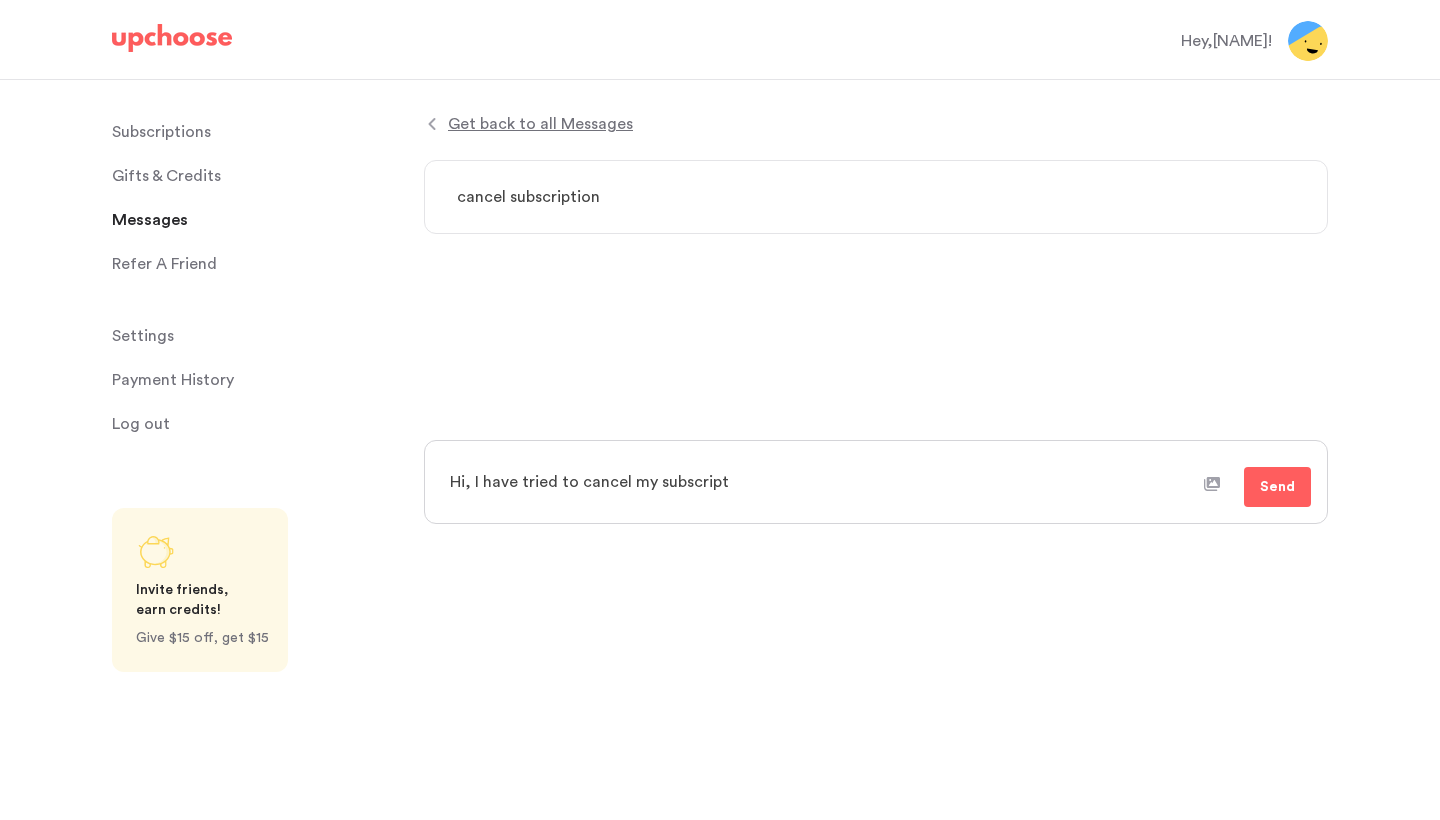type on "x" 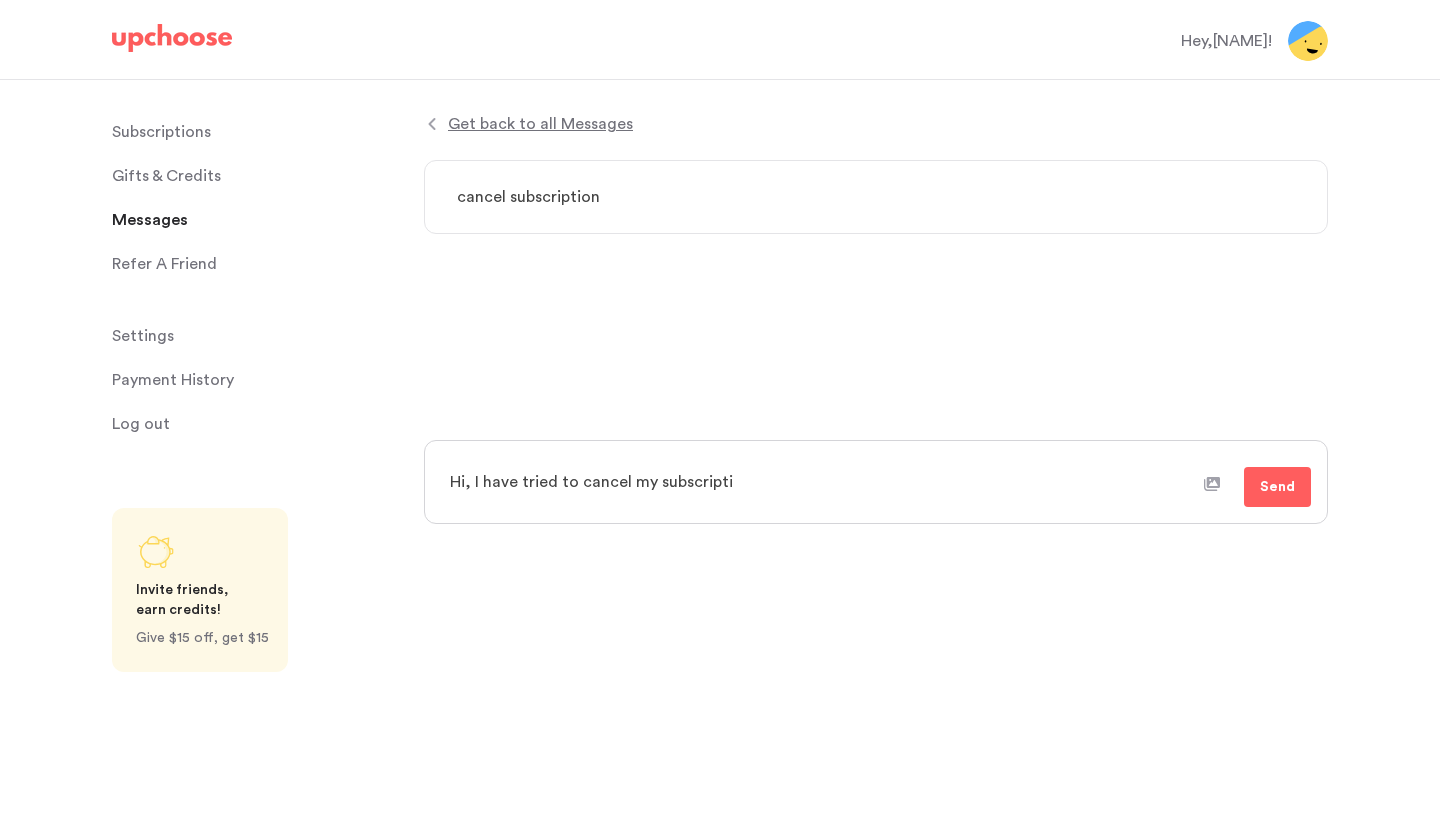 type on "x" 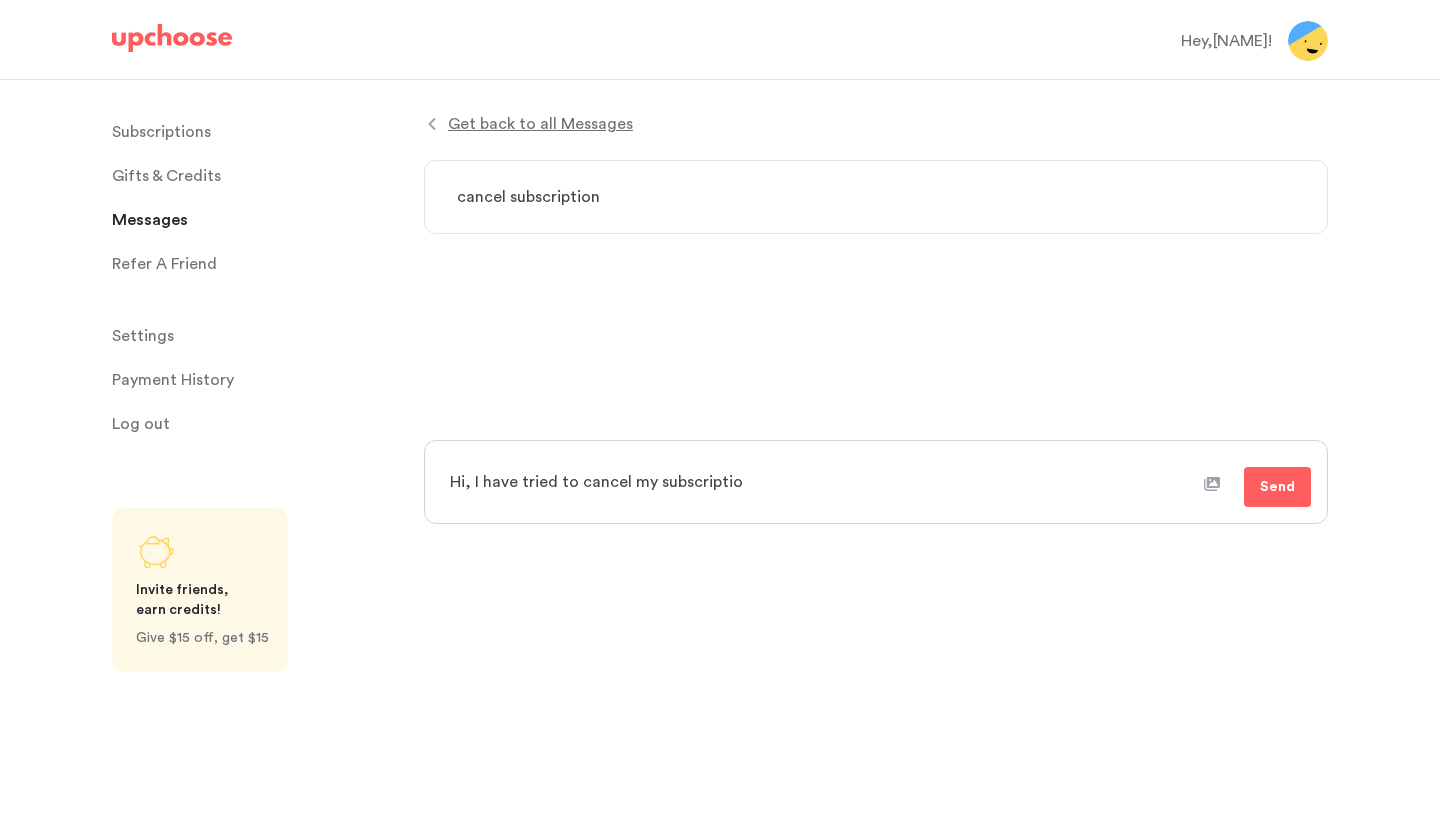 type on "x" 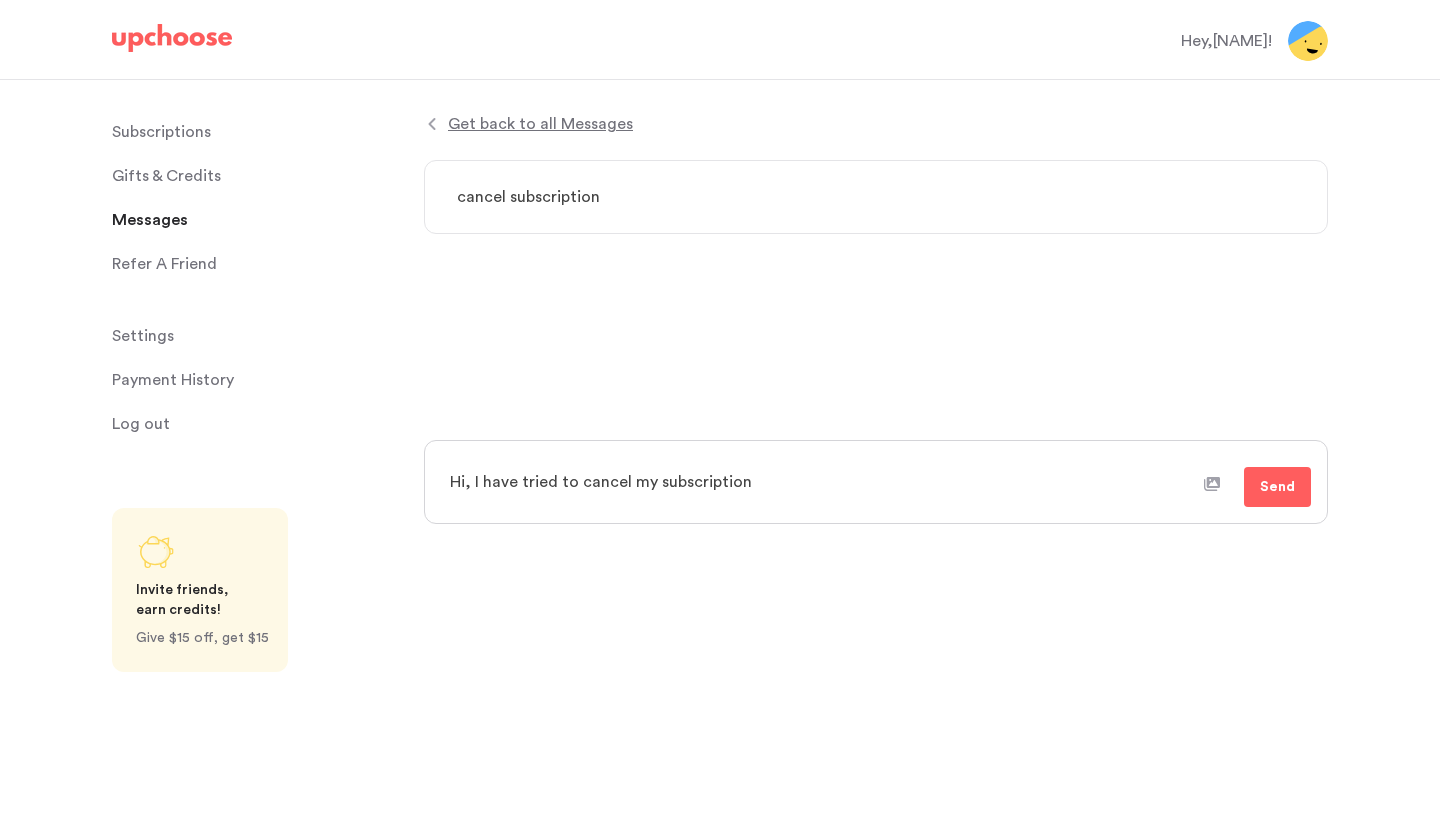 type on "x" 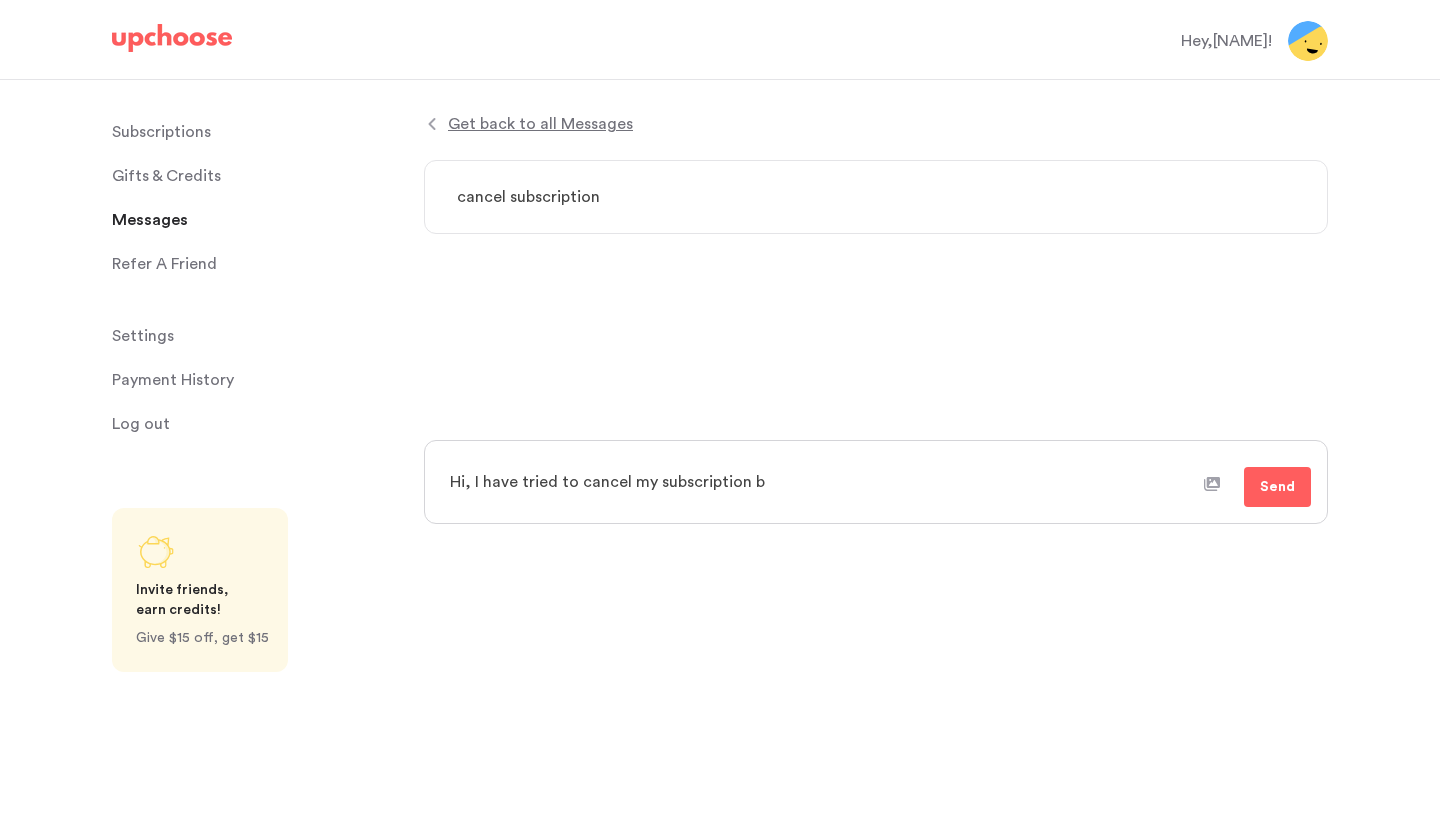 type on "x" 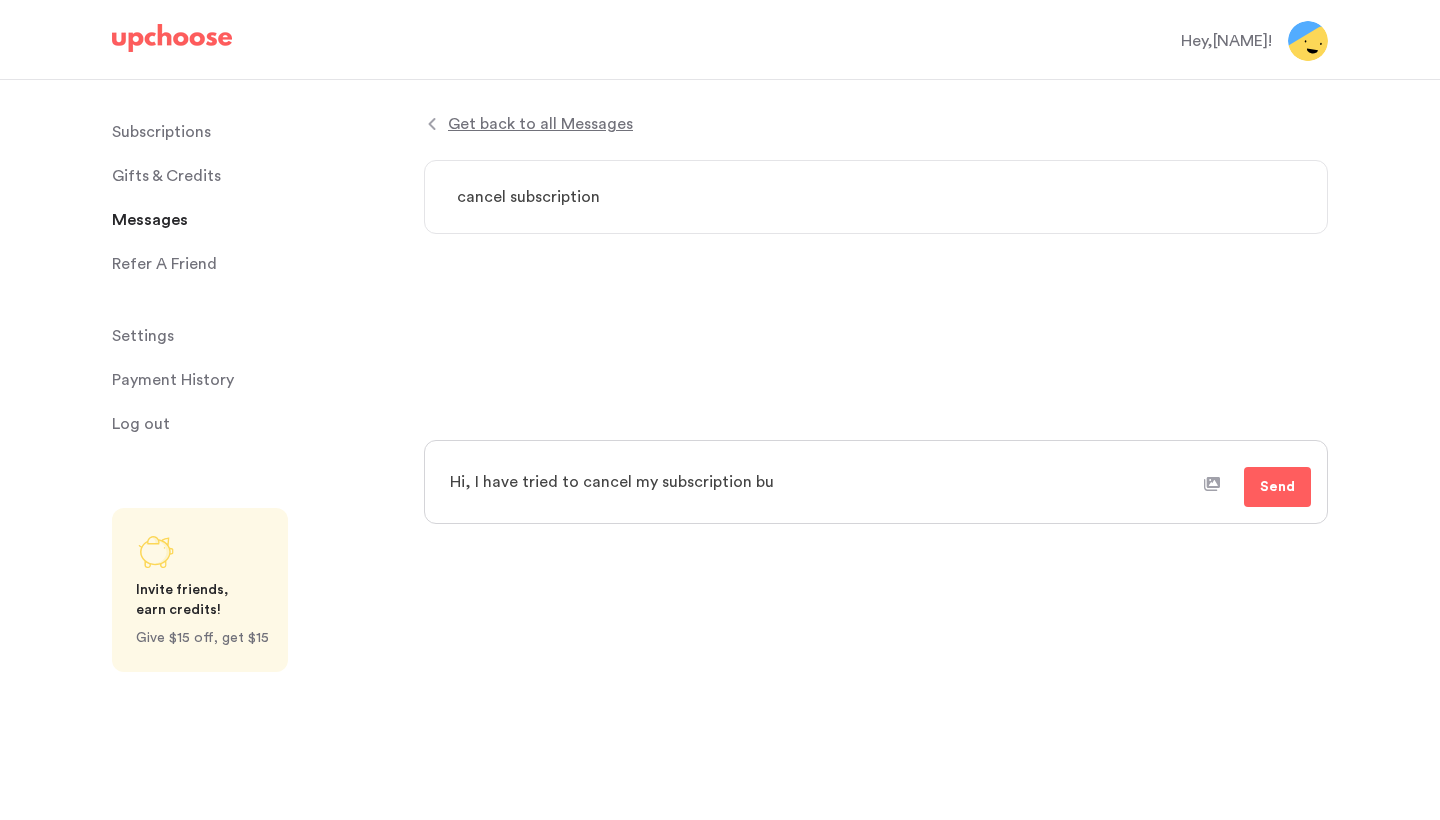 type on "x" 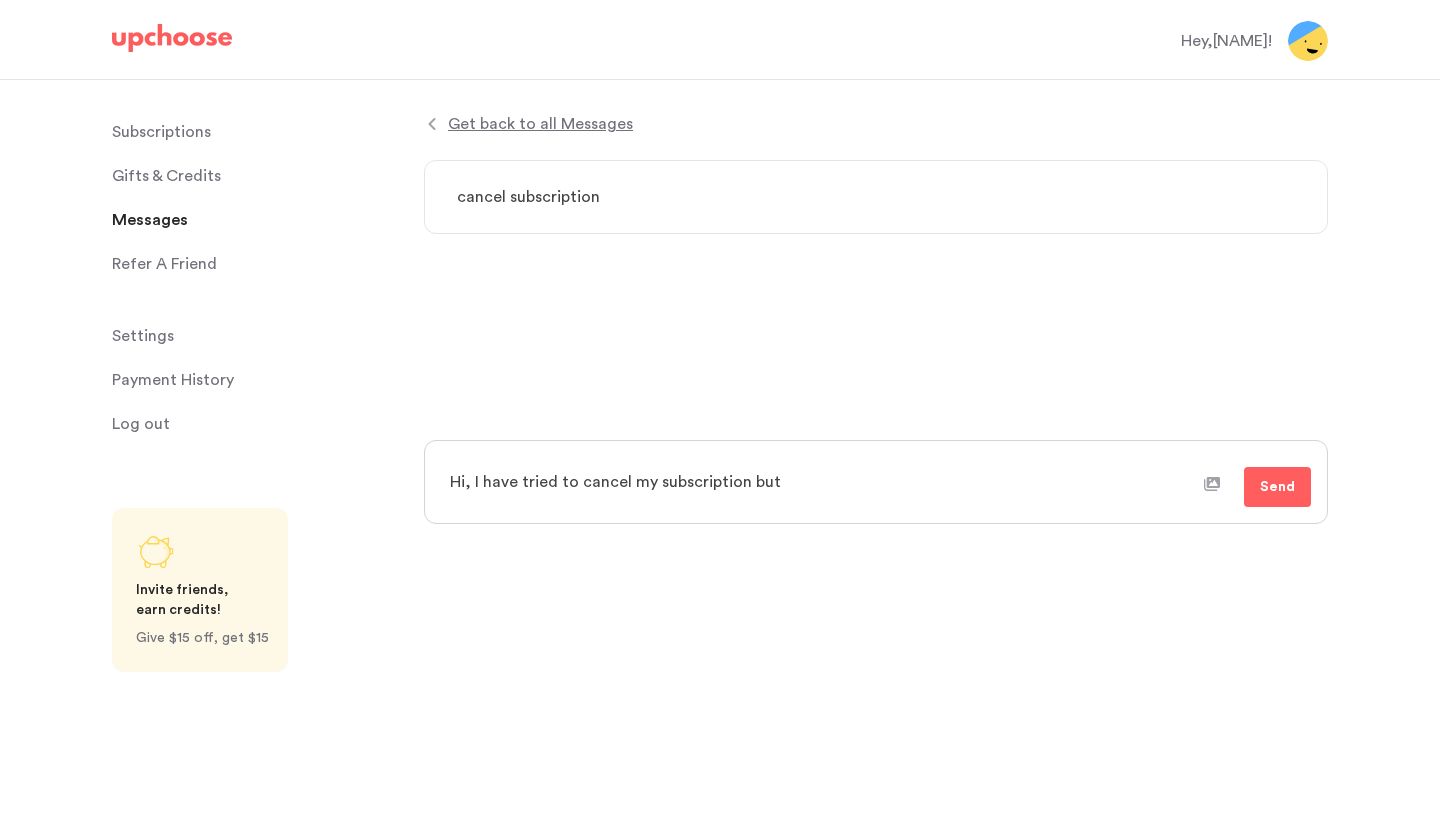 type on "x" 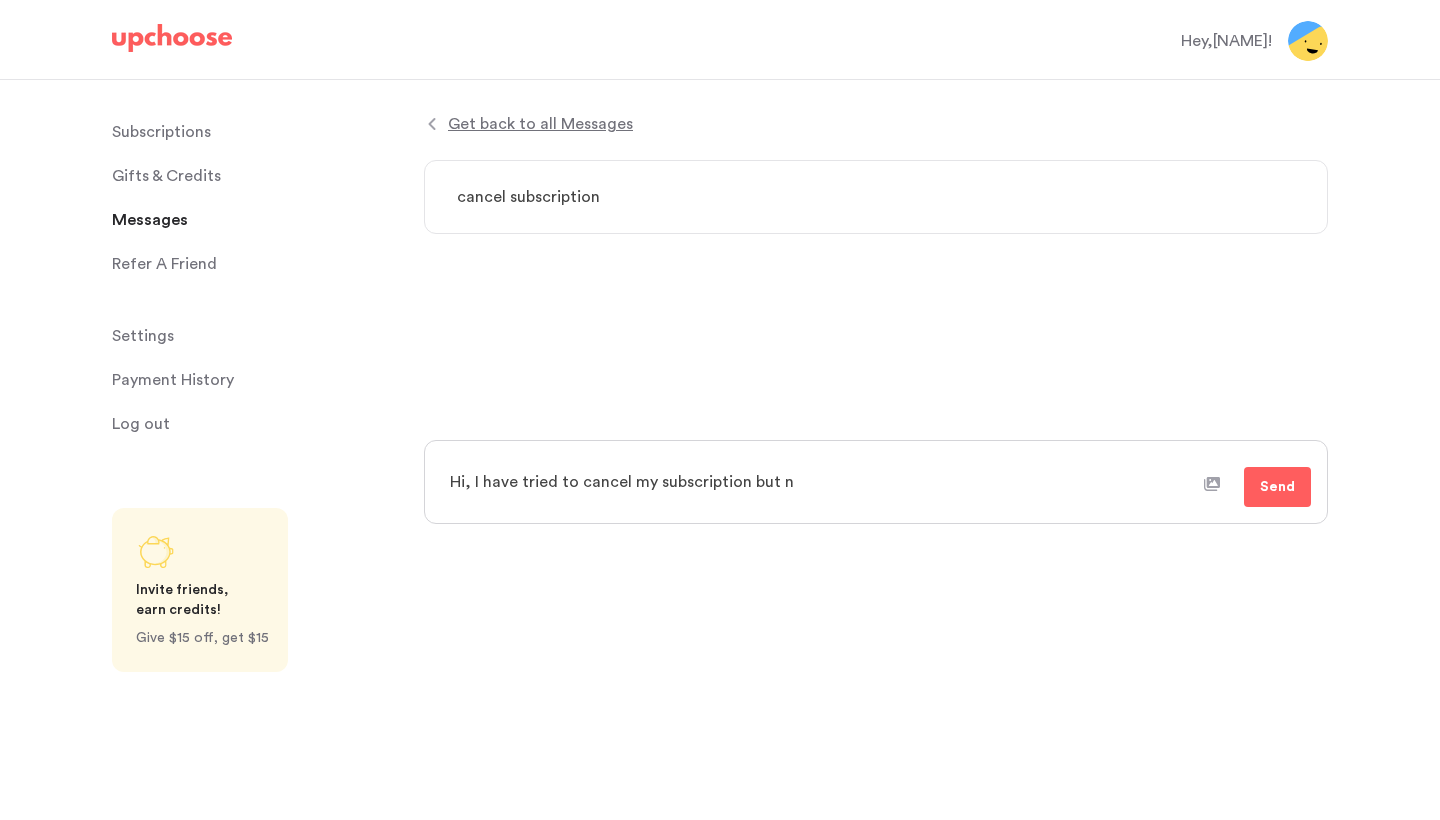 type on "x" 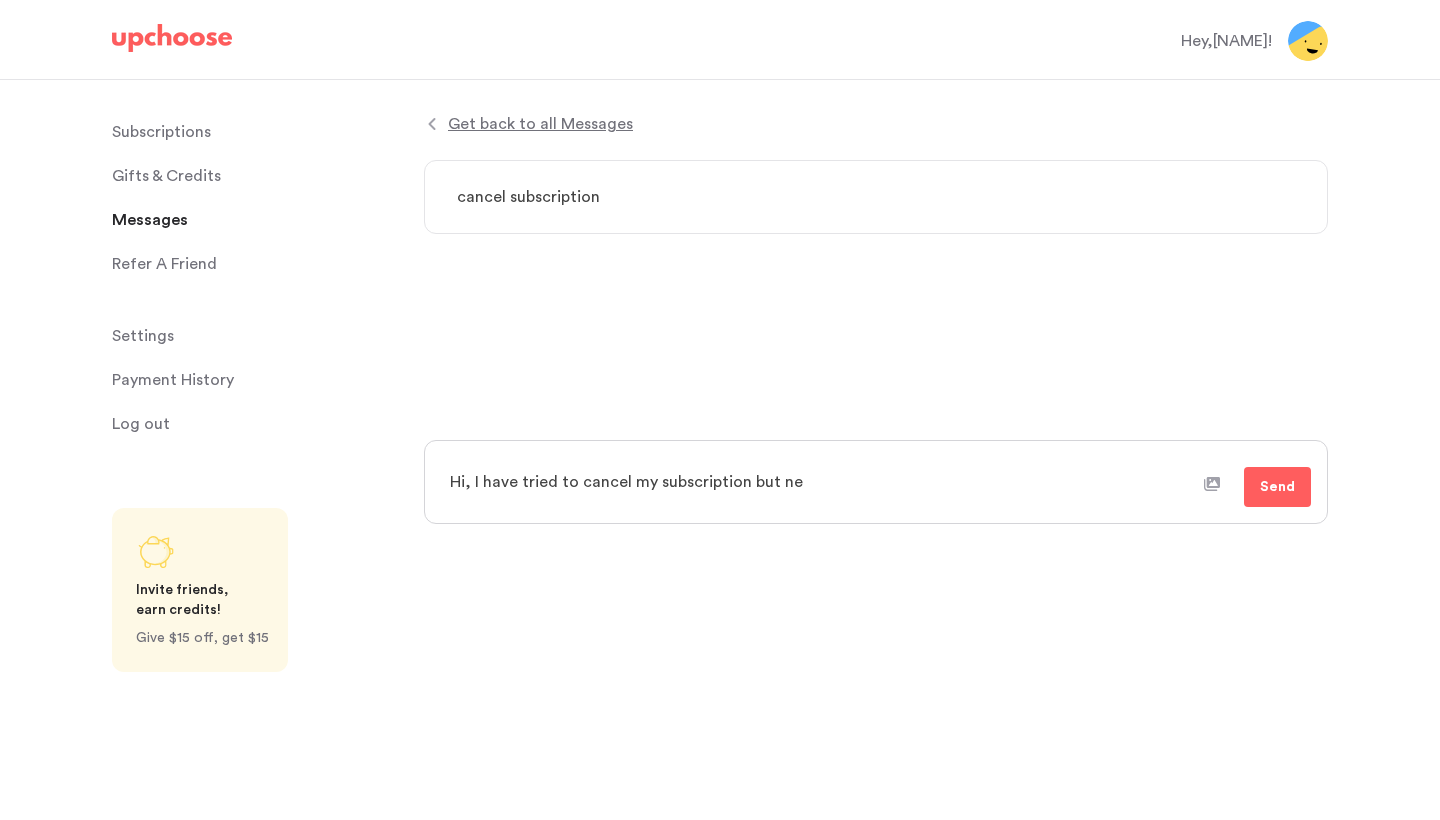 type on "x" 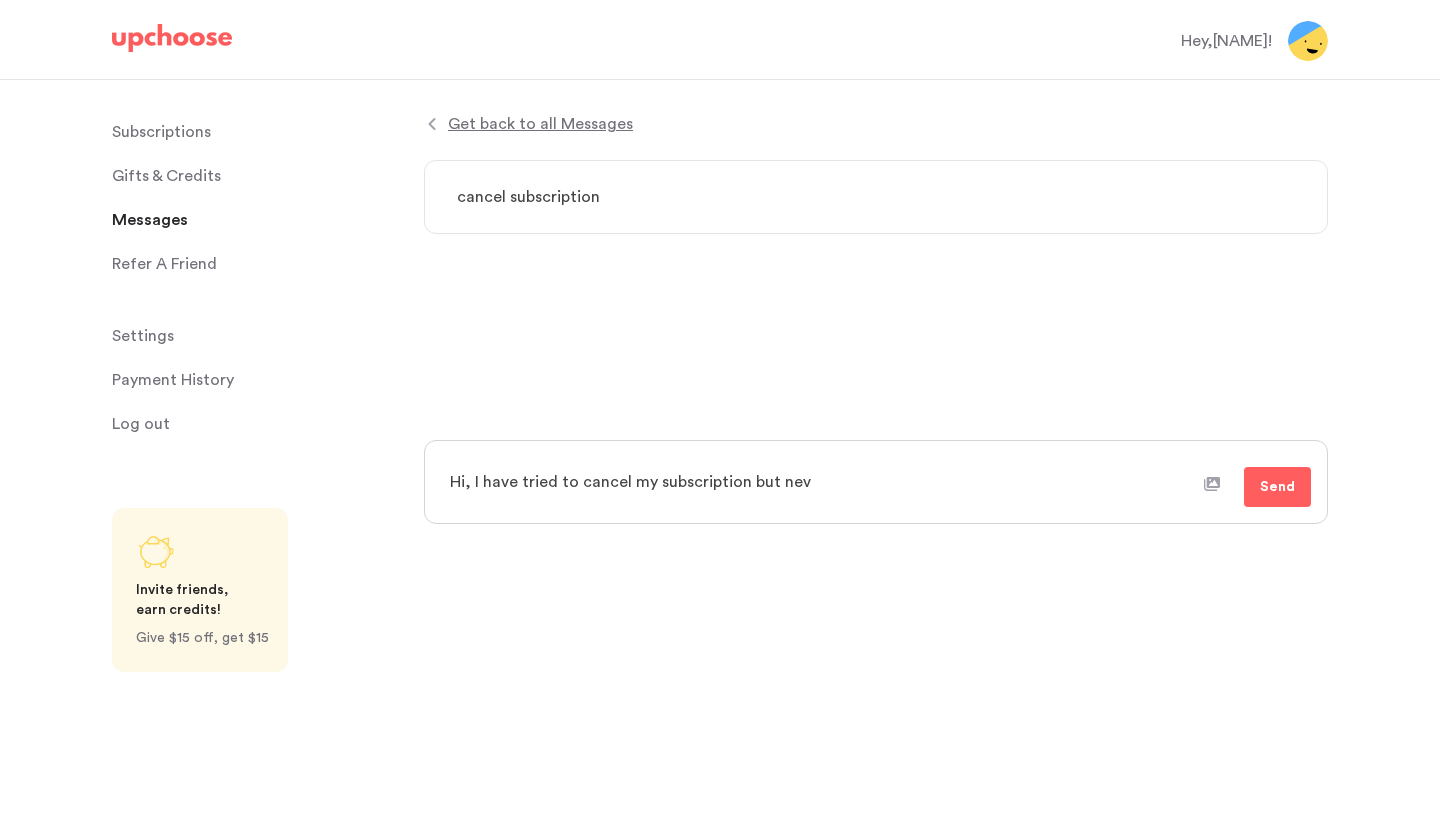 type on "x" 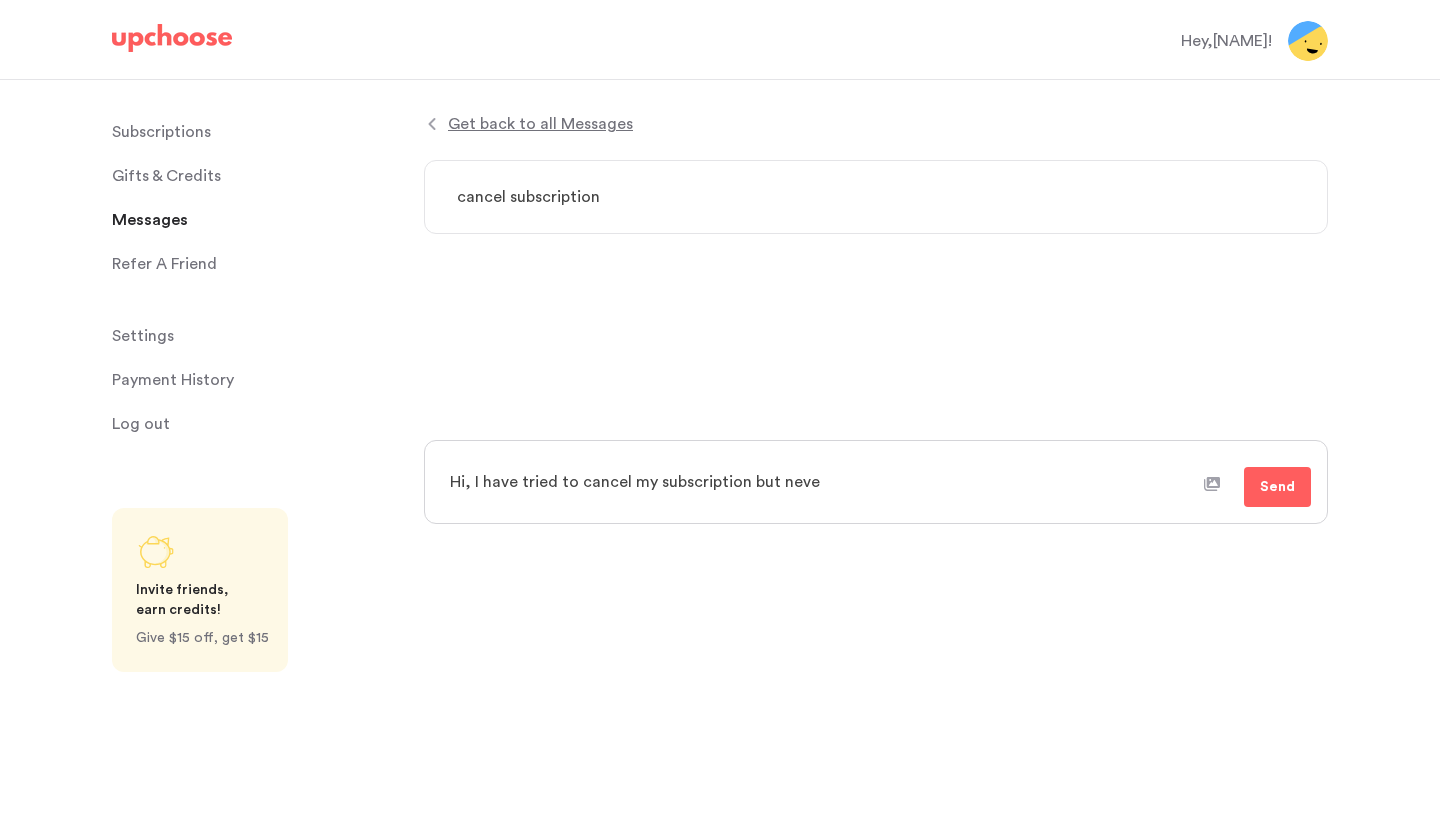 type on "x" 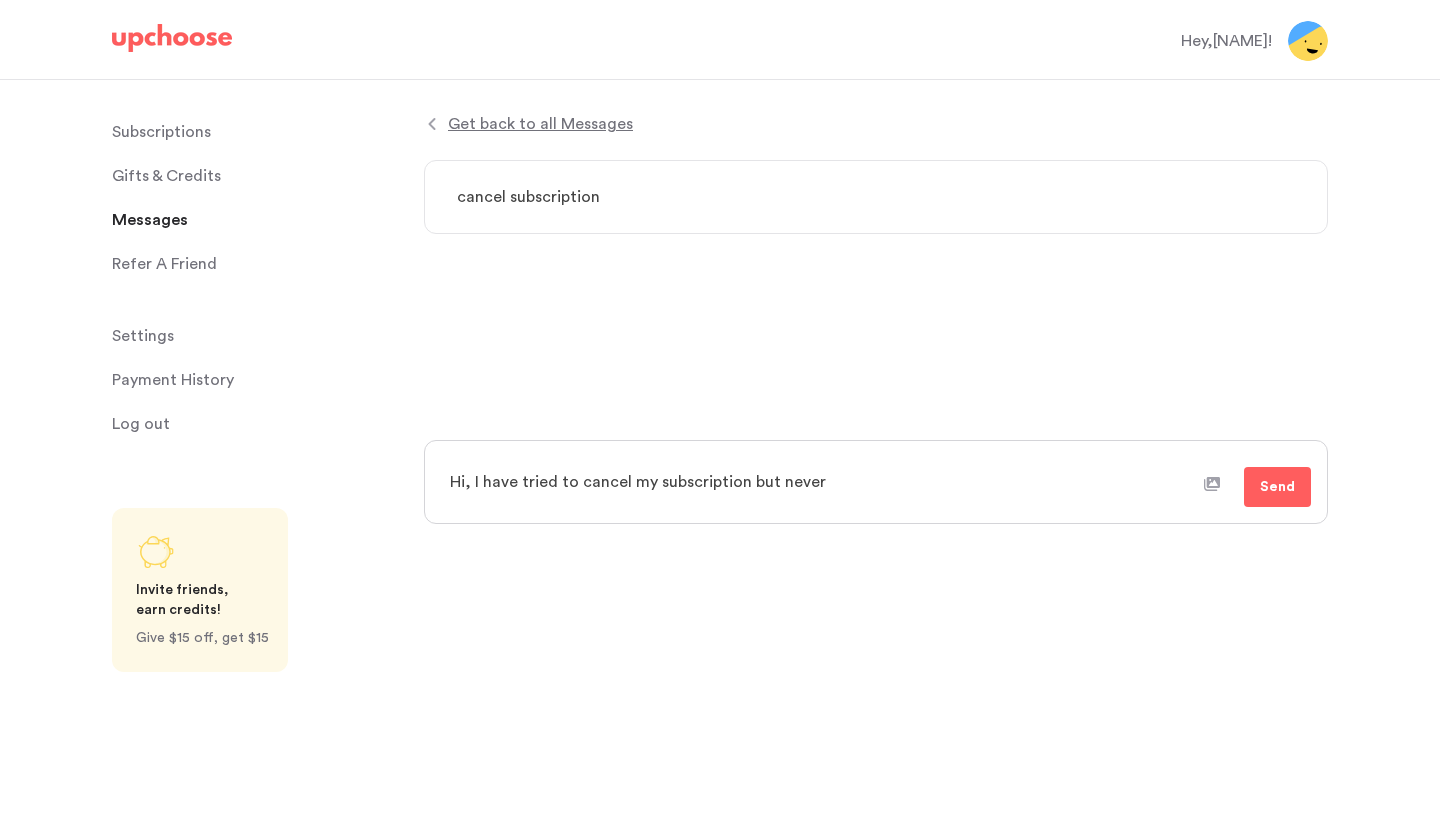 type on "x" 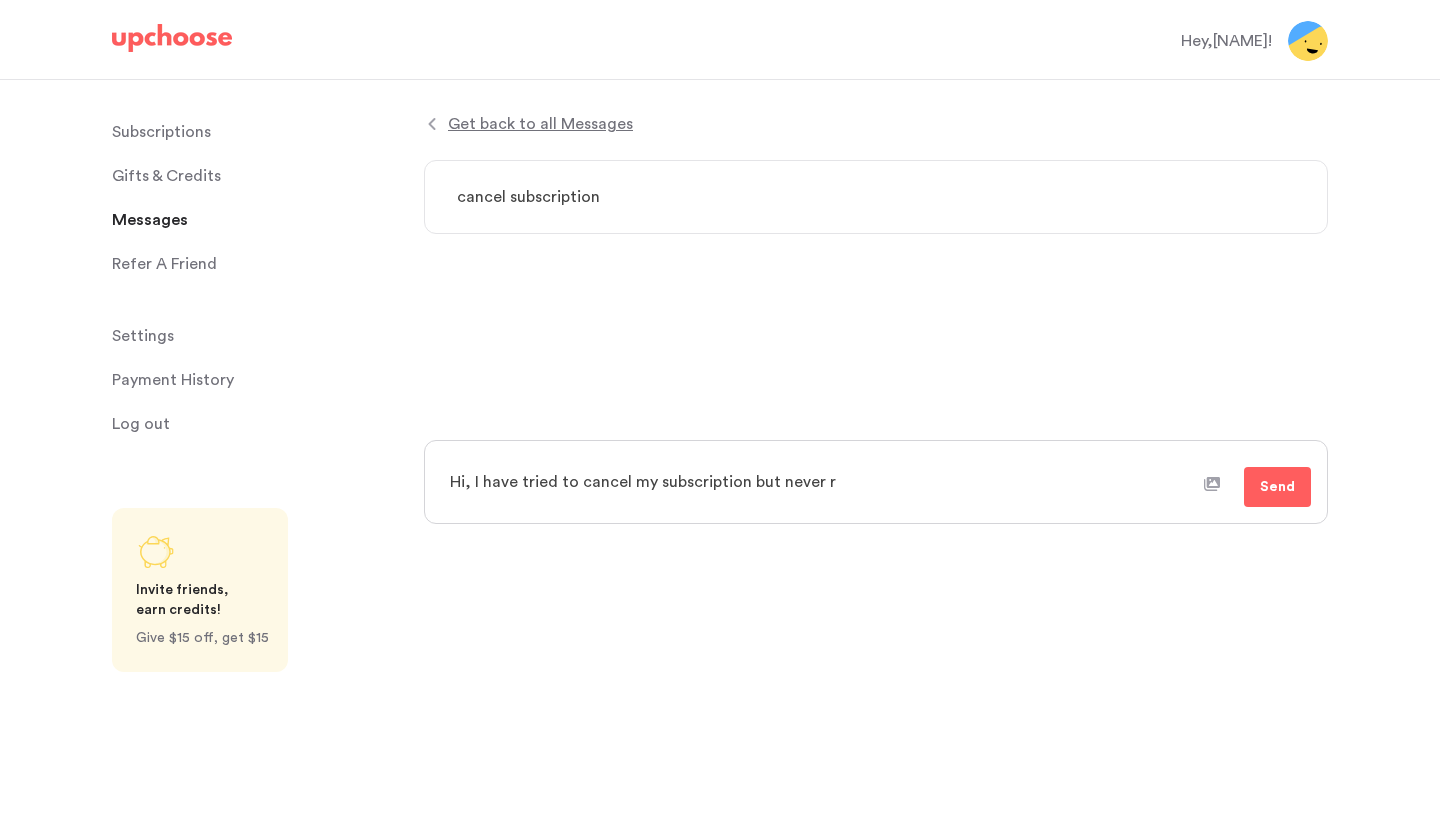 type on "x" 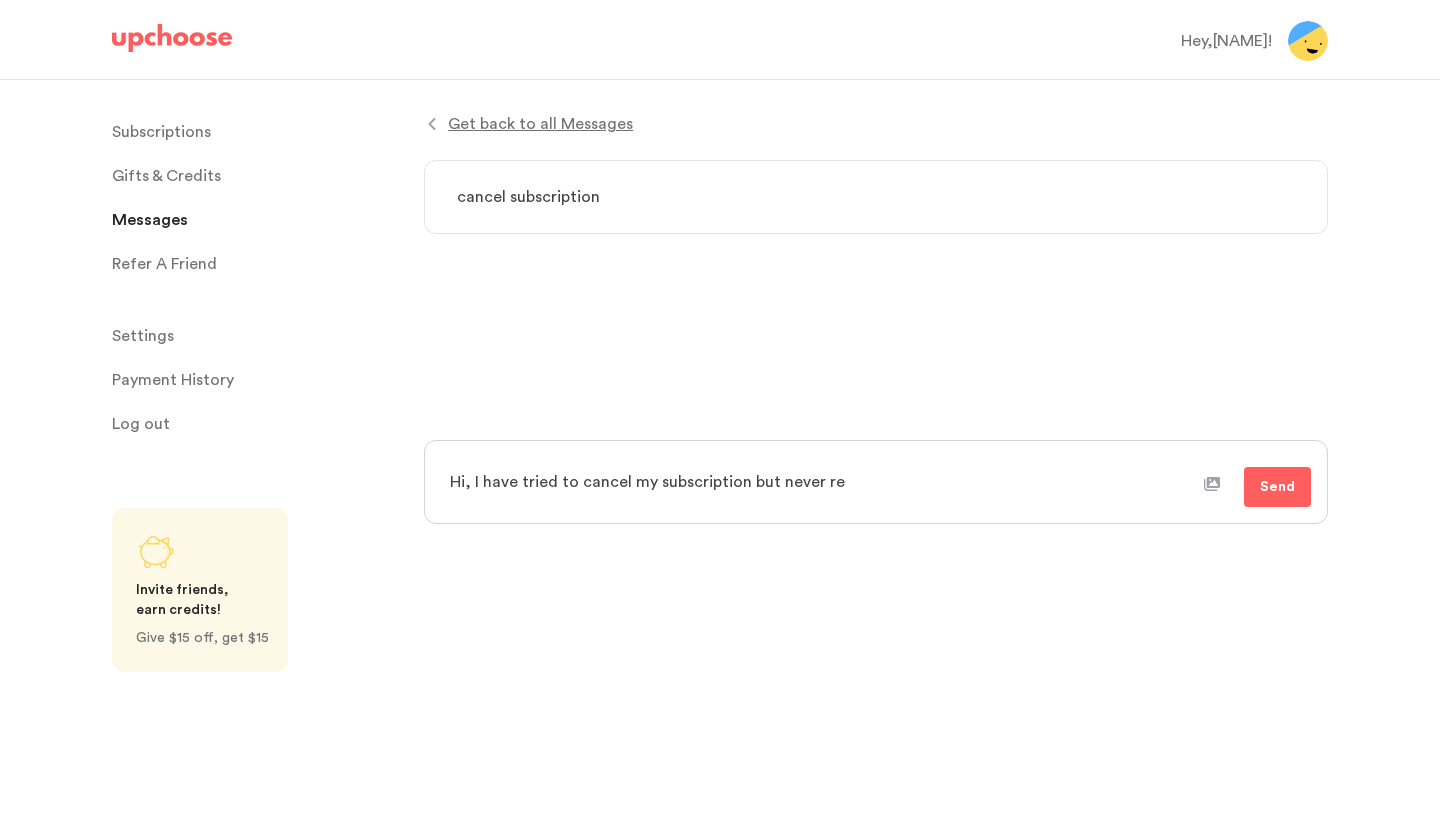 type on "x" 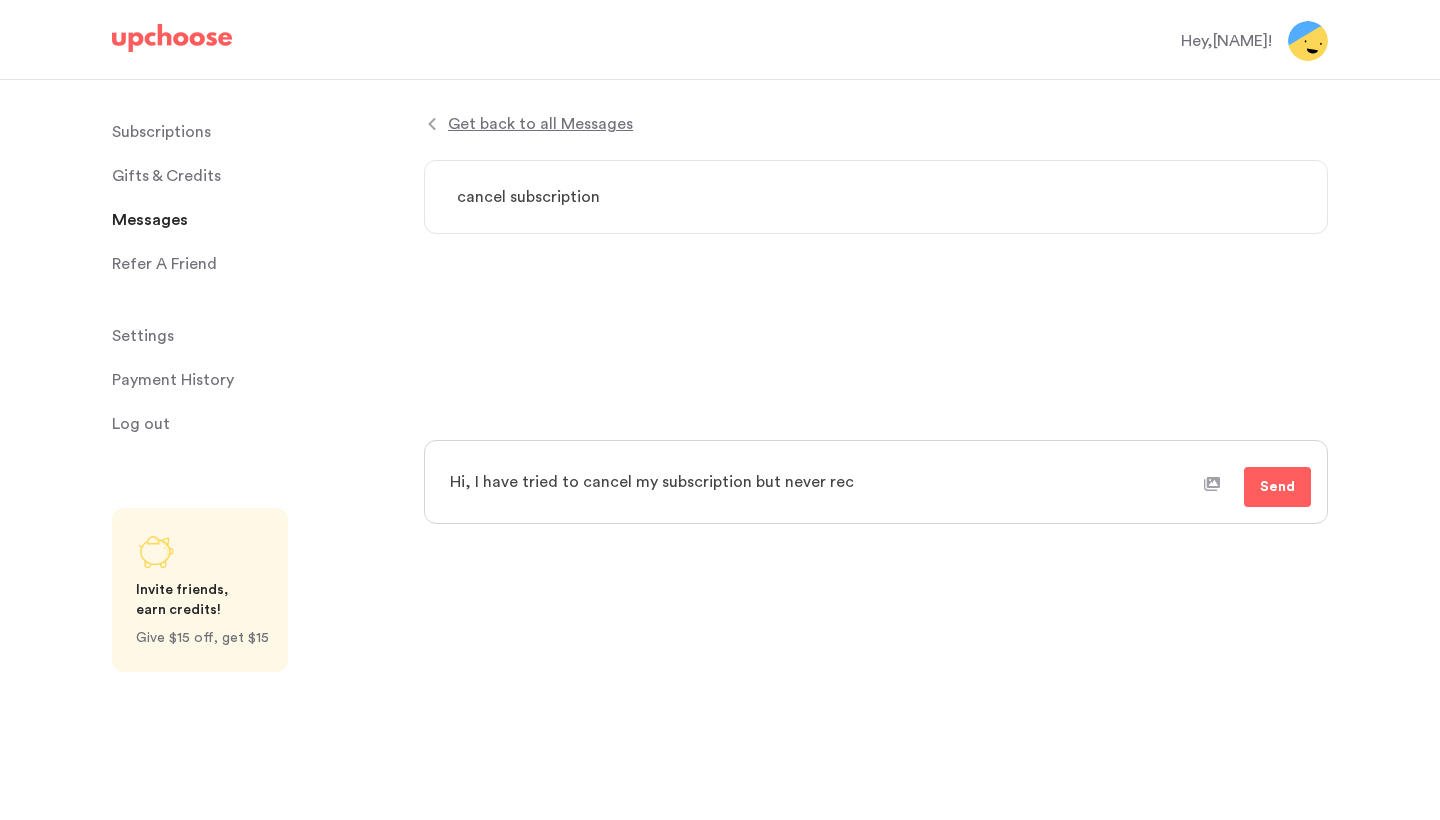 type on "x" 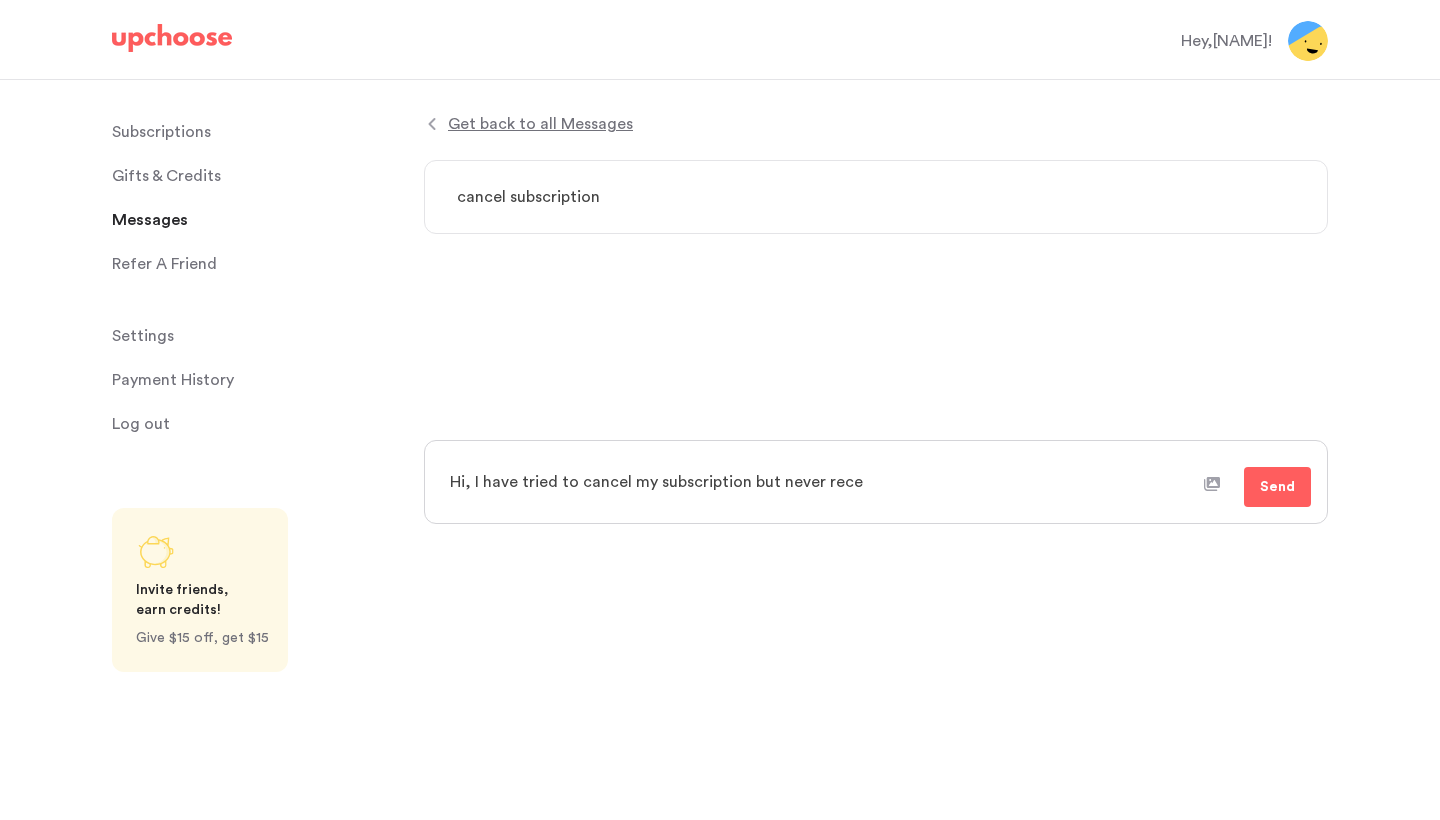 type on "x" 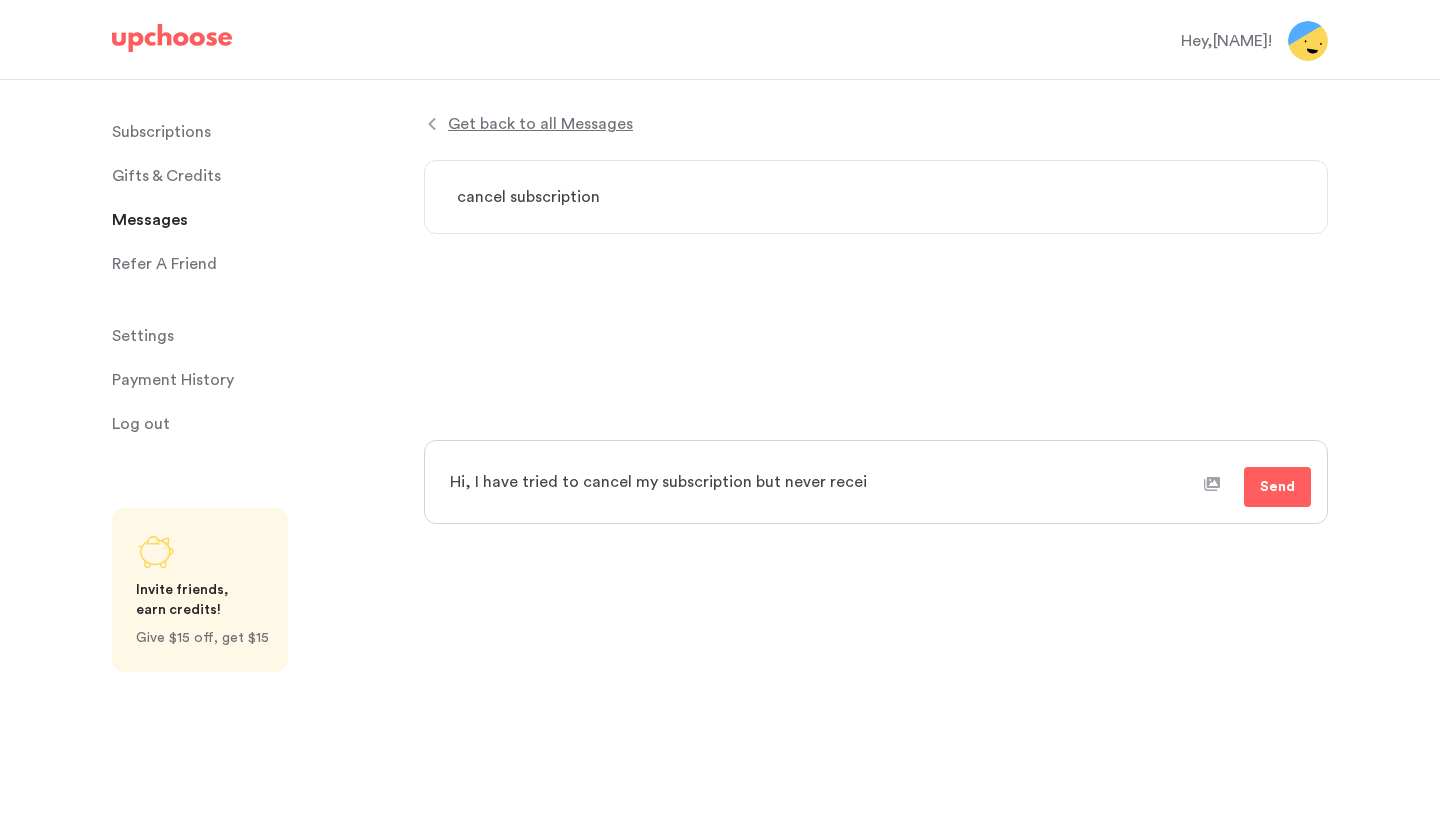 type on "x" 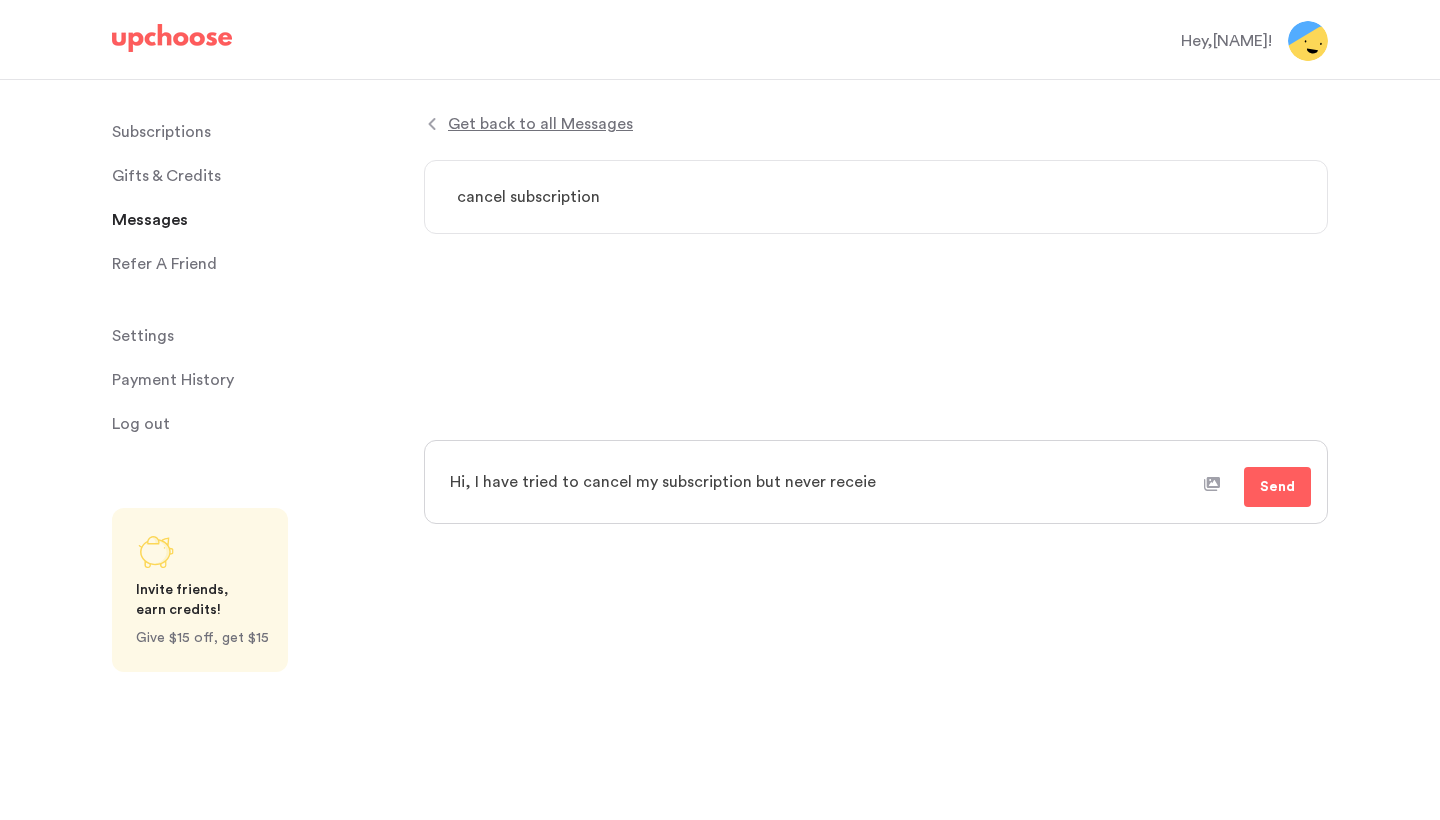 type on "x" 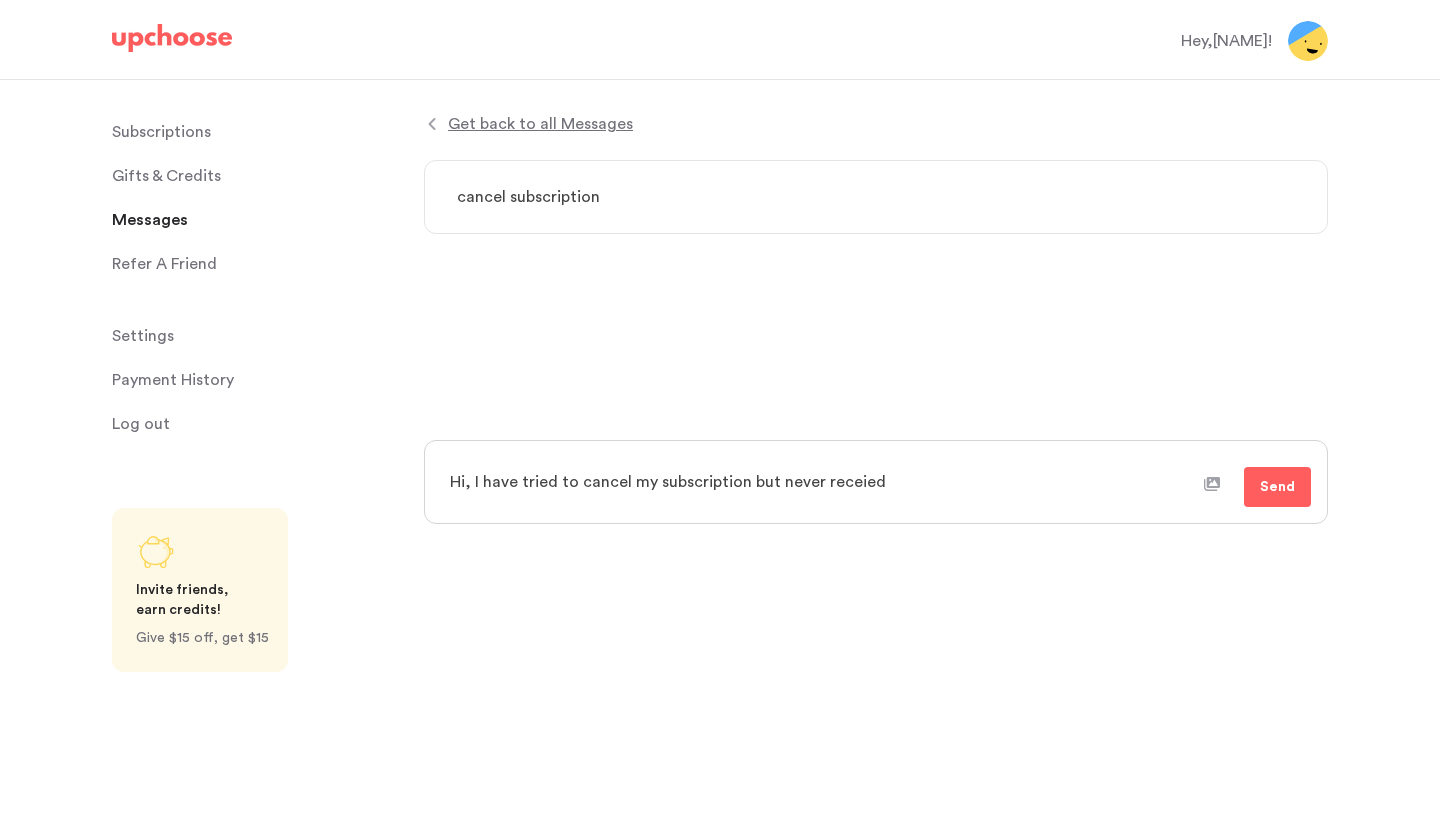 type on "x" 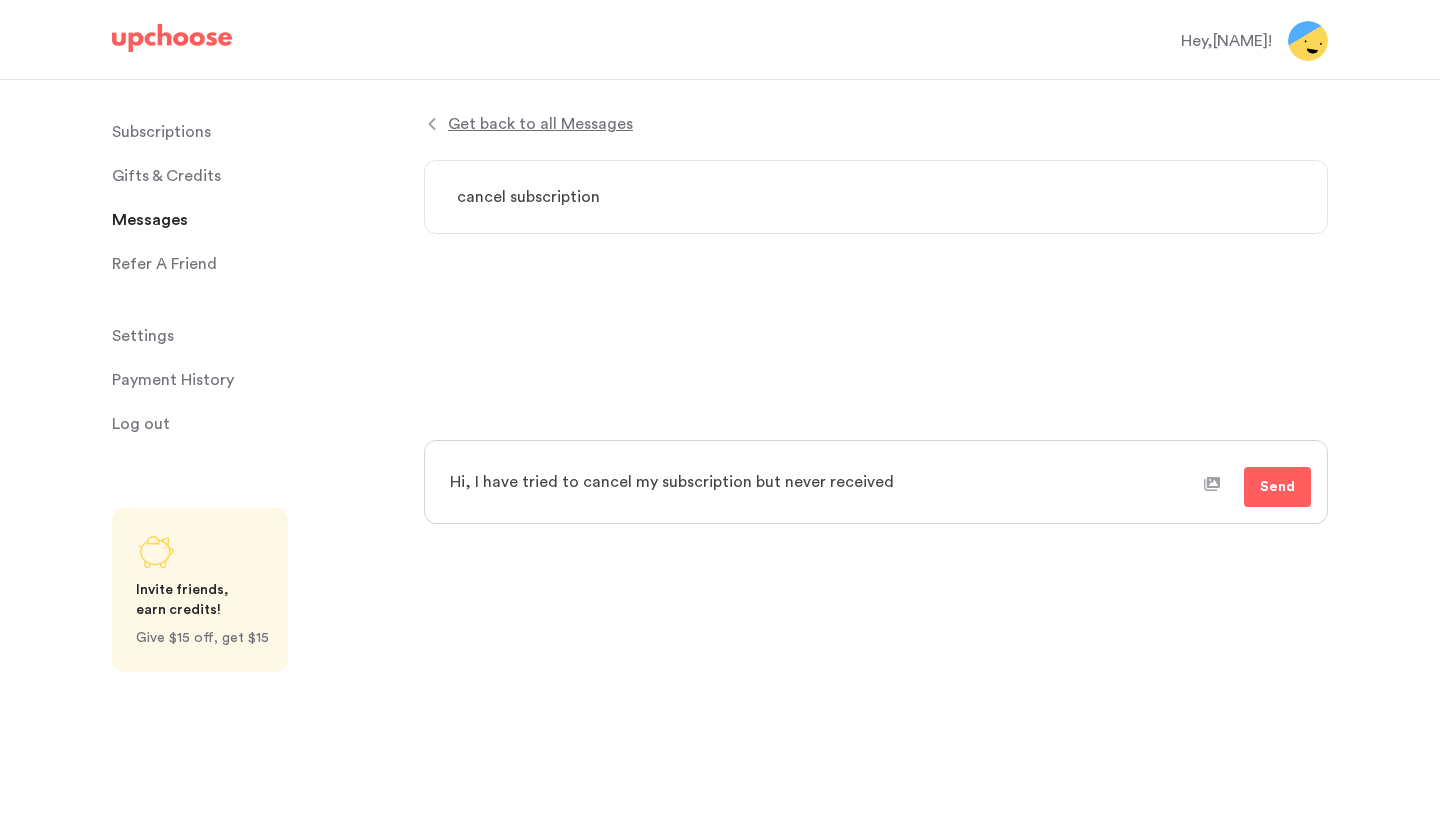 type on "x" 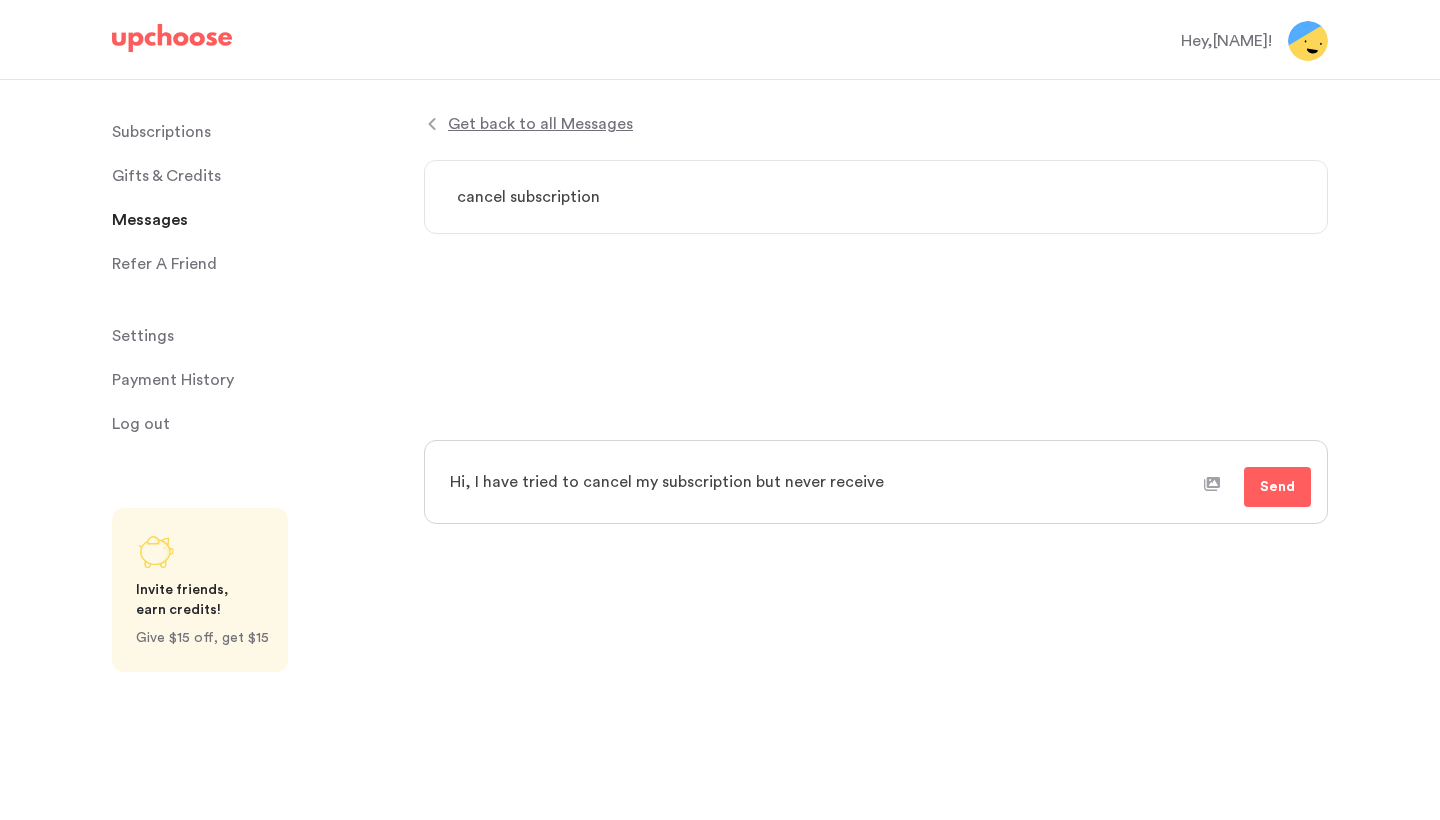 type on "x" 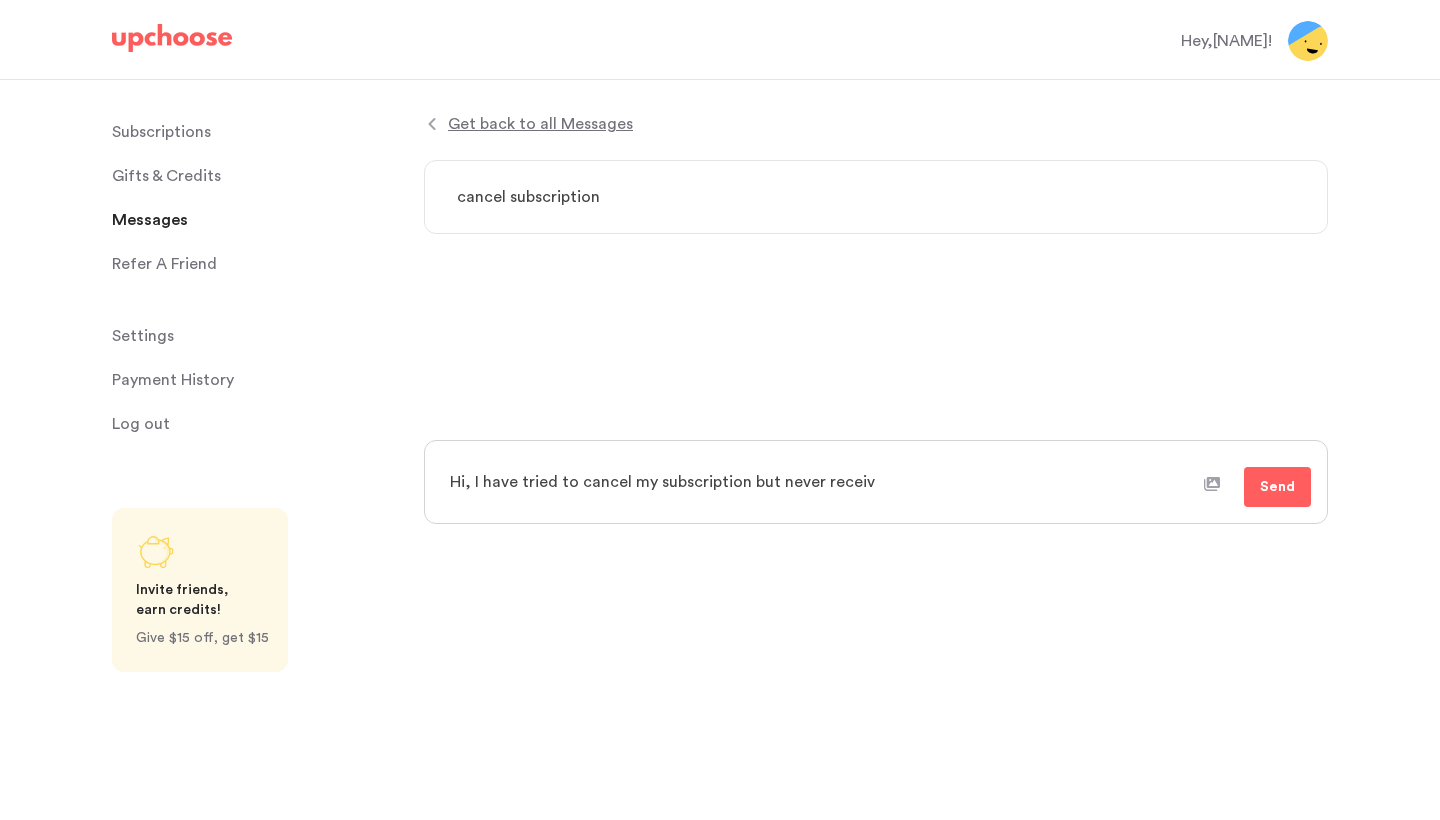 type on "x" 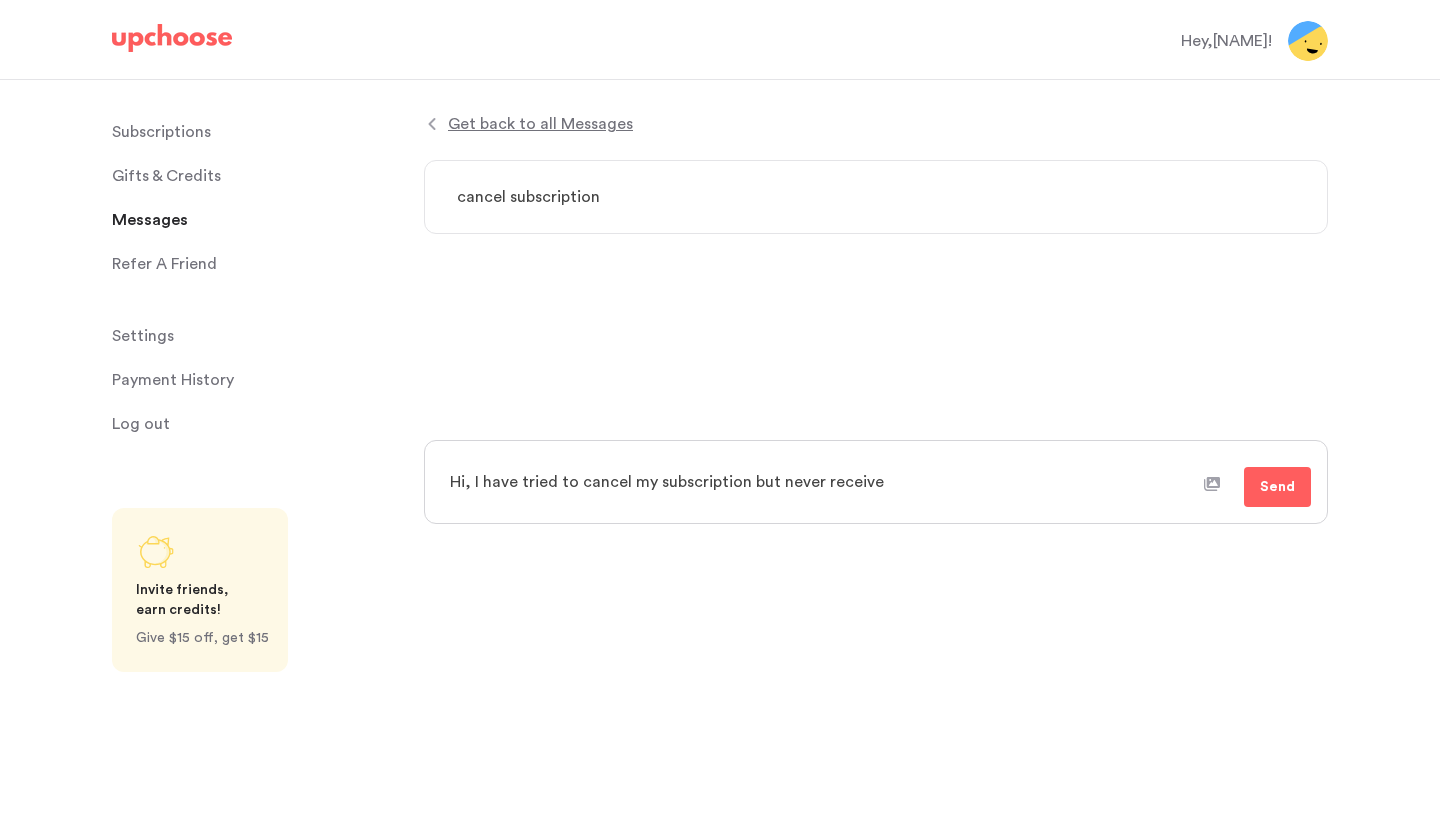 type on "x" 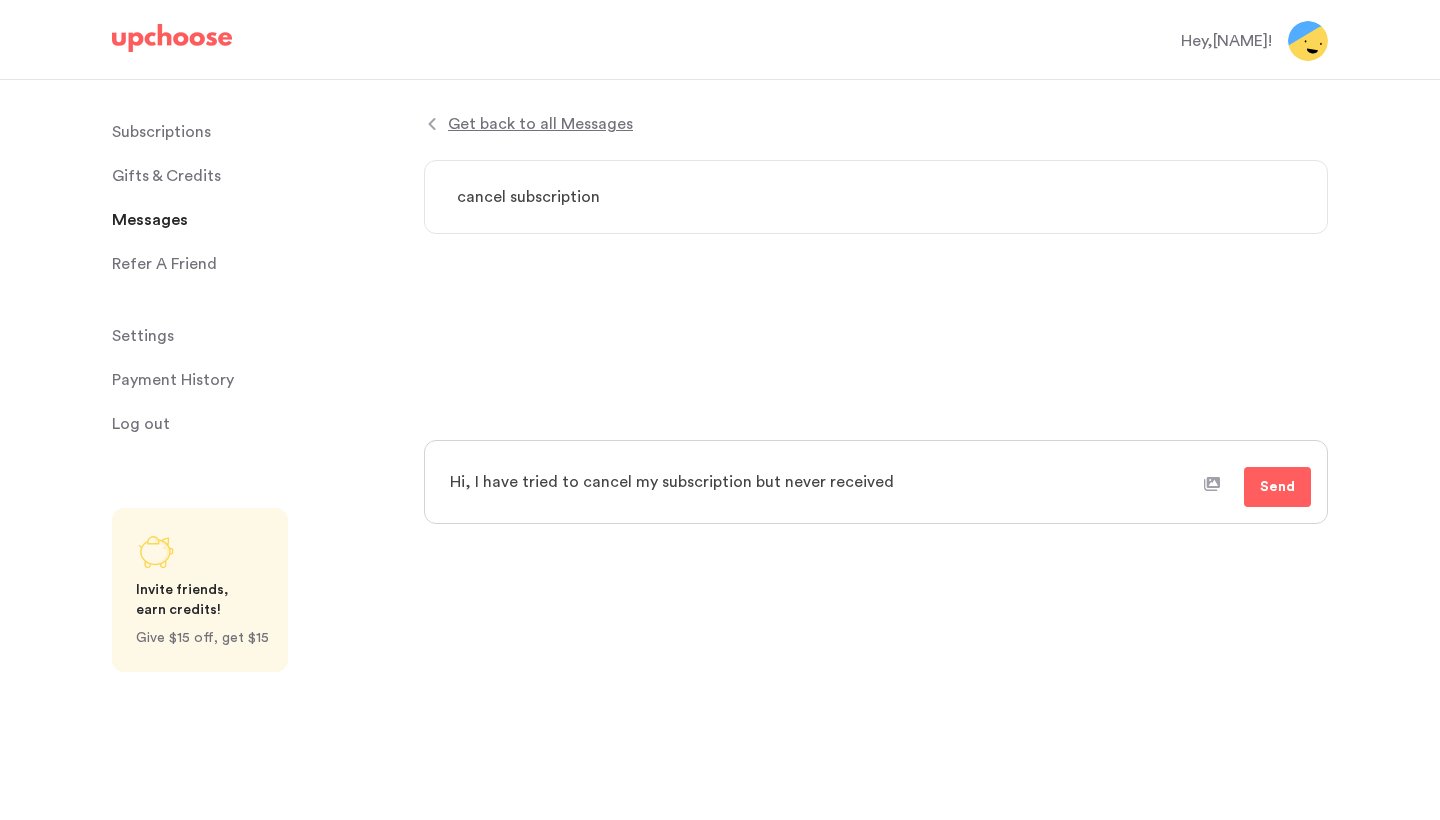 type on "x" 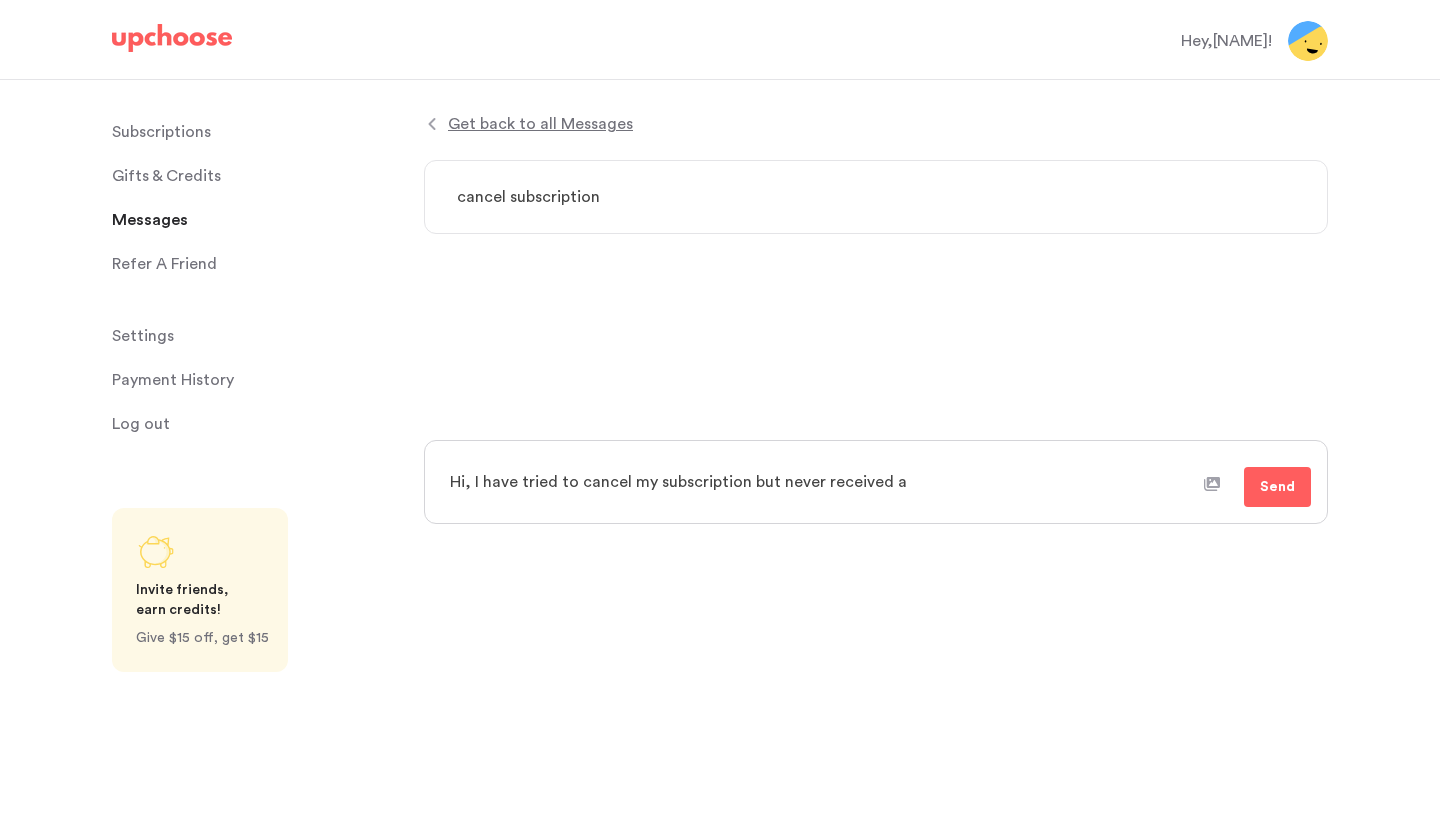 type on "x" 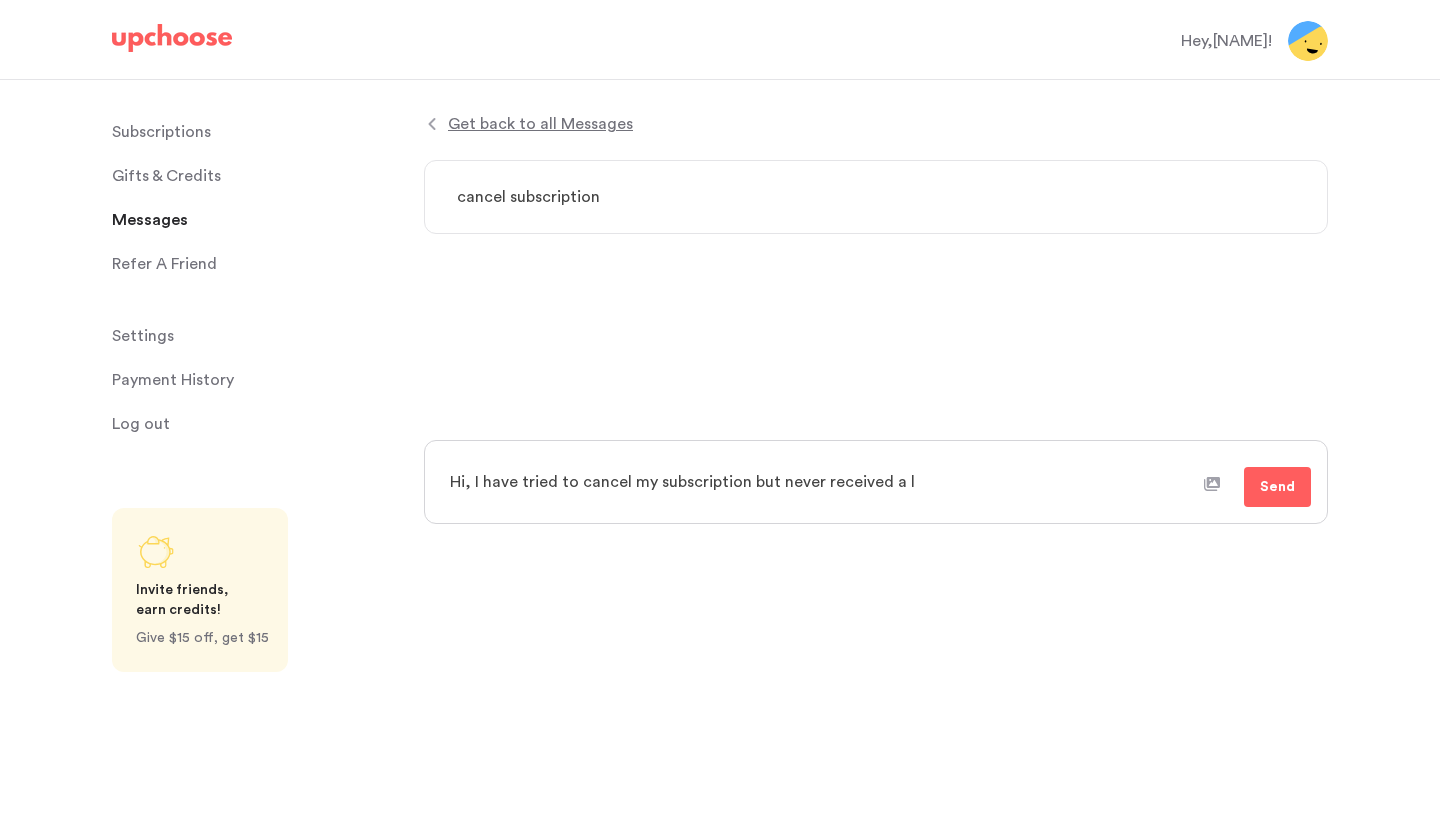 type on "x" 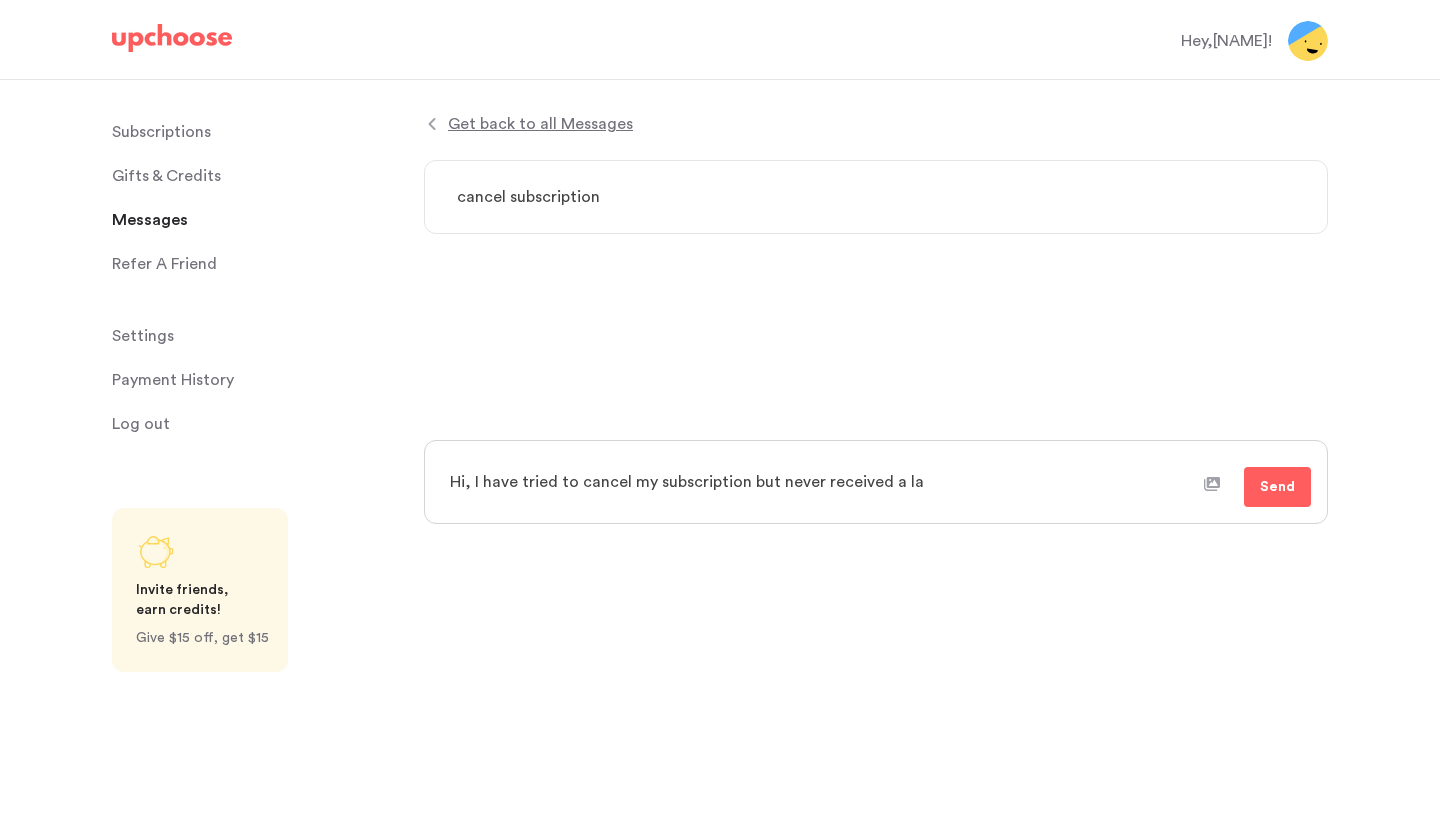 type on "x" 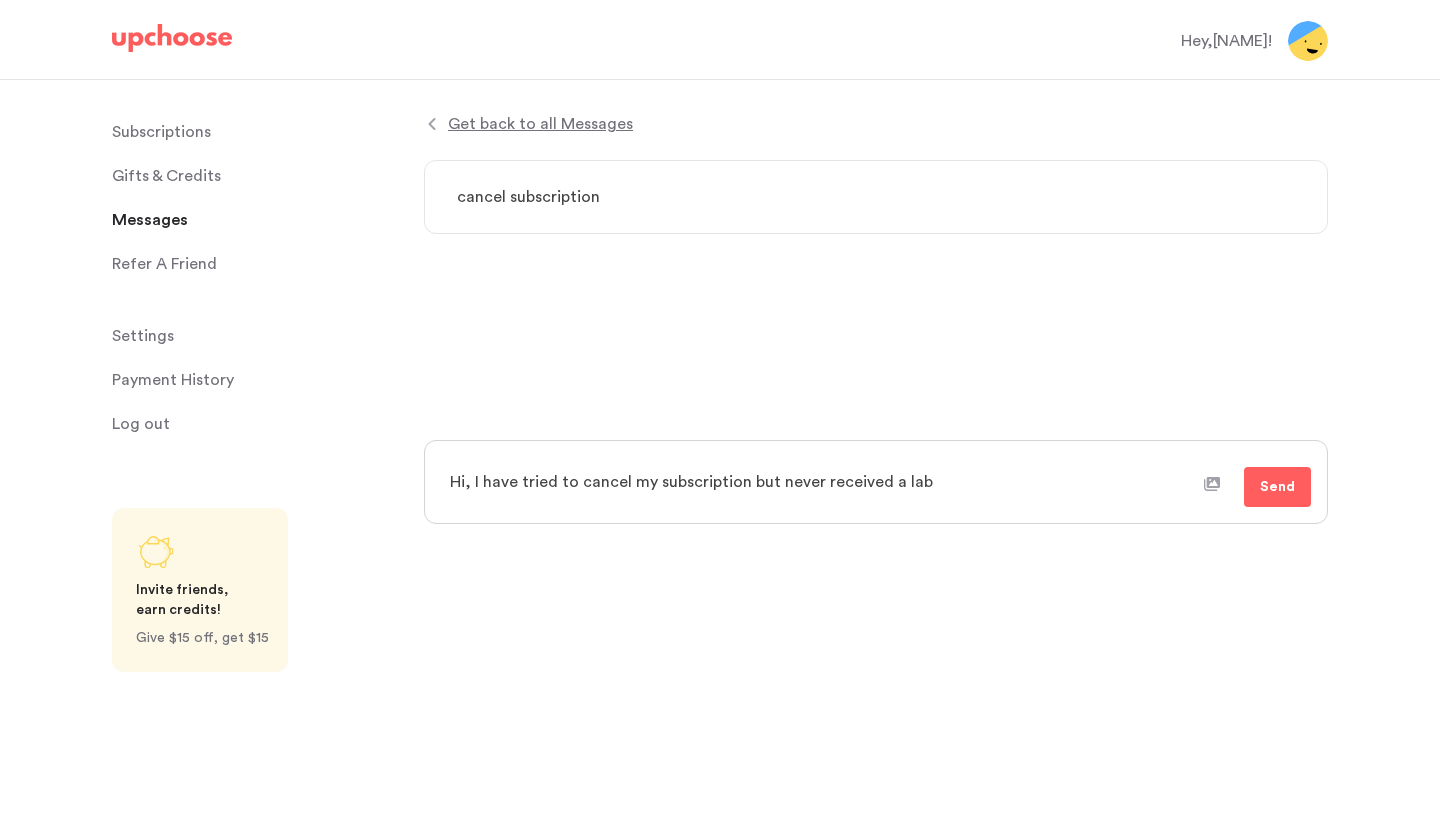 type on "x" 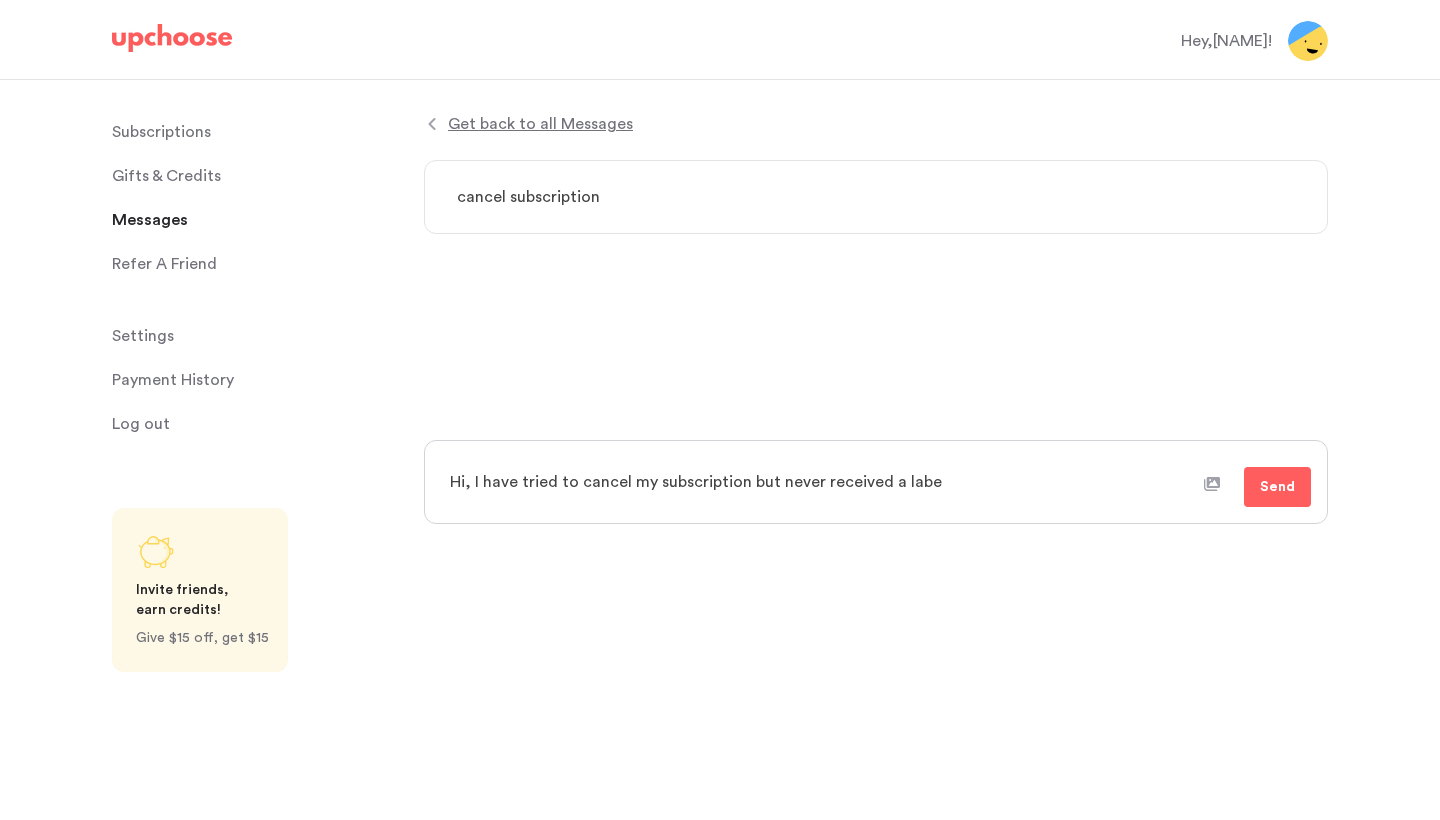 type on "x" 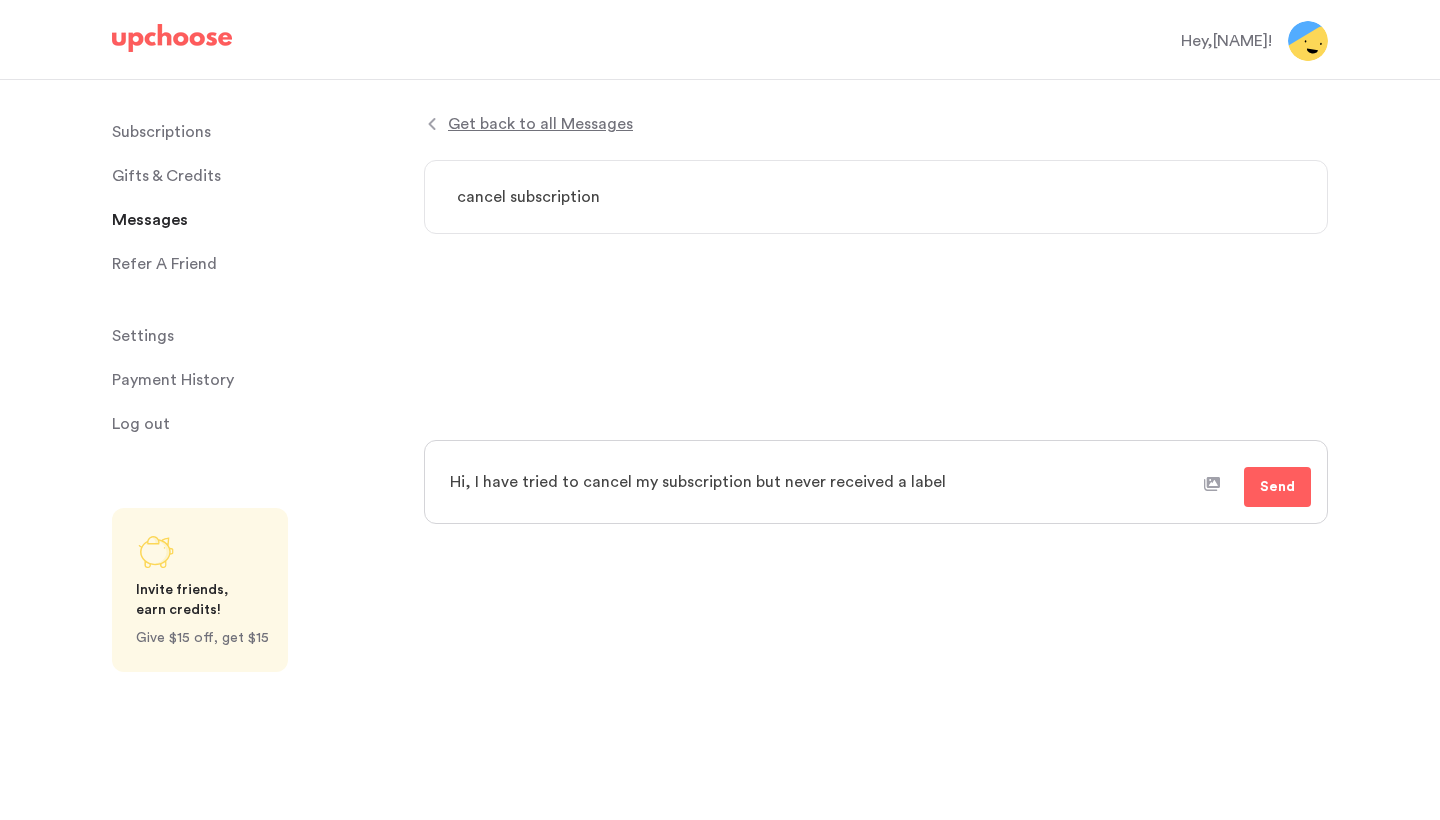 type on "x" 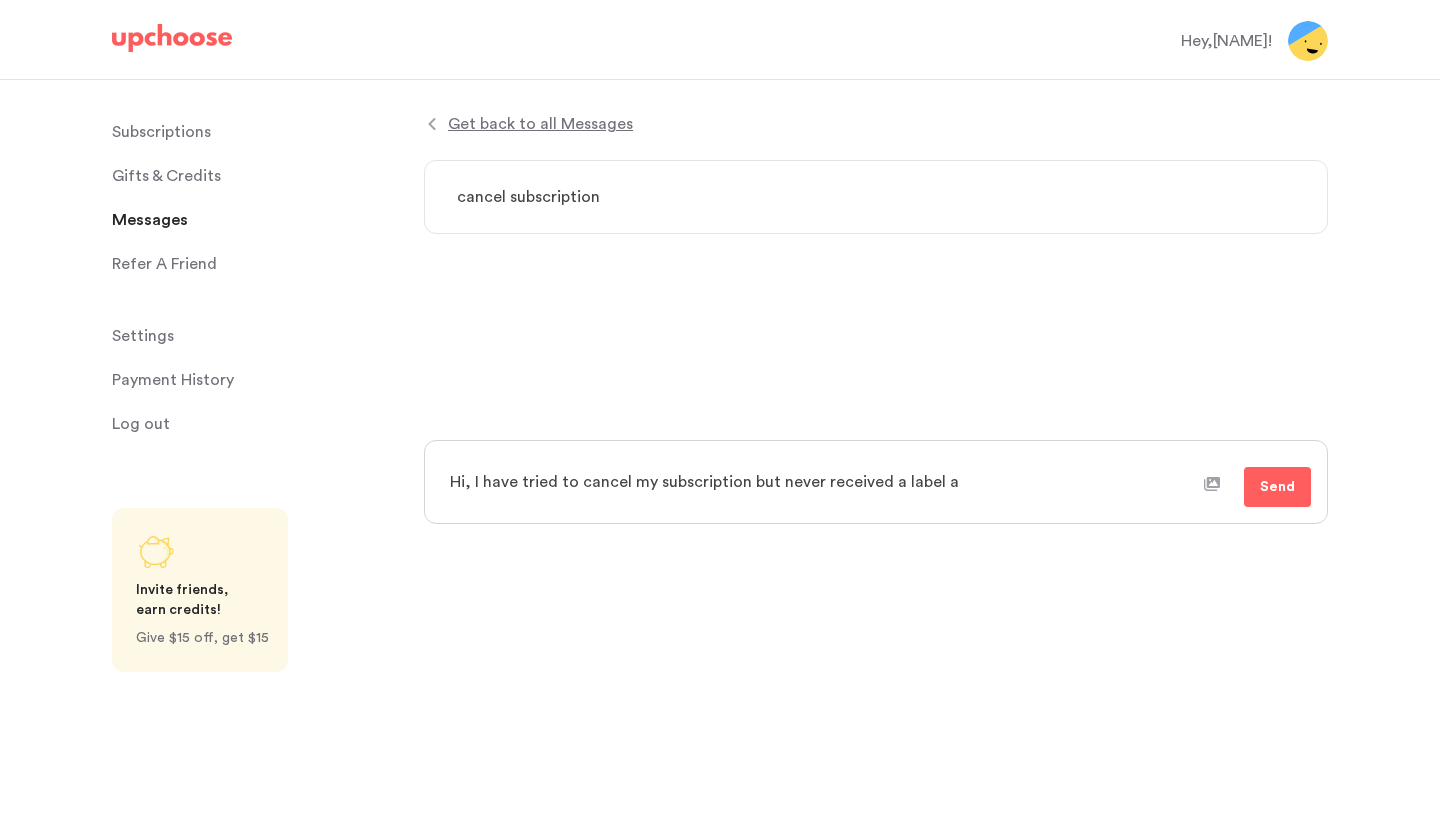 type on "x" 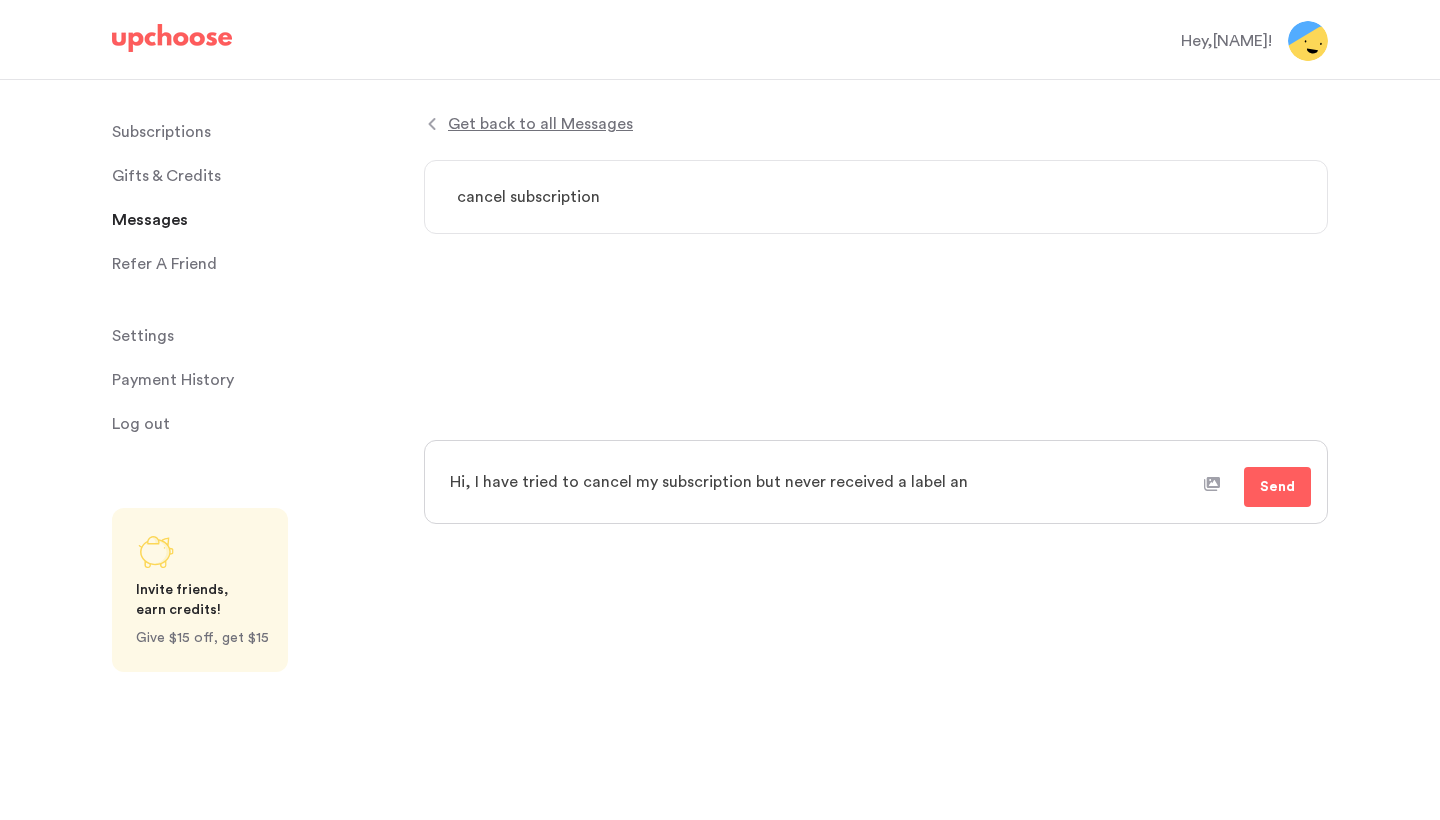 type on "x" 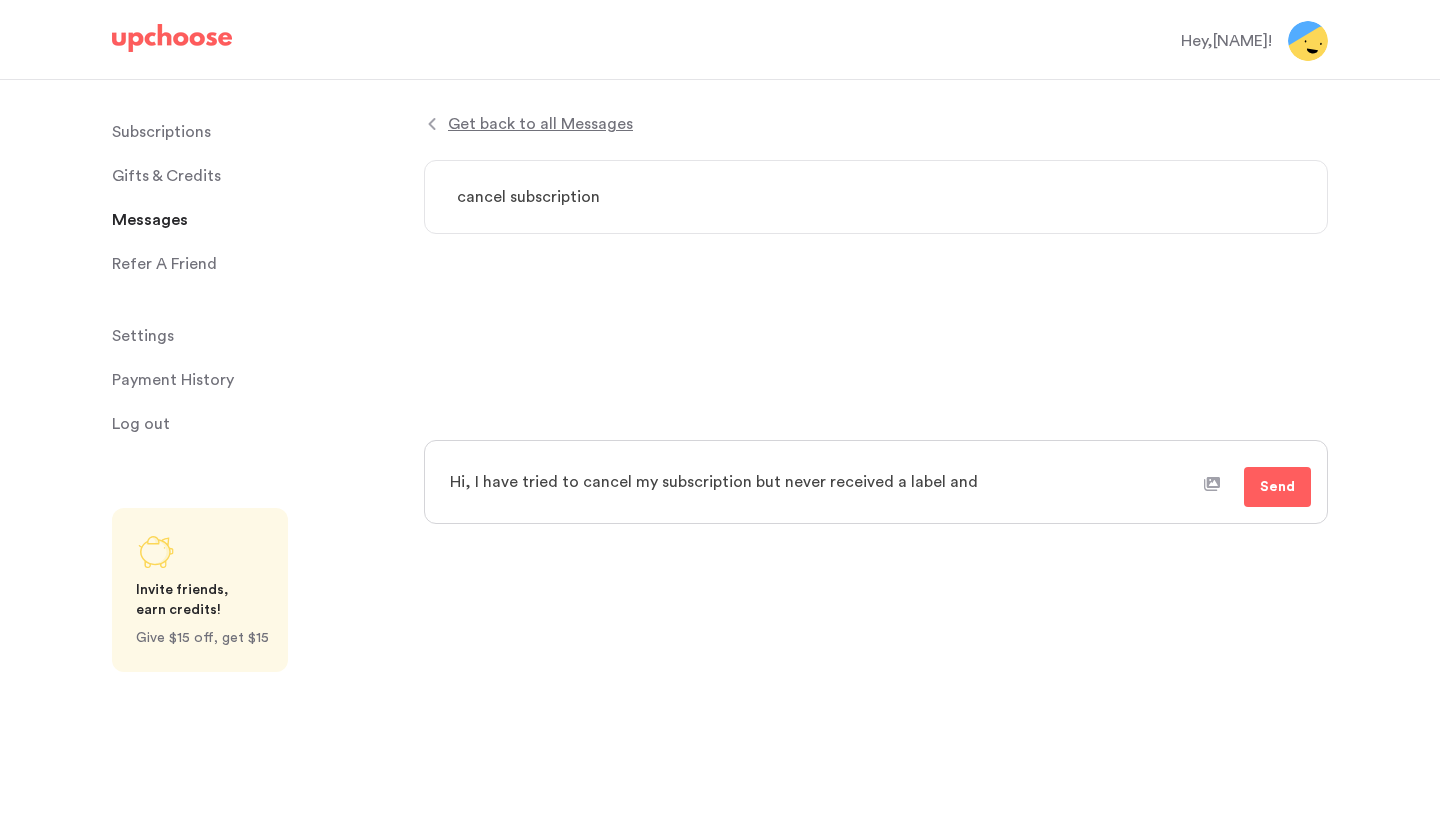 type on "x" 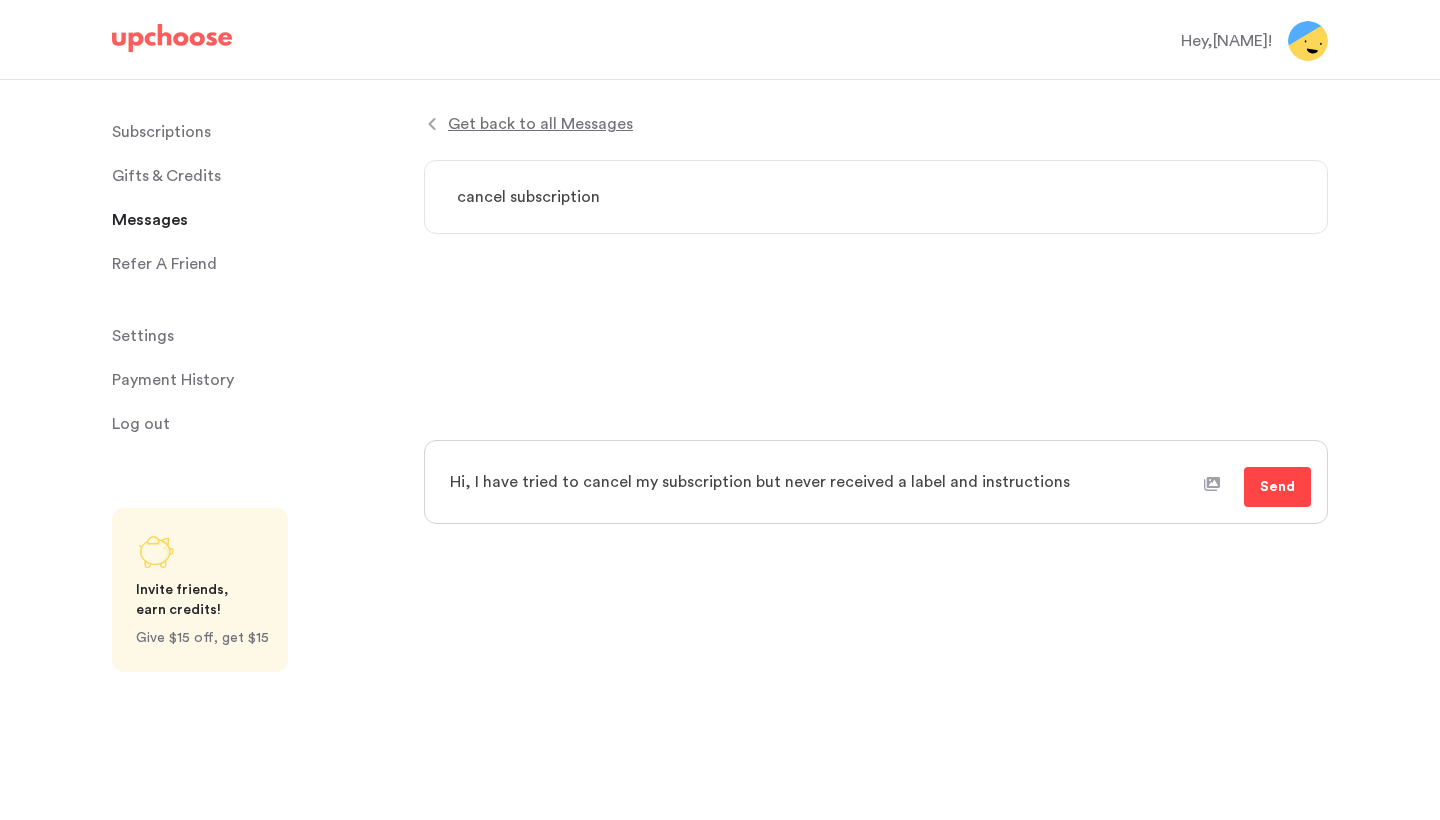 click on "Send" at bounding box center [1277, 487] 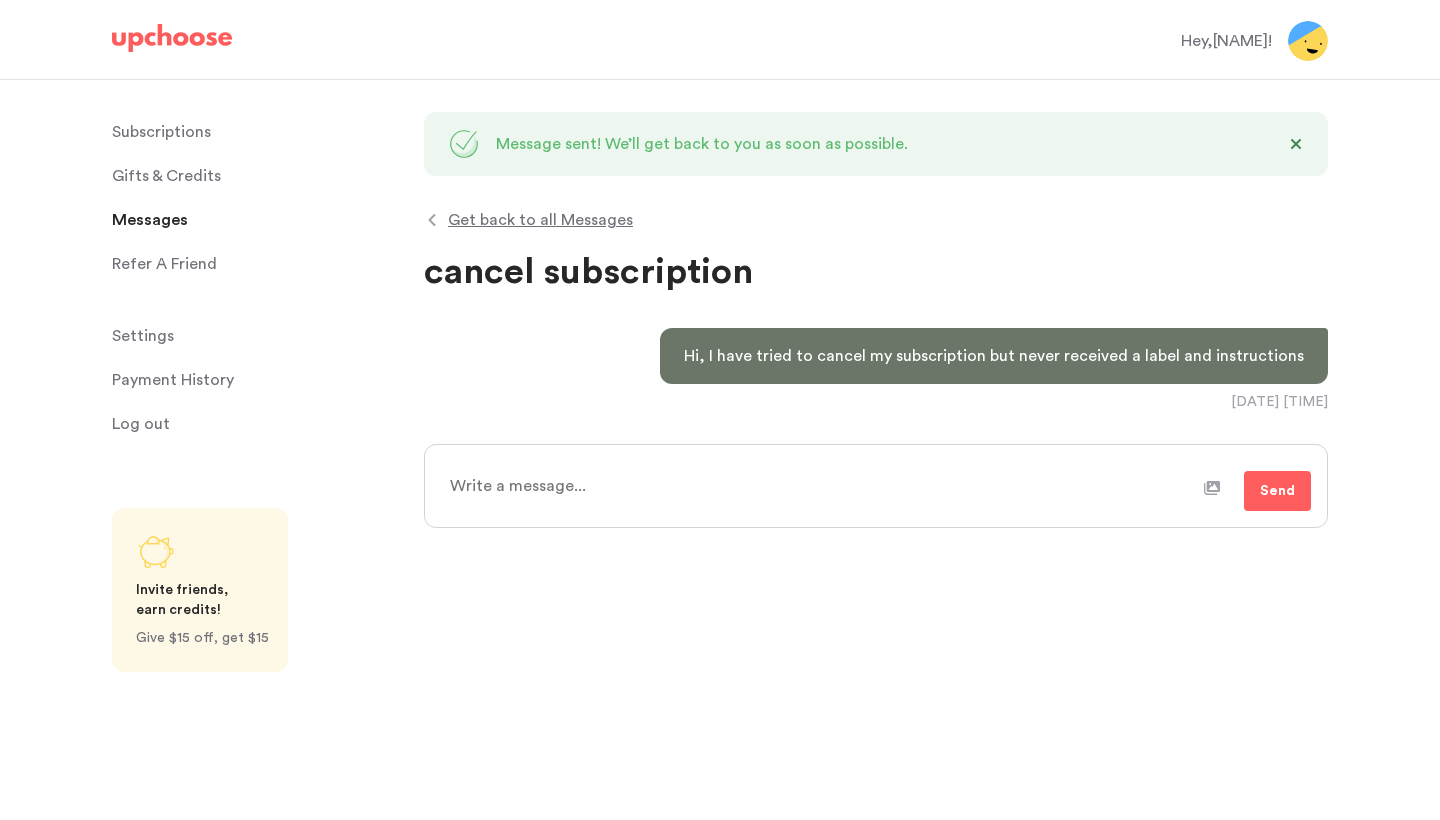 click on "Message sent! We’ll get back to you as soon as possible. Get back to all Messages cancel subscription" at bounding box center [876, 204] 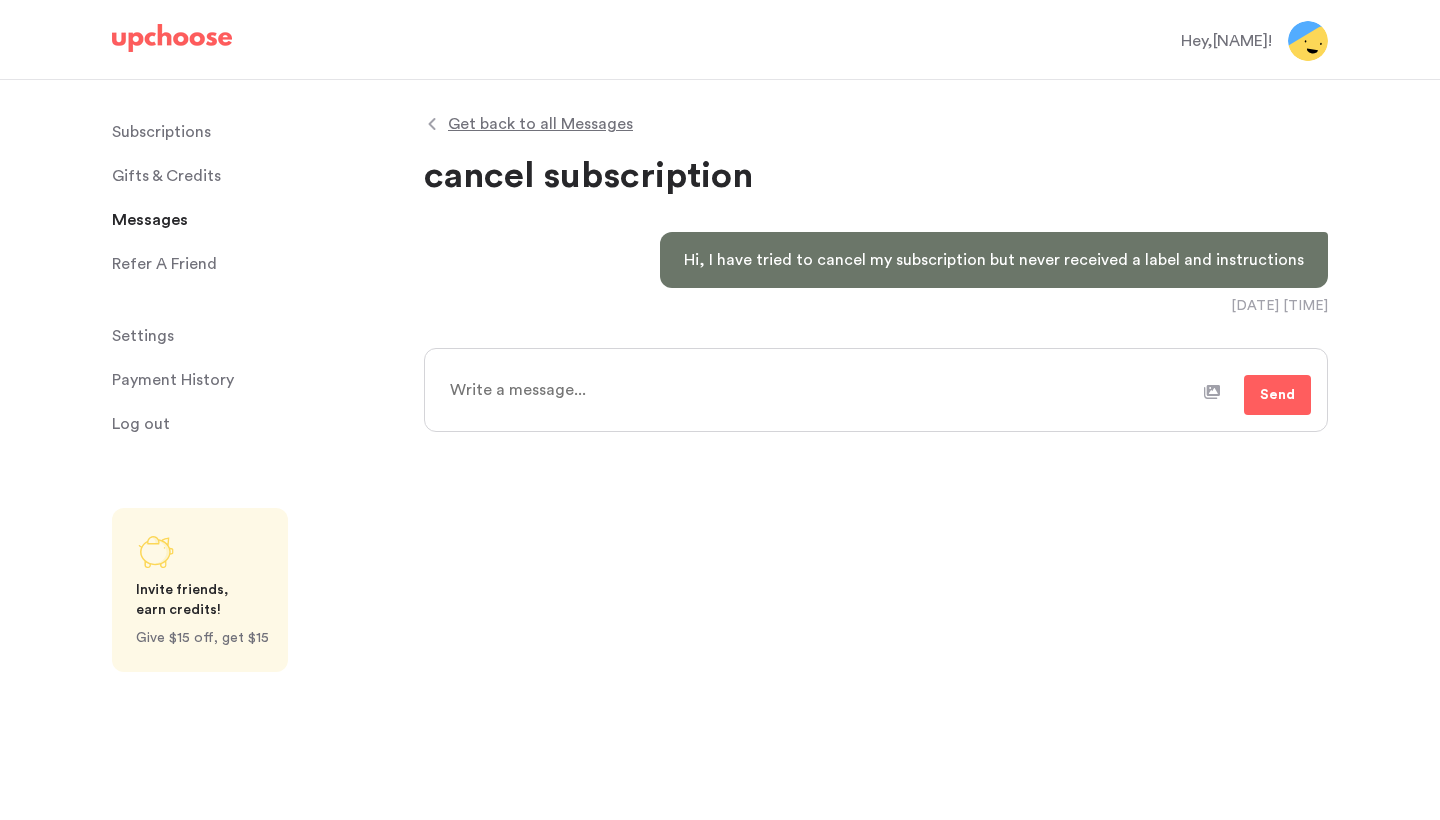 click on "Get back to all Messages cancel subscription Hi, I have tried to cancel my subscription but never received a label and instructions August 5, 2025 9:54 PM Send" at bounding box center (932, 320) 